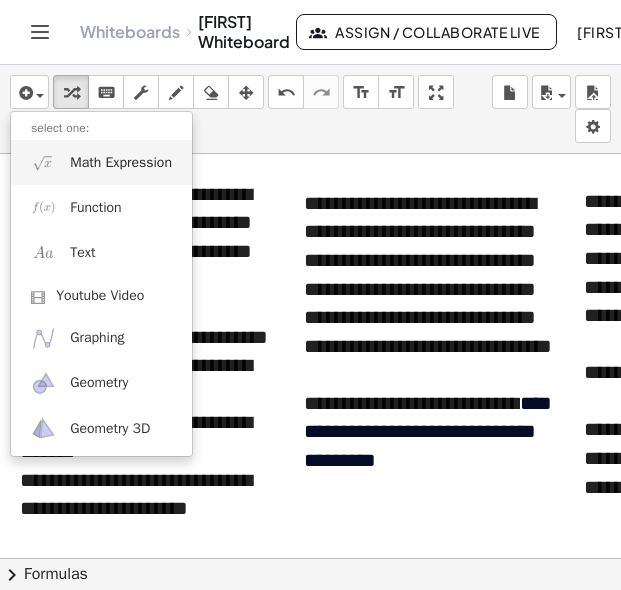 scroll, scrollTop: 0, scrollLeft: 0, axis: both 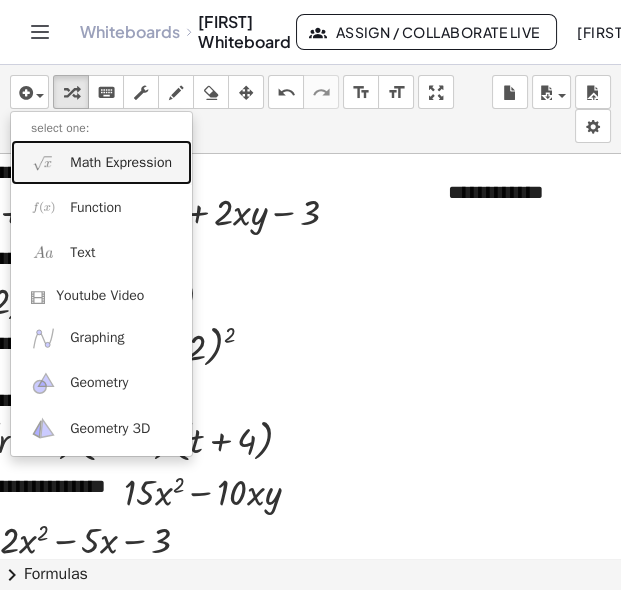 click on "Math Expression" at bounding box center (121, 163) 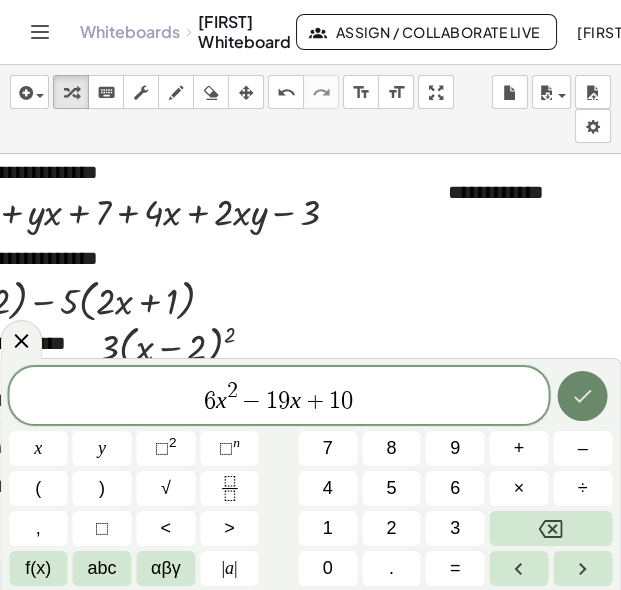 click at bounding box center (583, 396) 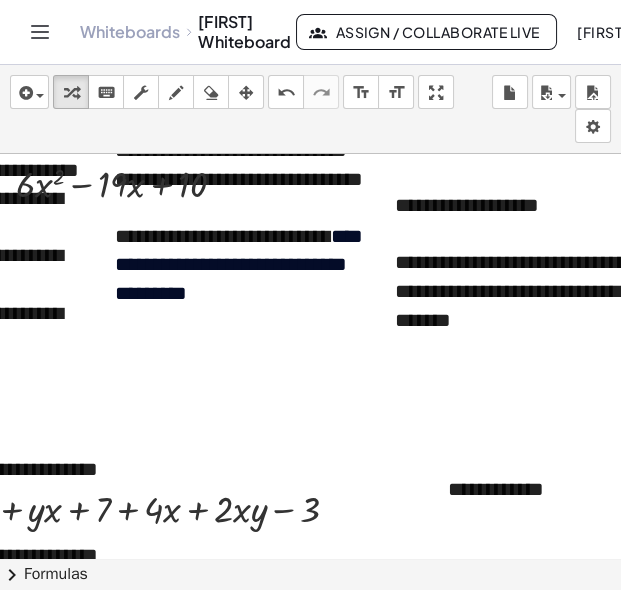 scroll, scrollTop: 169, scrollLeft: 189, axis: both 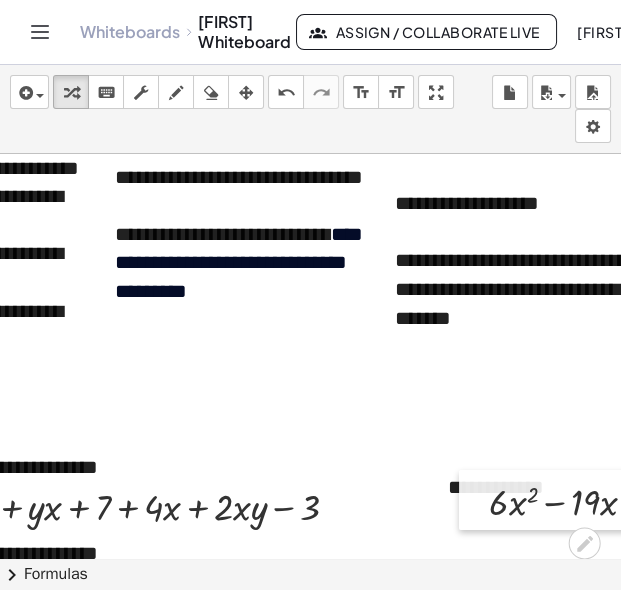 drag, startPoint x: 0, startPoint y: 193, endPoint x: 489, endPoint y: 508, distance: 581.6752 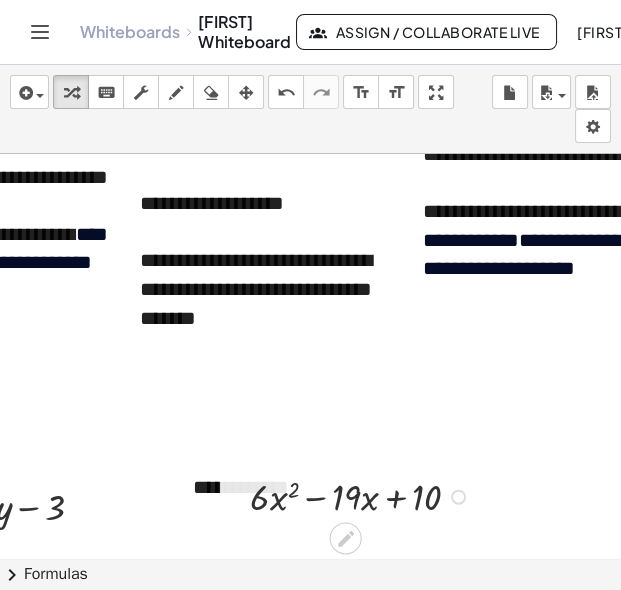 scroll, scrollTop: 169, scrollLeft: 452, axis: both 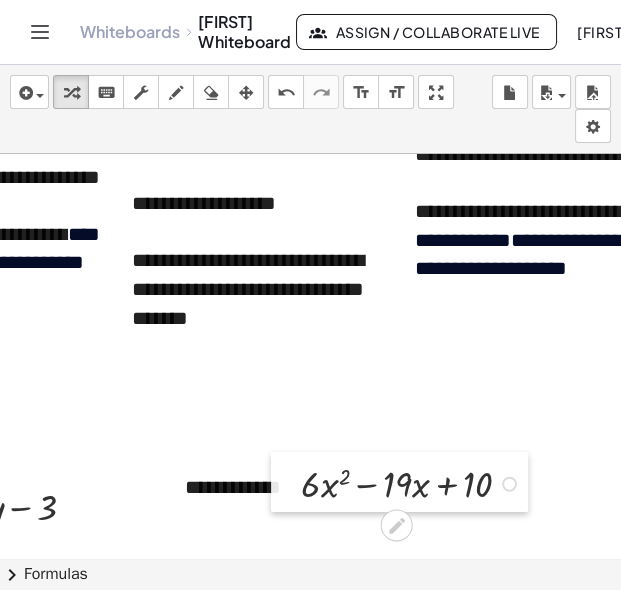 drag, startPoint x: 231, startPoint y: 513, endPoint x: 290, endPoint y: 500, distance: 60.41523 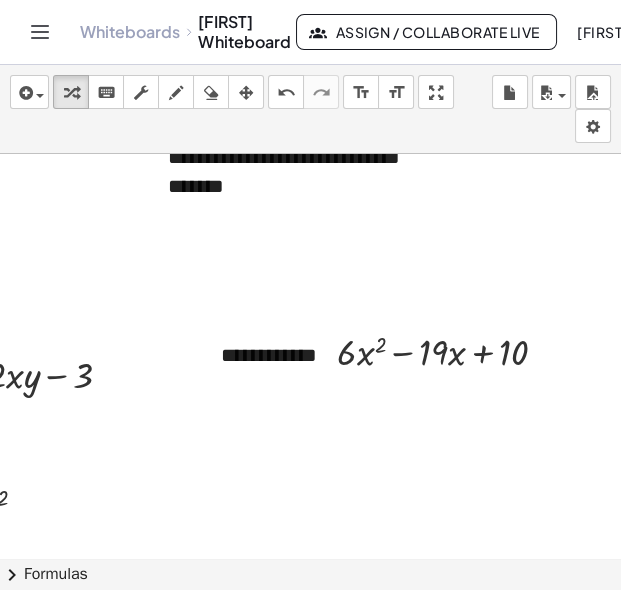scroll, scrollTop: 309, scrollLeft: 411, axis: both 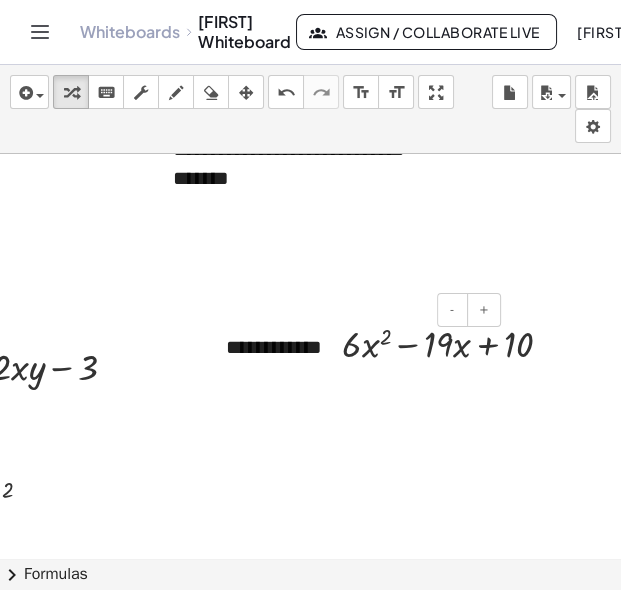 click on "**********" at bounding box center [356, 347] 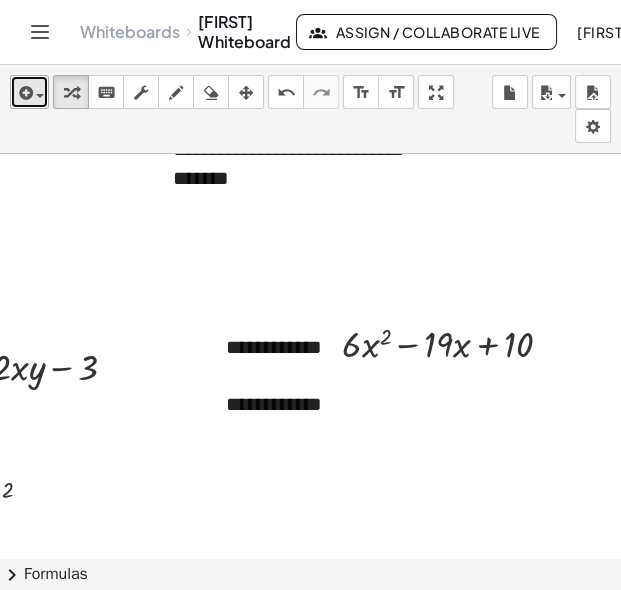 click at bounding box center [29, 92] 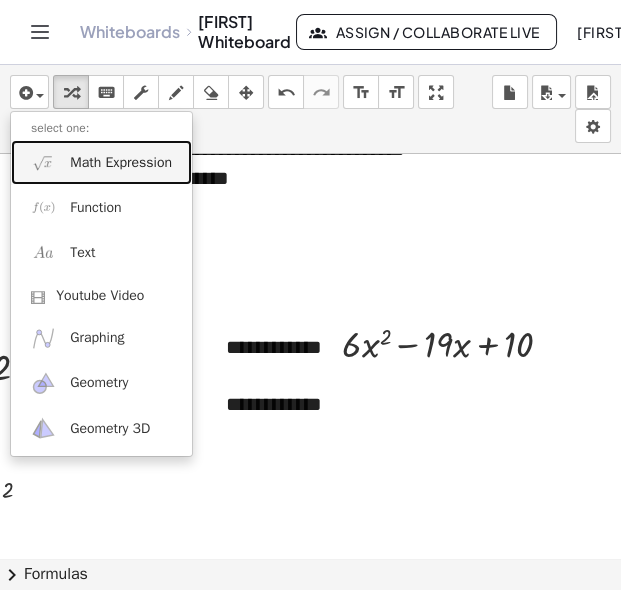click on "Math Expression" at bounding box center [121, 163] 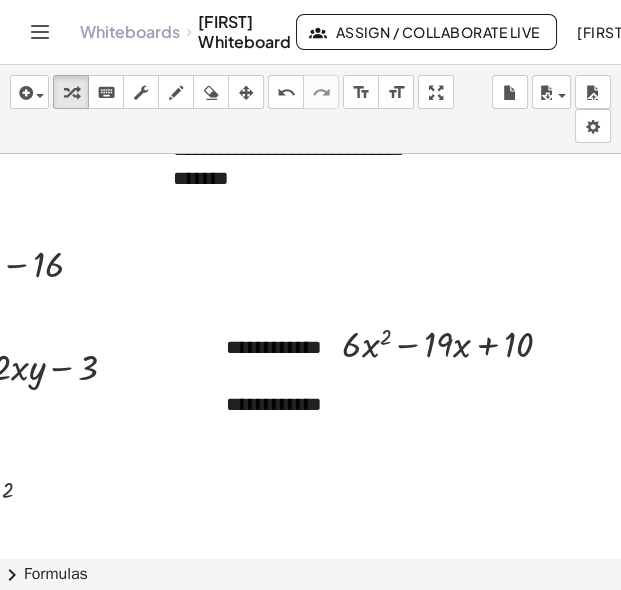 scroll, scrollTop: 309, scrollLeft: 340, axis: both 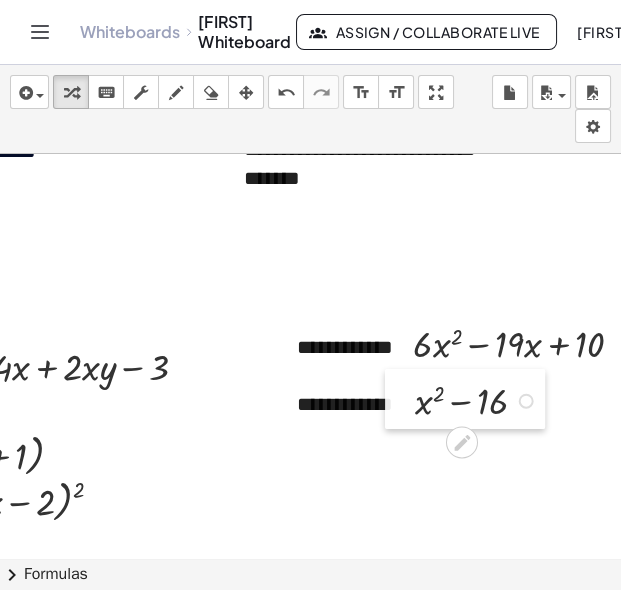 drag, startPoint x: 29, startPoint y: 273, endPoint x: 402, endPoint y: 410, distance: 397.3638 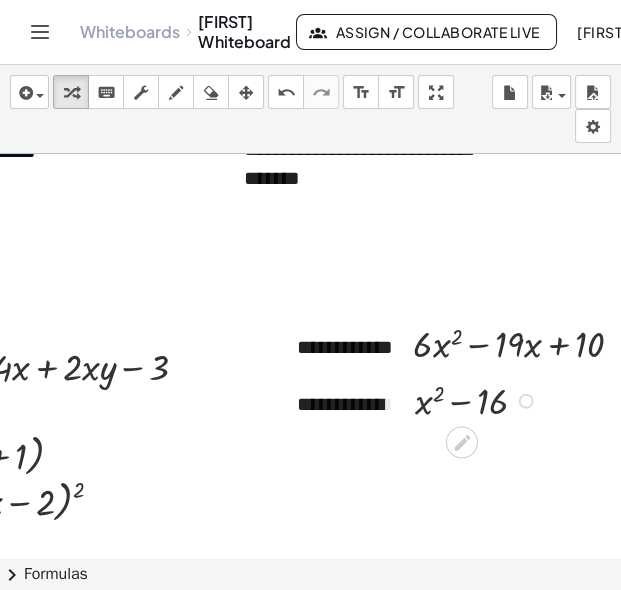 scroll, scrollTop: 309, scrollLeft: 429, axis: both 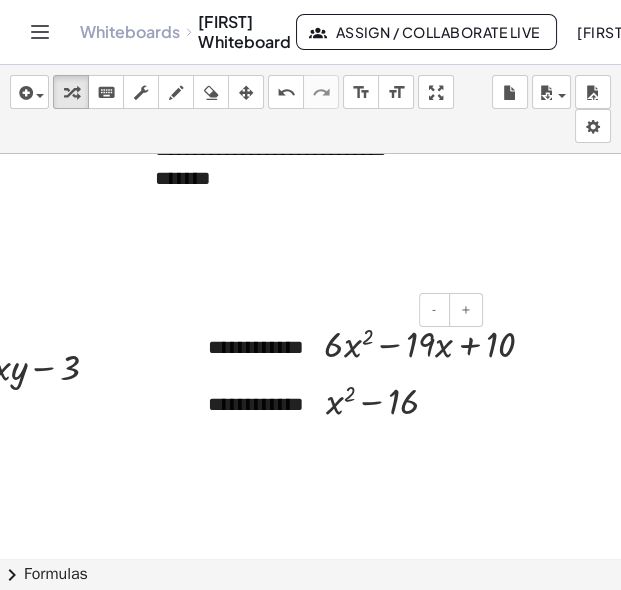 click on "**********" at bounding box center (338, 404) 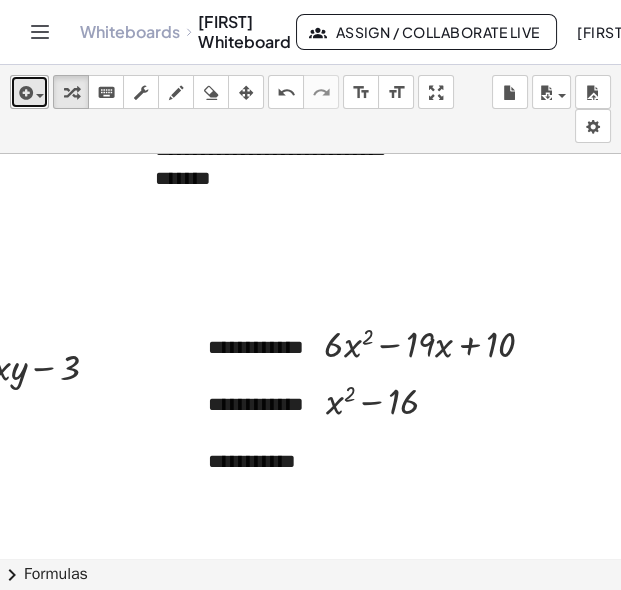 click at bounding box center [40, 96] 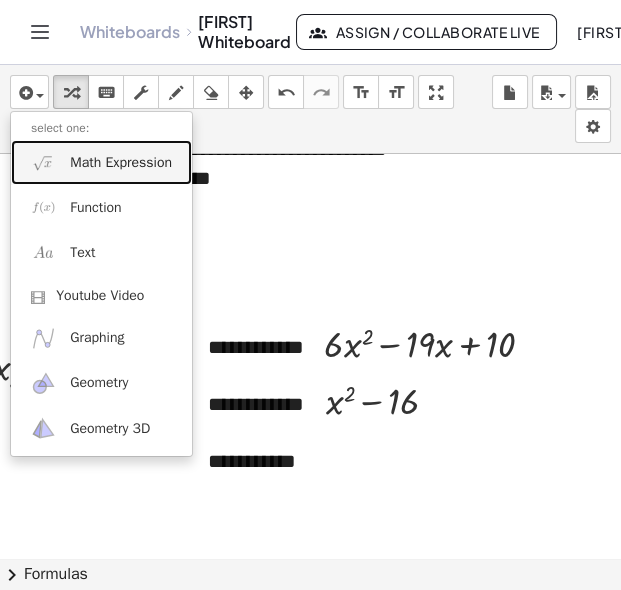 click on "Math Expression" at bounding box center [121, 163] 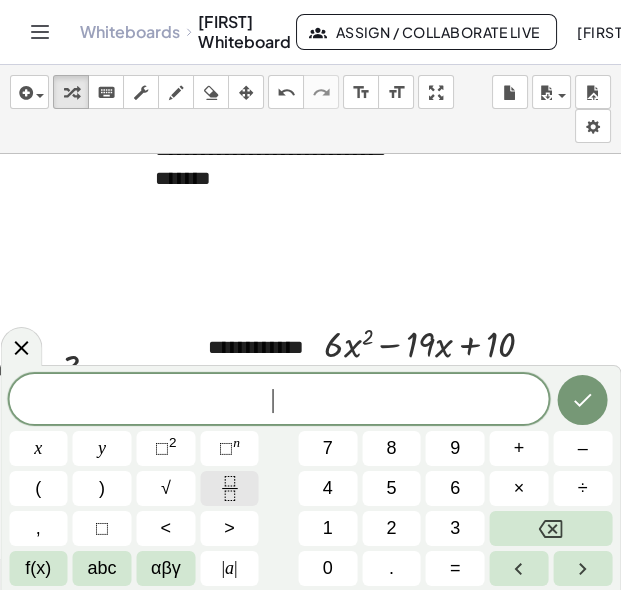 click 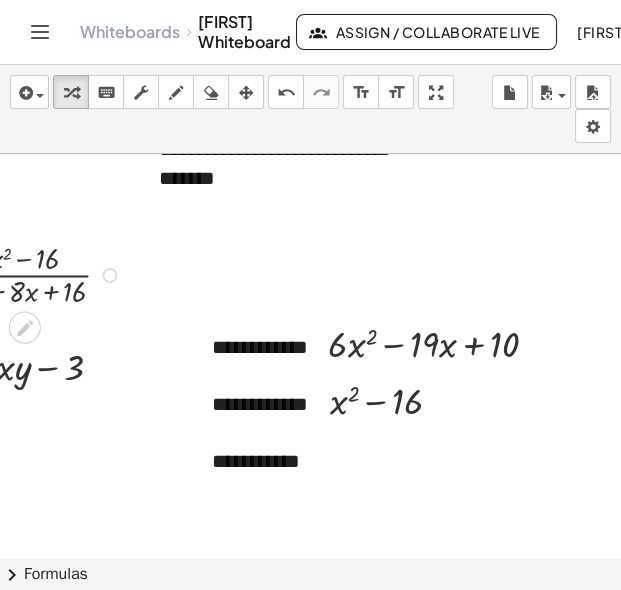 scroll, scrollTop: 309, scrollLeft: 282, axis: both 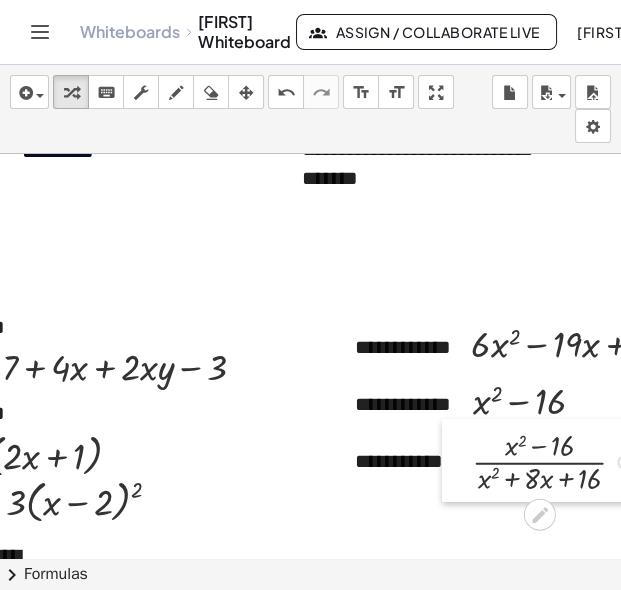 drag, startPoint x: 95, startPoint y: 279, endPoint x: 467, endPoint y: 466, distance: 416.3568 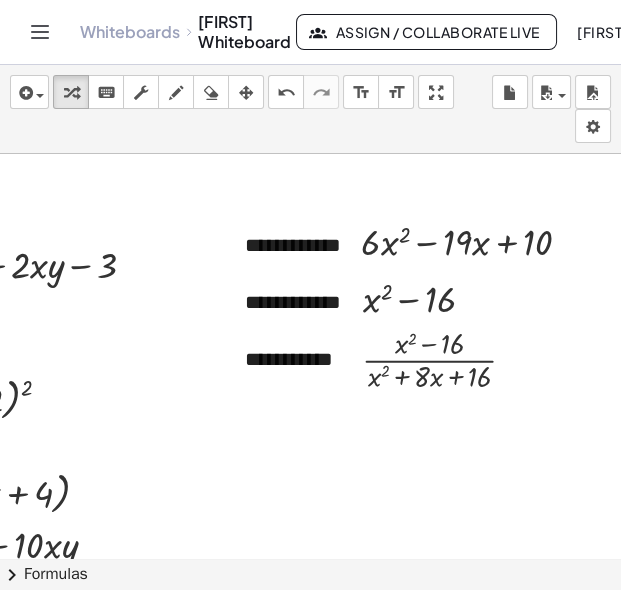 scroll, scrollTop: 411, scrollLeft: 393, axis: both 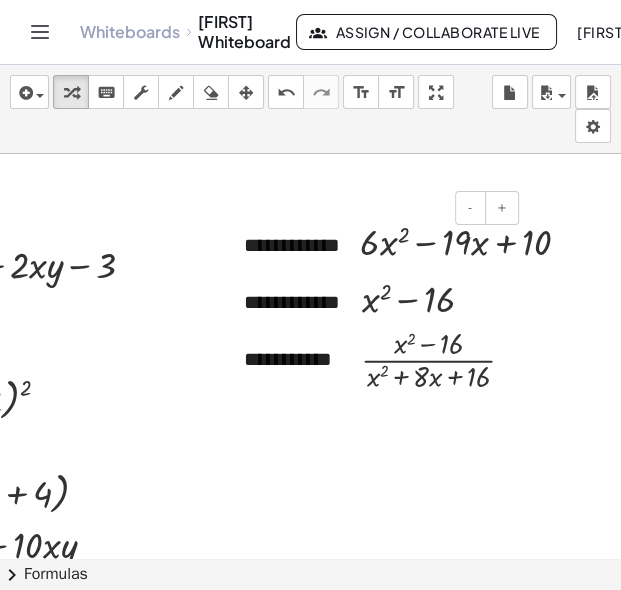 click on "**********" at bounding box center [374, 359] 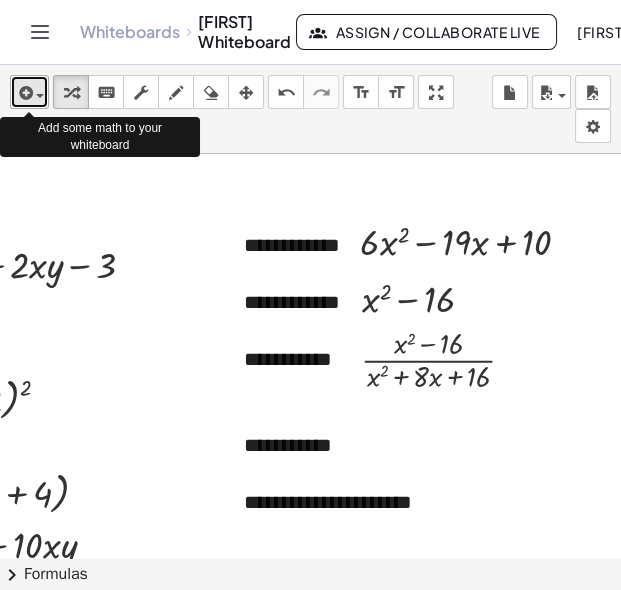 click at bounding box center (35, 95) 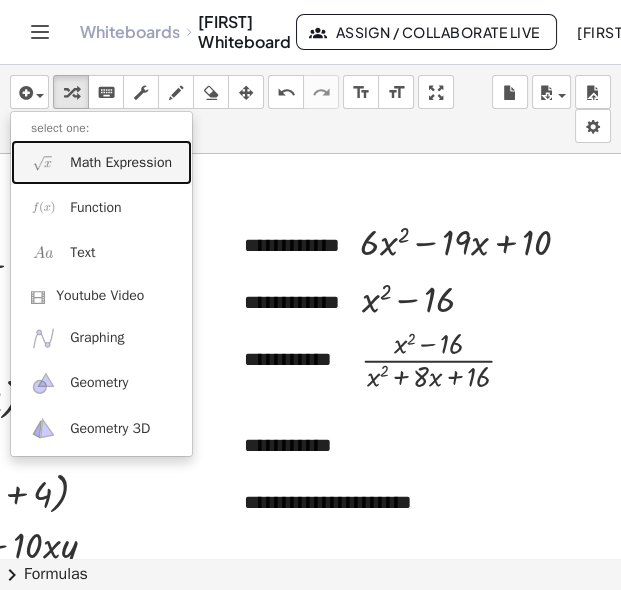 click on "Math Expression" at bounding box center [121, 163] 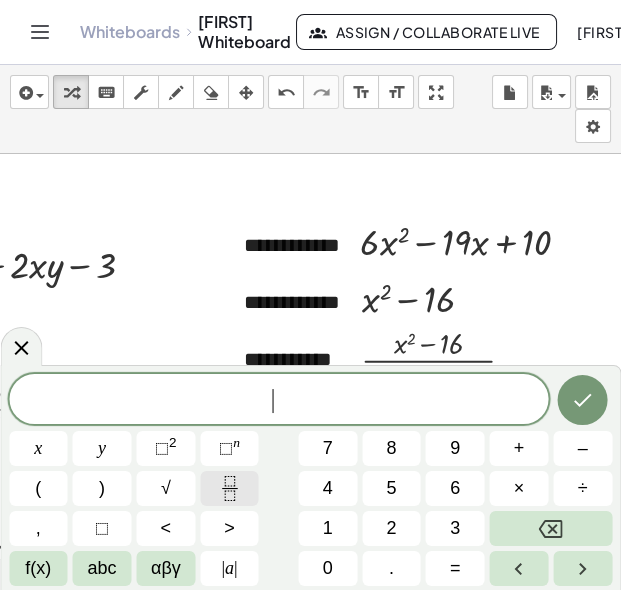 click 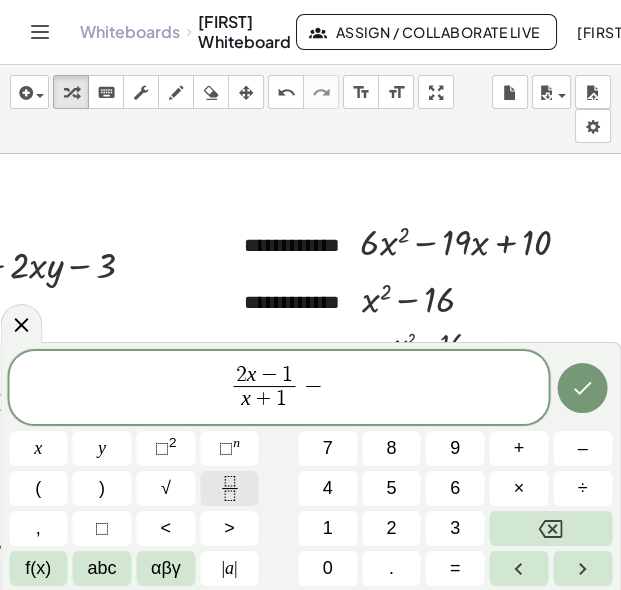 click 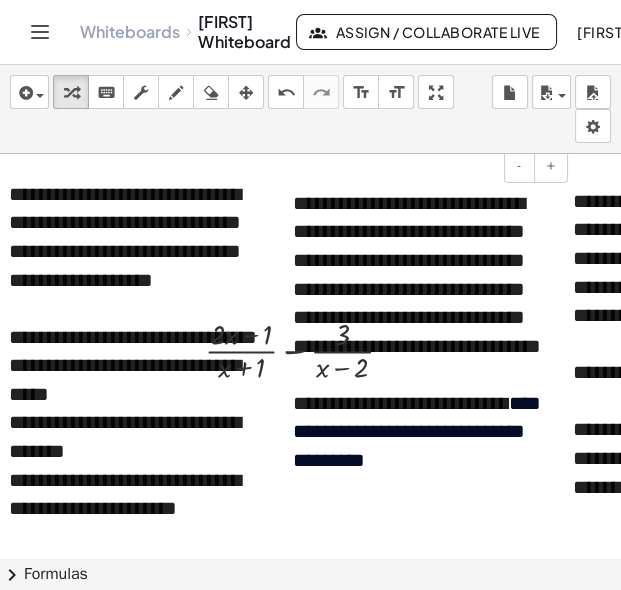 scroll, scrollTop: 54, scrollLeft: 11, axis: both 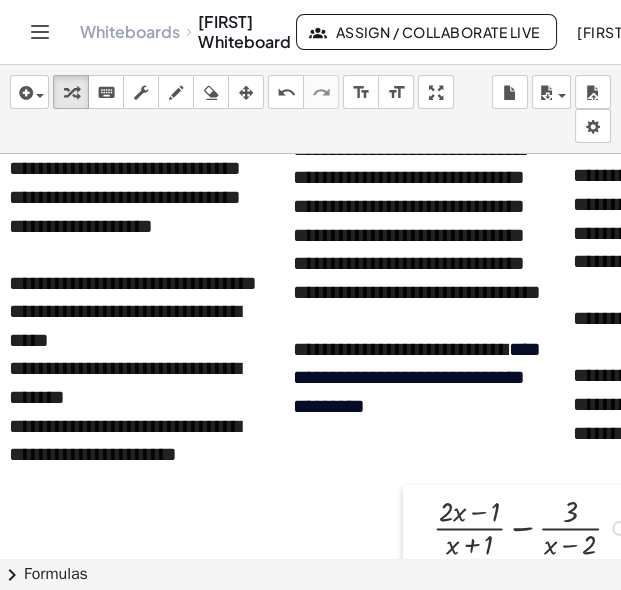 drag, startPoint x: 192, startPoint y: 293, endPoint x: 423, endPoint y: 526, distance: 328.1006 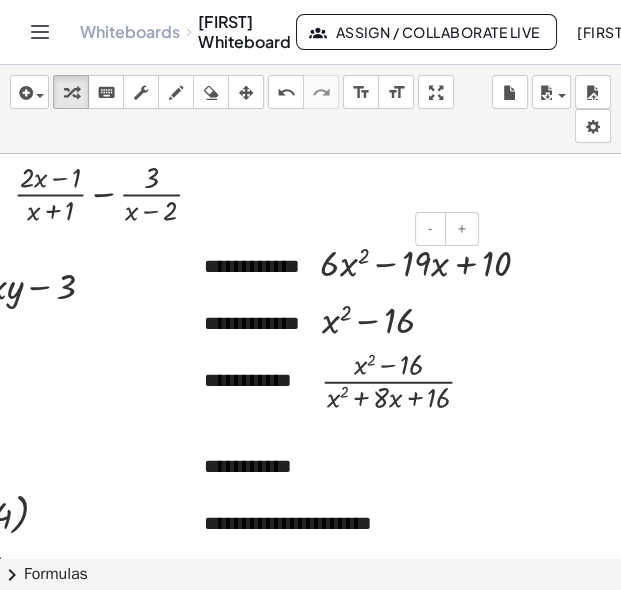 scroll, scrollTop: 396, scrollLeft: 439, axis: both 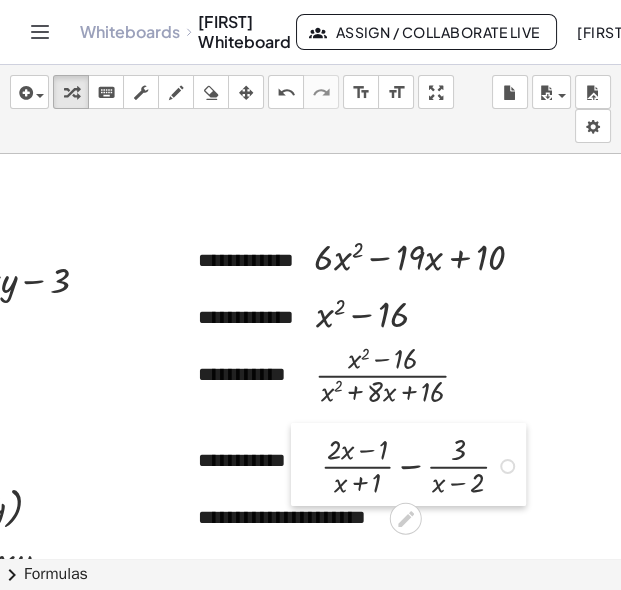 drag, startPoint x: 6, startPoint y: 179, endPoint x: 319, endPoint y: 457, distance: 418.6323 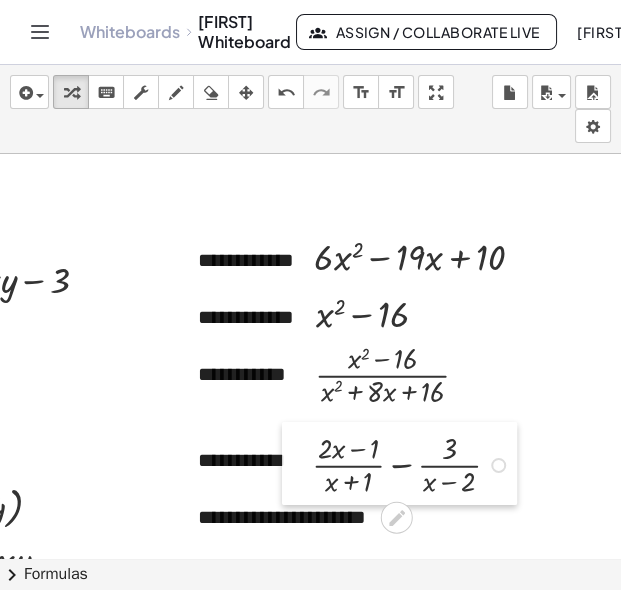 click at bounding box center [297, 463] 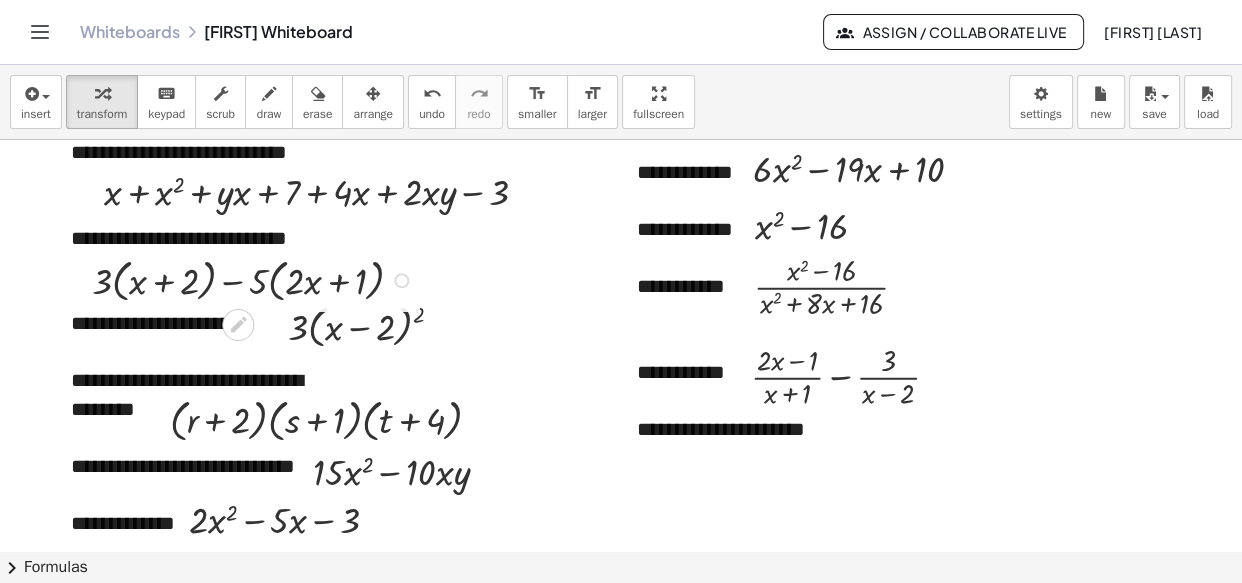 scroll, scrollTop: 470, scrollLeft: 0, axis: vertical 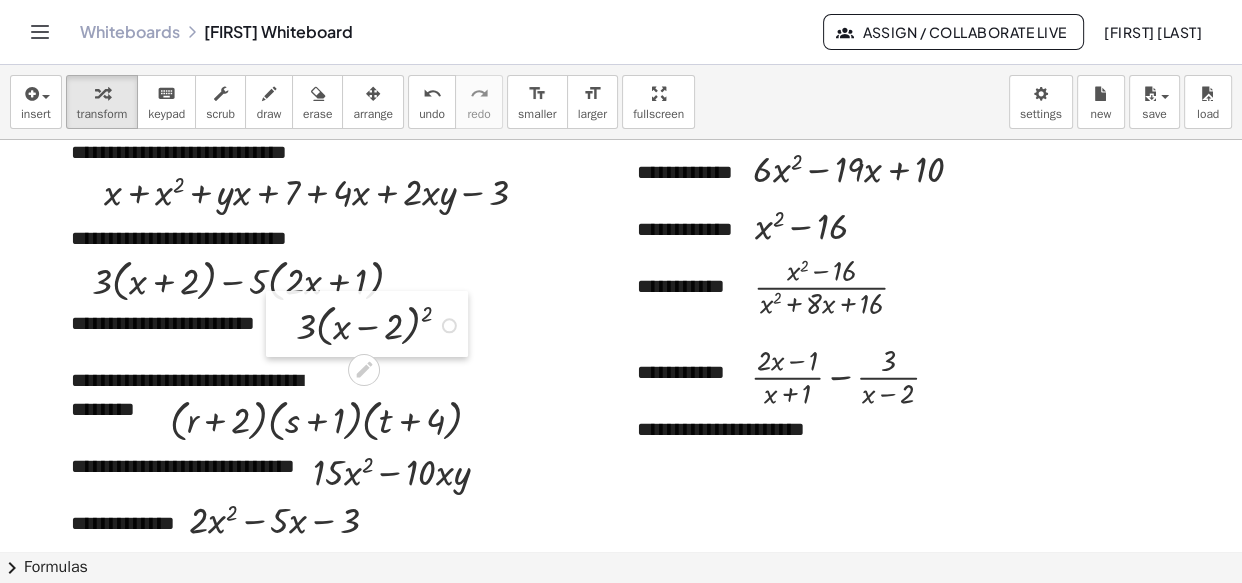 click at bounding box center (281, 324) 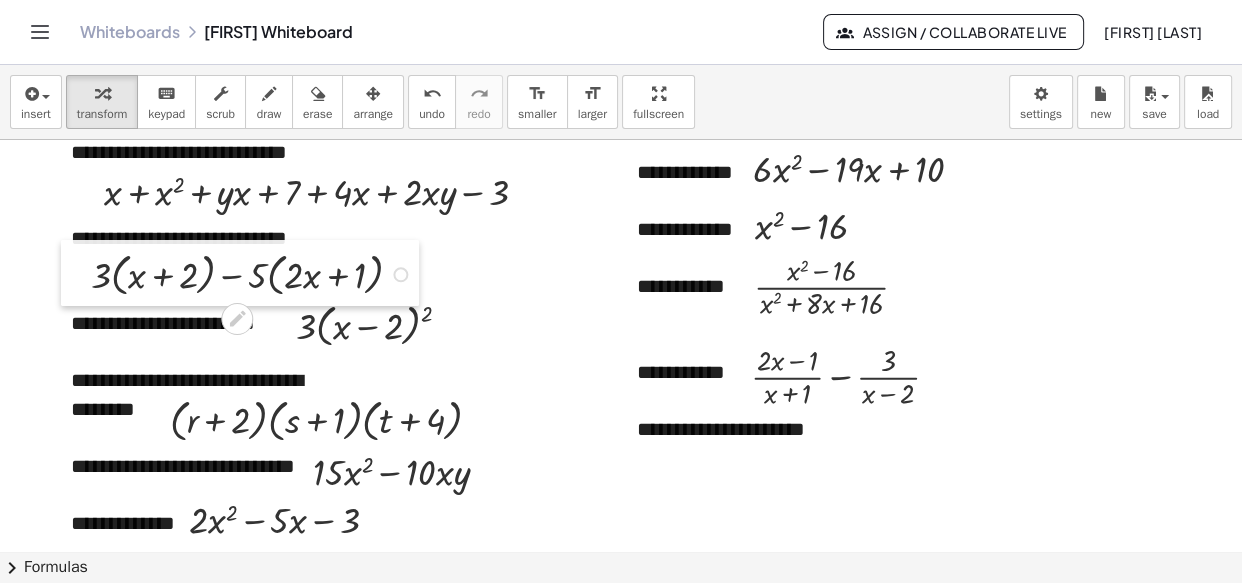 click at bounding box center [76, 273] 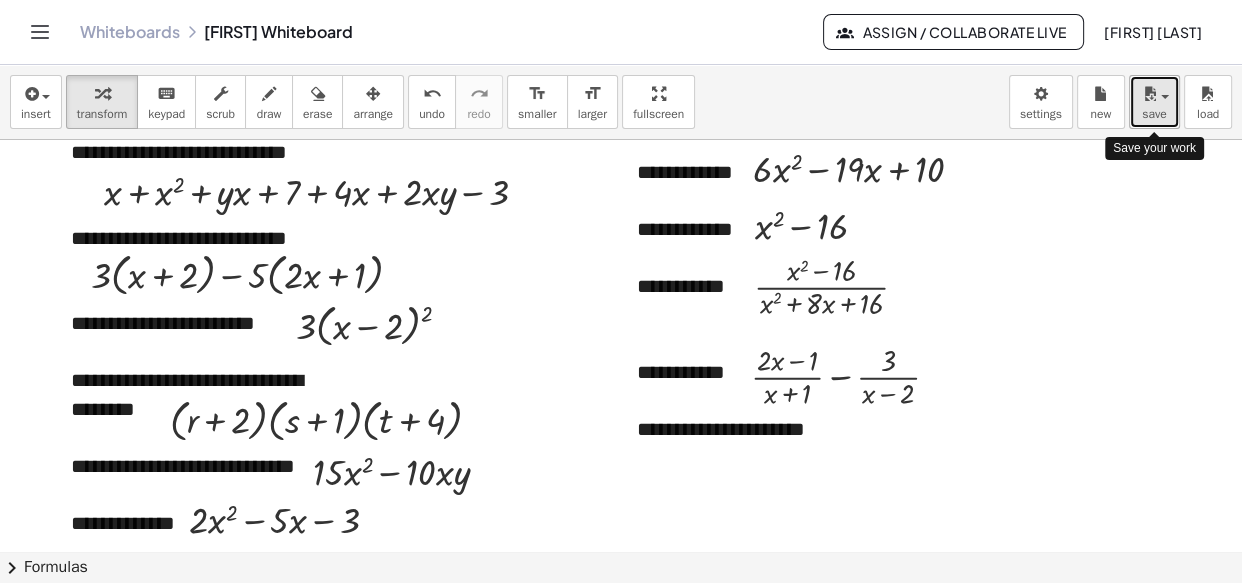 click at bounding box center [1165, 97] 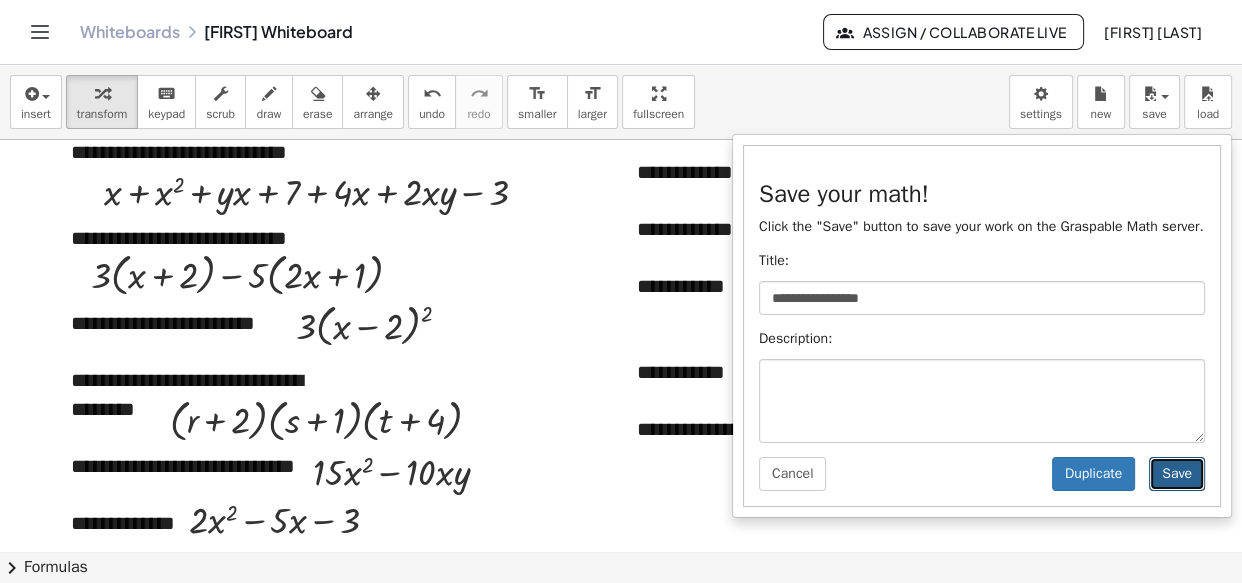 click on "Save" at bounding box center (1177, 474) 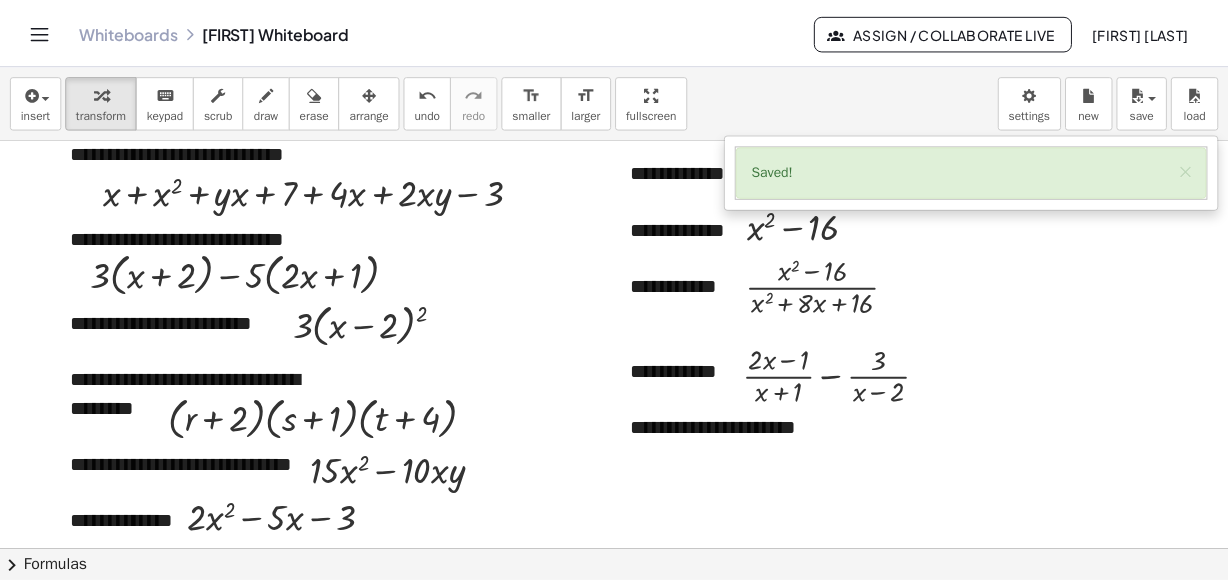 scroll, scrollTop: 471, scrollLeft: 0, axis: vertical 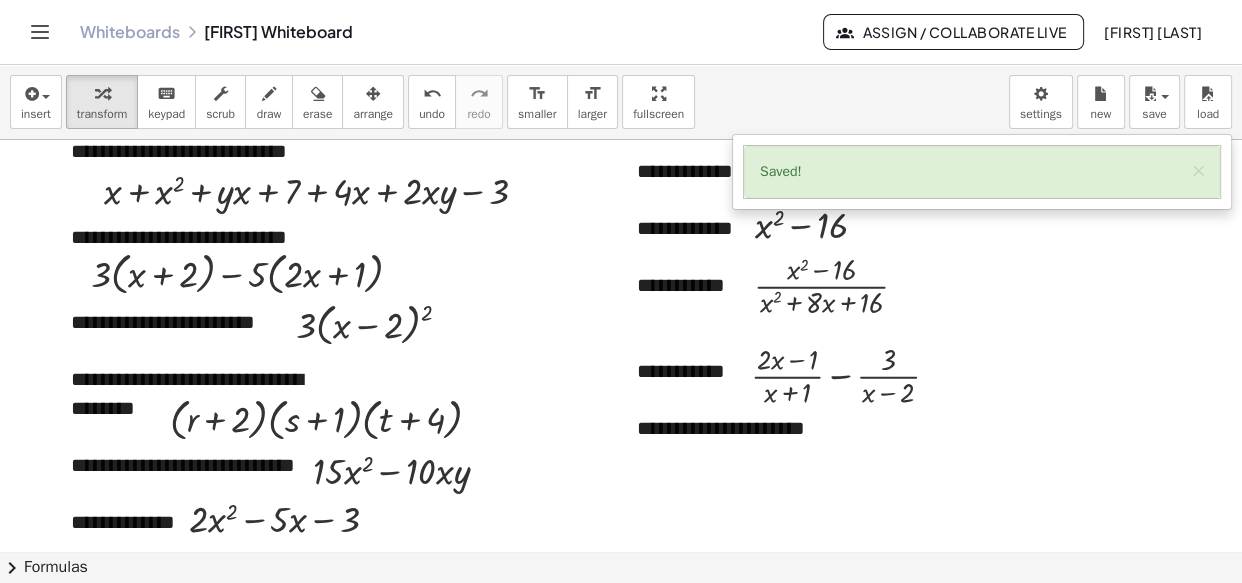 click on "Whiteboards" 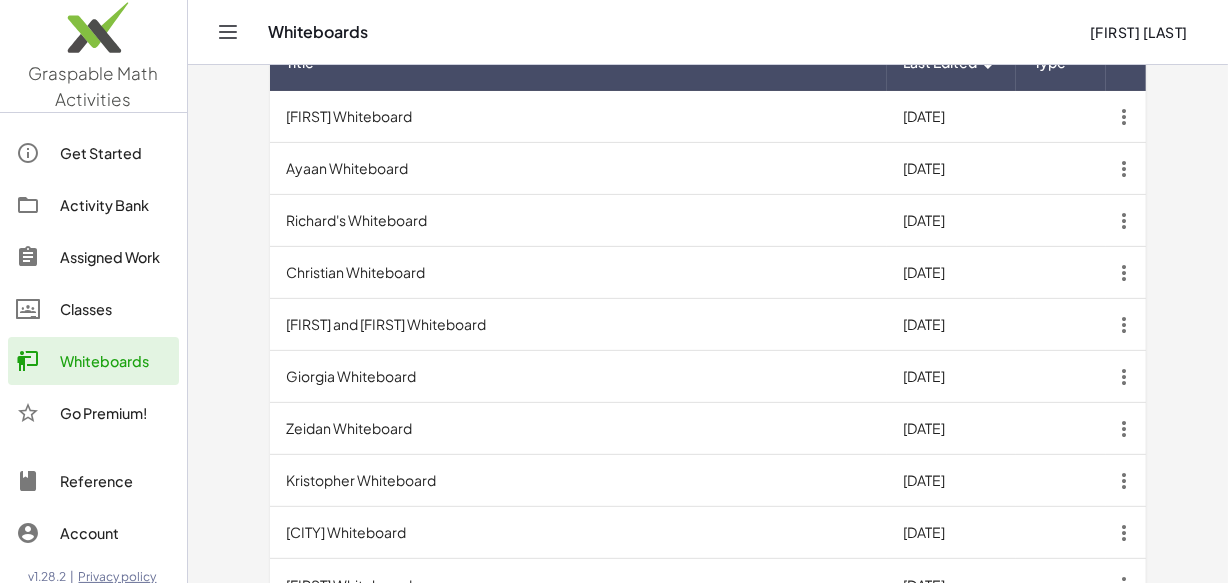 scroll, scrollTop: 627, scrollLeft: 0, axis: vertical 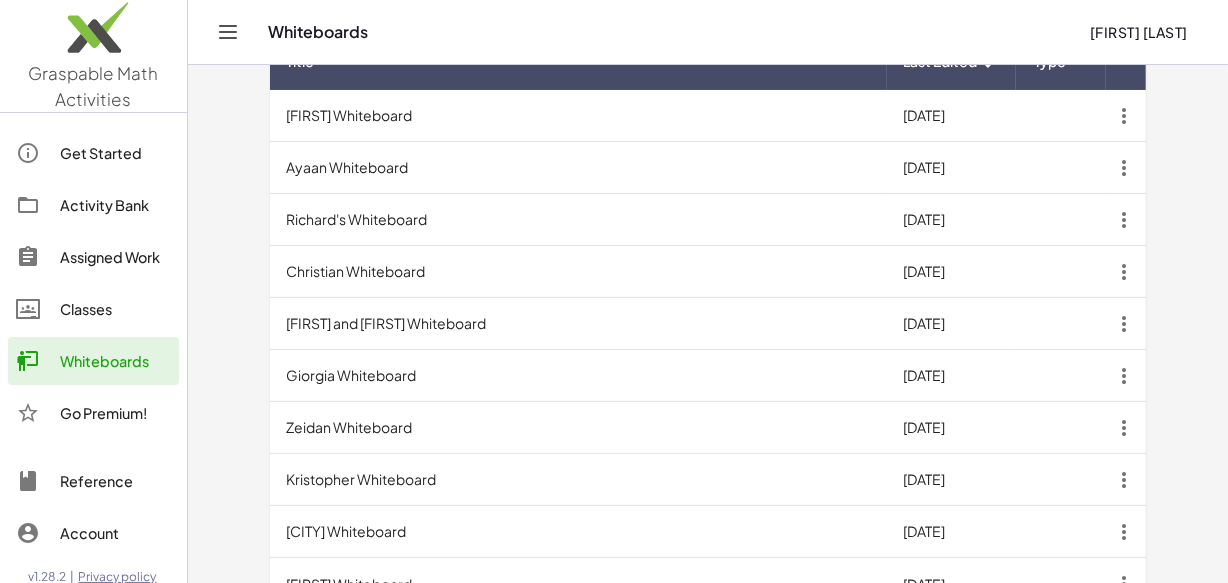 click on "[FIRST] and [FIRST] Whiteboard" at bounding box center (578, 324) 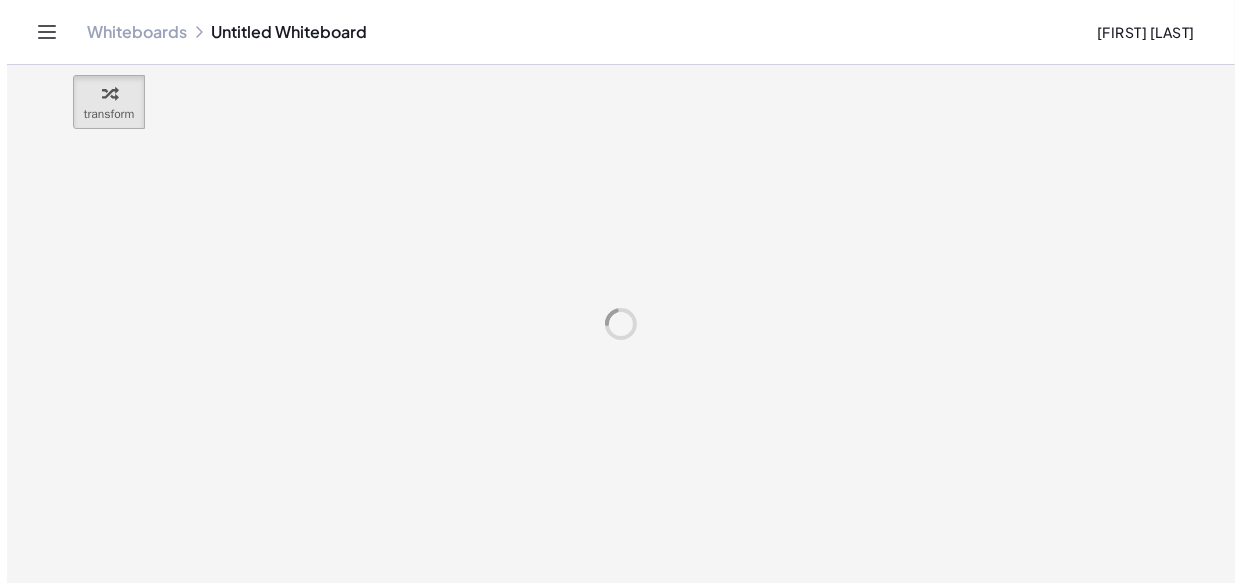 scroll, scrollTop: 0, scrollLeft: 0, axis: both 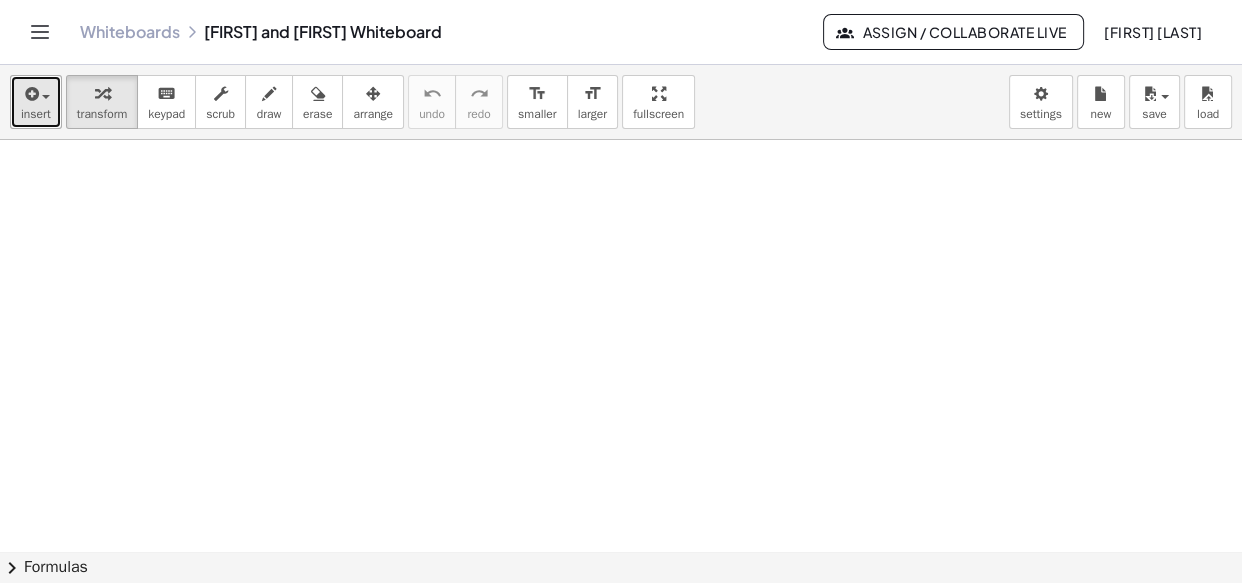 click on "insert" at bounding box center (36, 114) 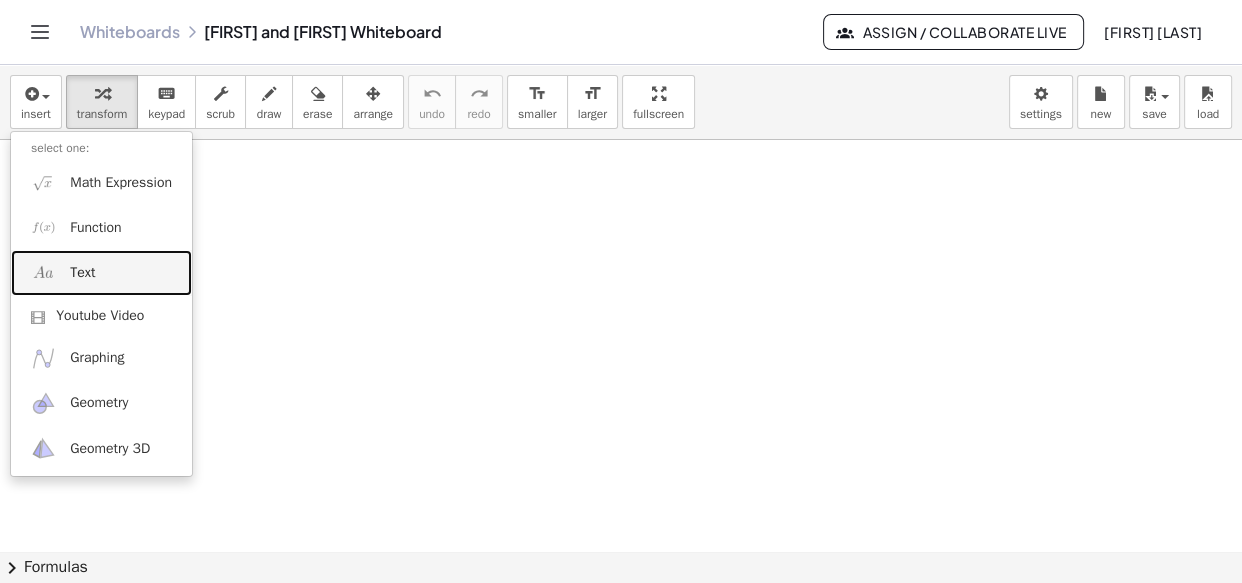 click on "Text" at bounding box center [82, 273] 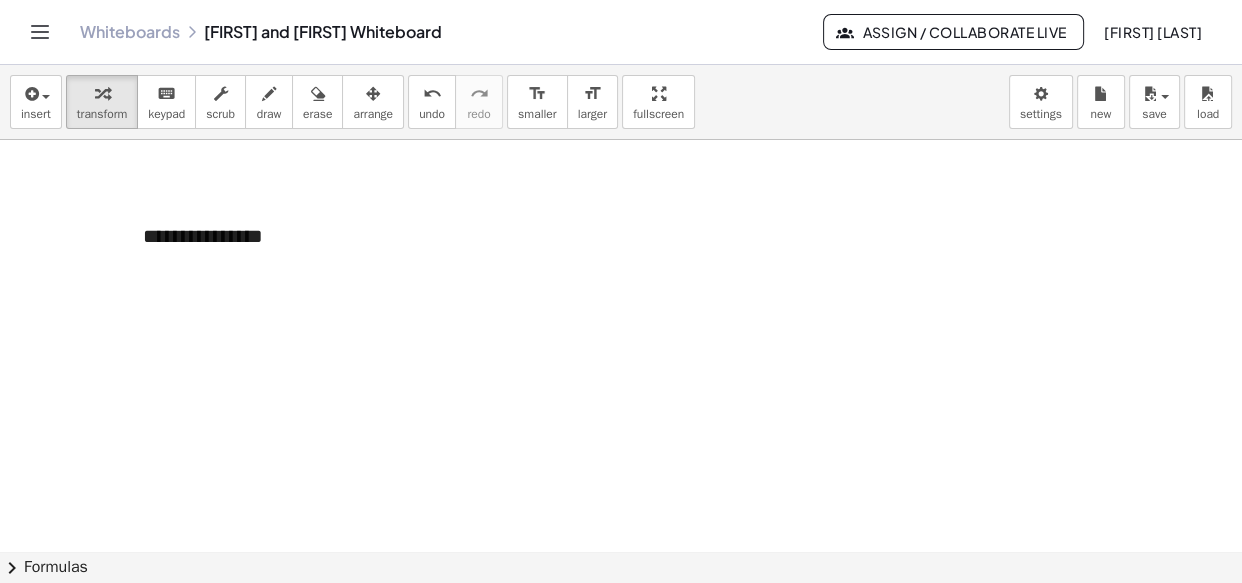 type 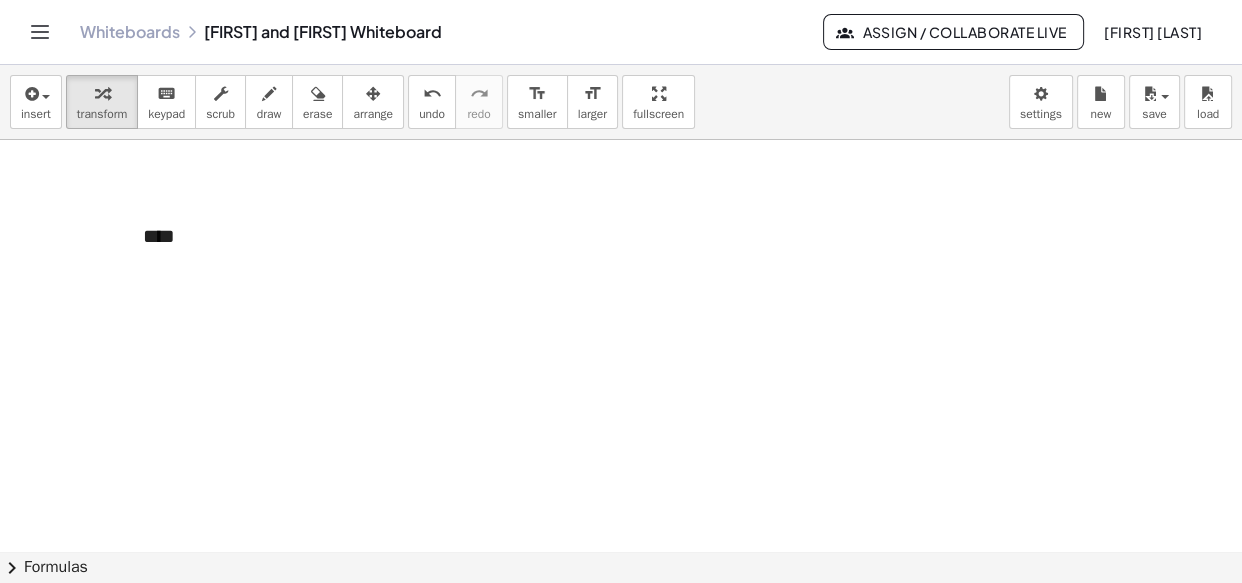 click at bounding box center (621, -128) 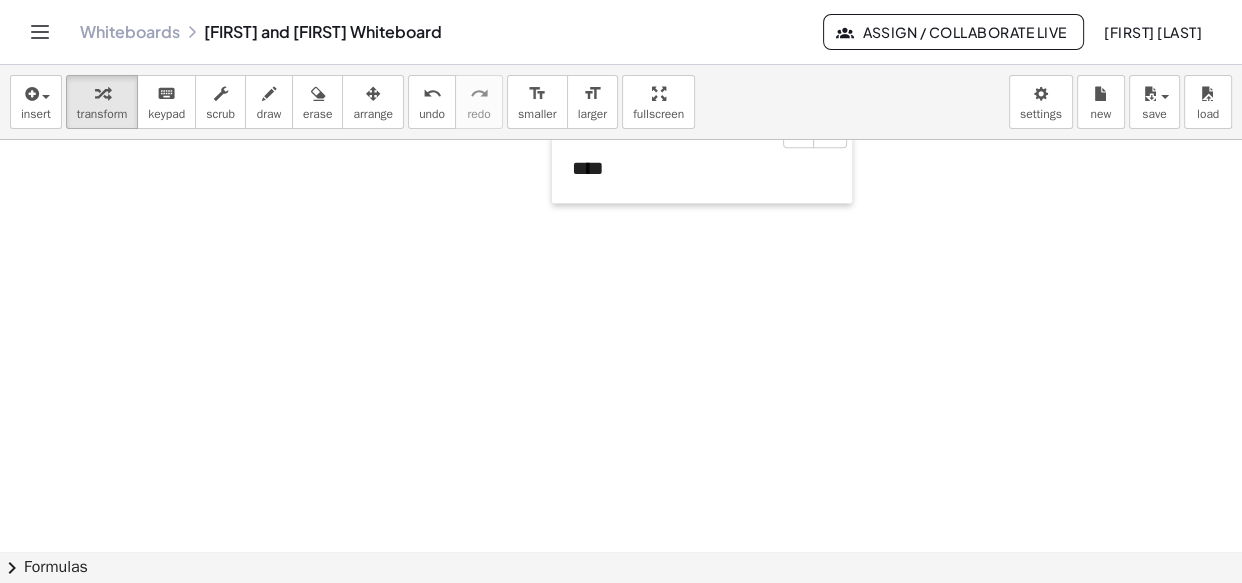 drag, startPoint x: 140, startPoint y: 241, endPoint x: 569, endPoint y: 173, distance: 434.35583 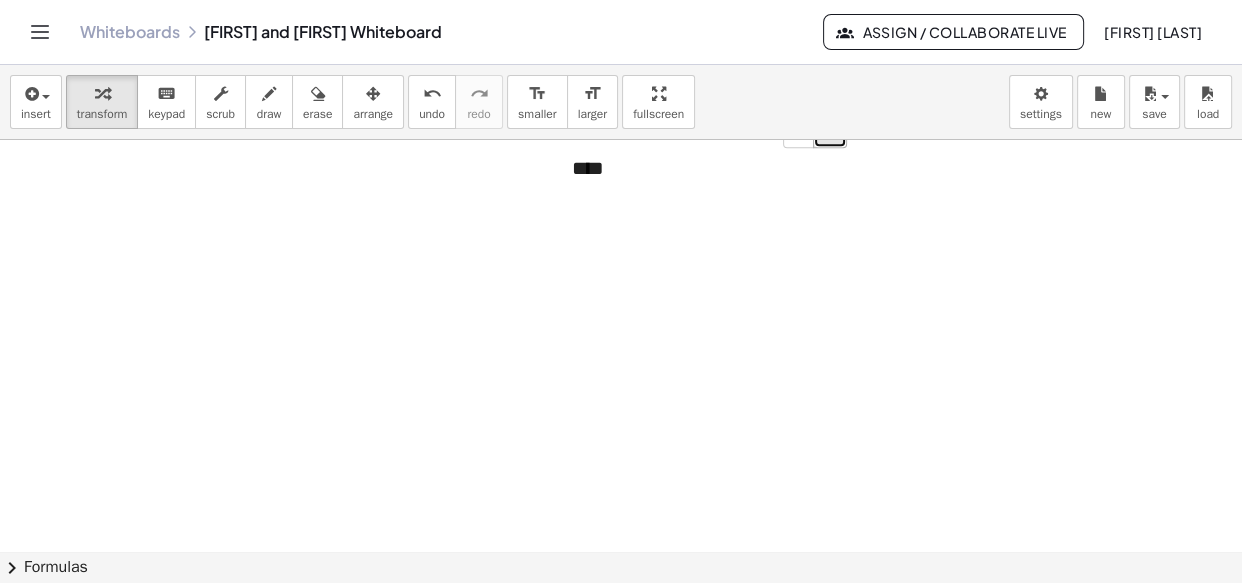 click on "+" at bounding box center [830, 131] 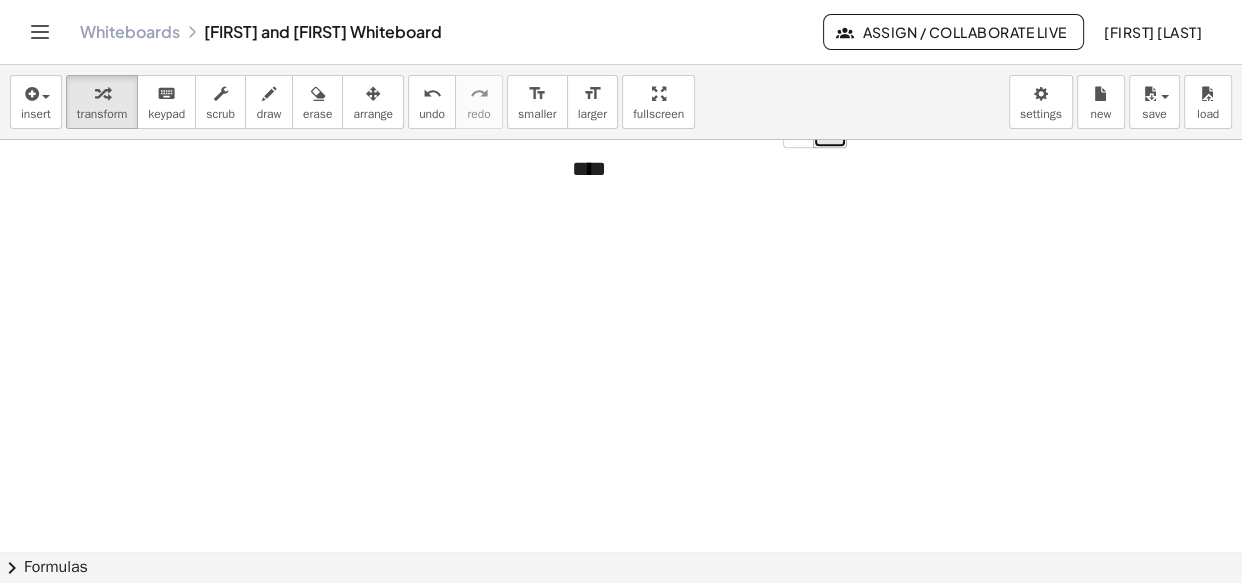 click on "+" at bounding box center (830, 131) 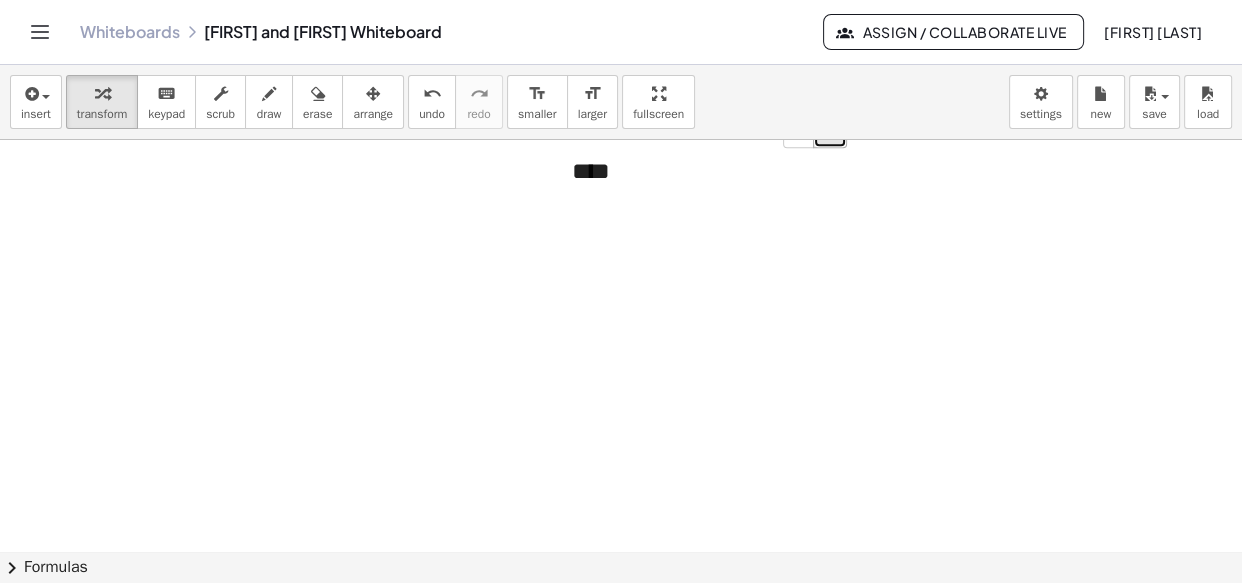 click on "+" at bounding box center (830, 131) 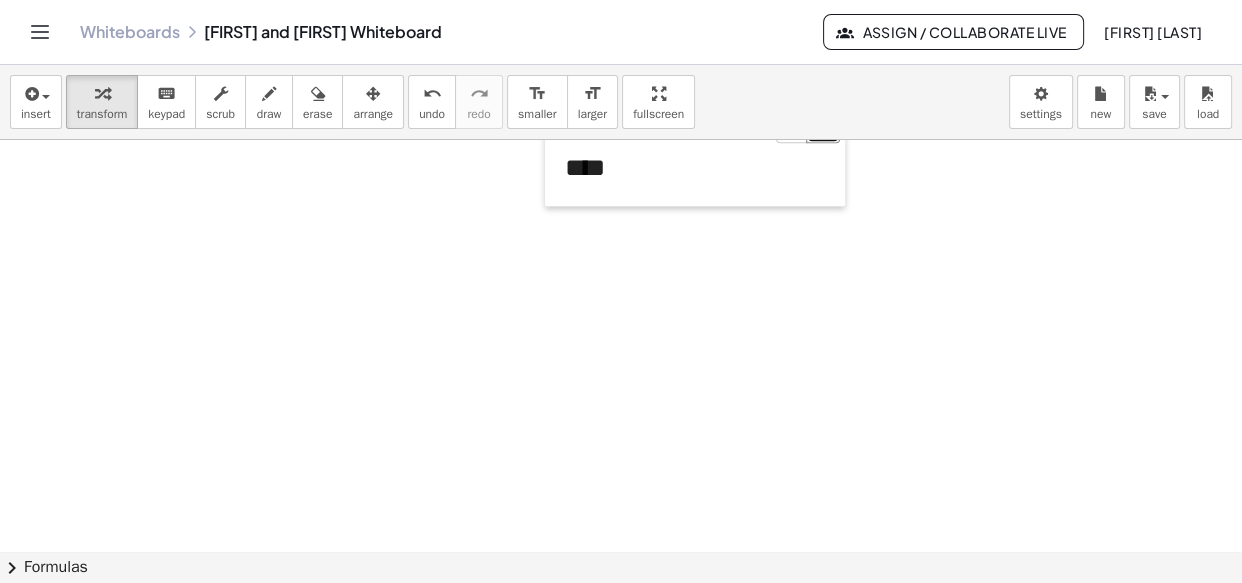 click at bounding box center (555, 167) 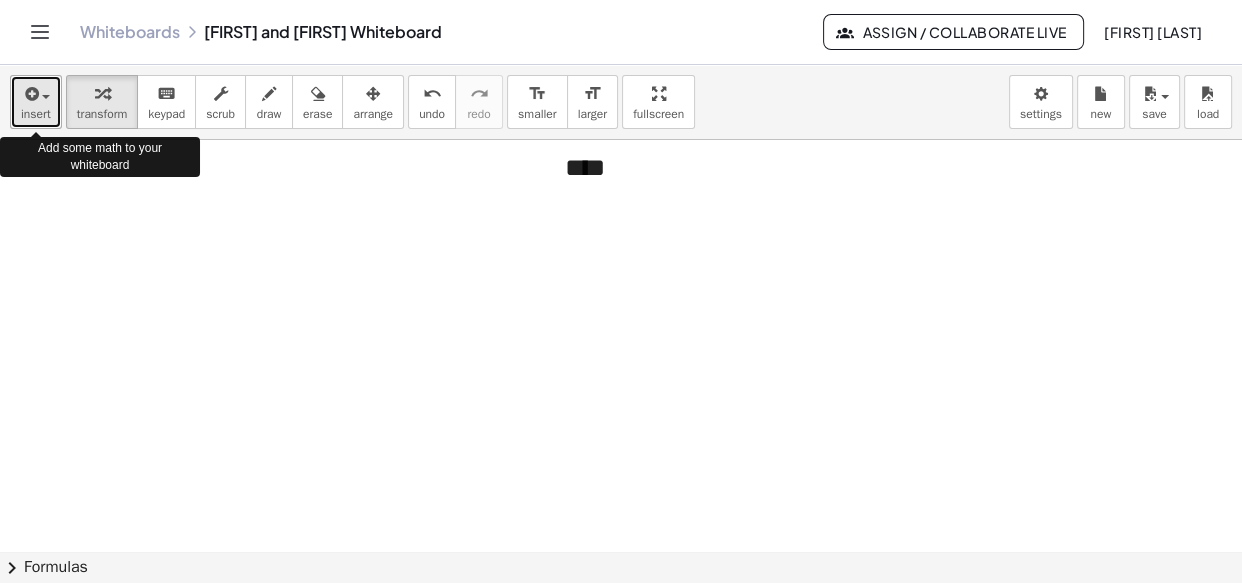click on "insert" at bounding box center (36, 114) 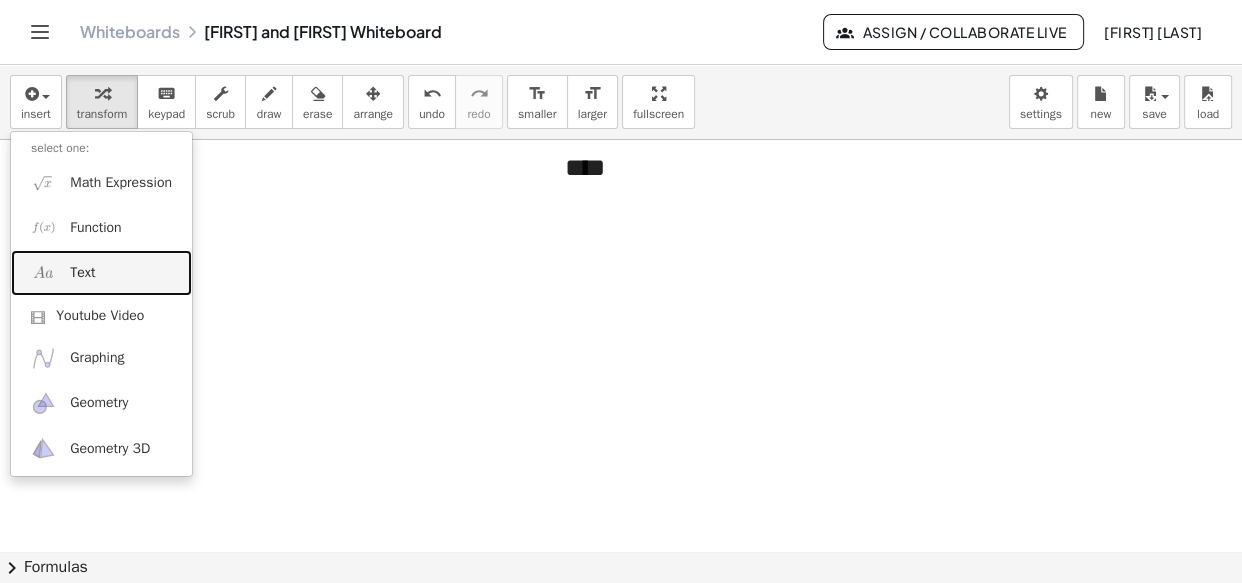 click on "Text" at bounding box center [82, 273] 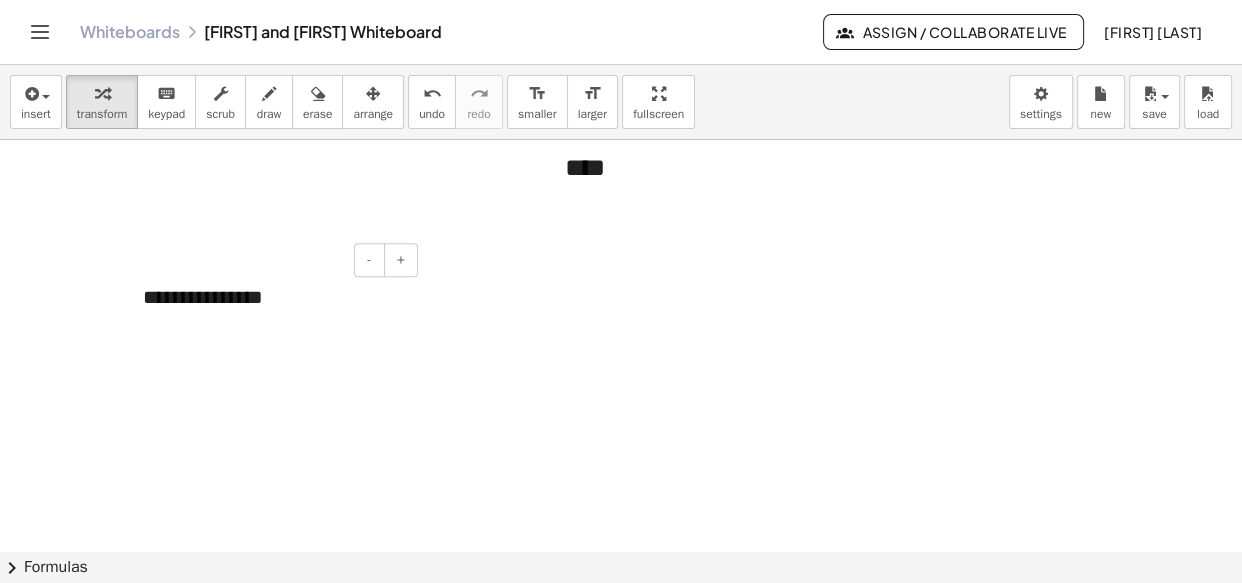 type 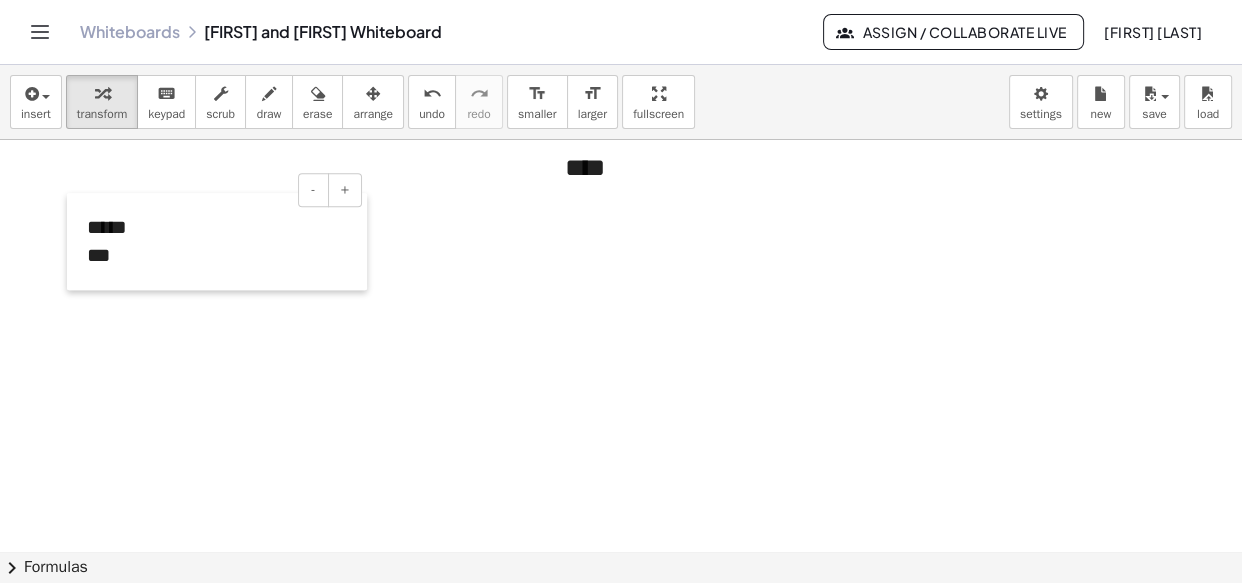 drag, startPoint x: 130, startPoint y: 304, endPoint x: 74, endPoint y: 234, distance: 89.64374 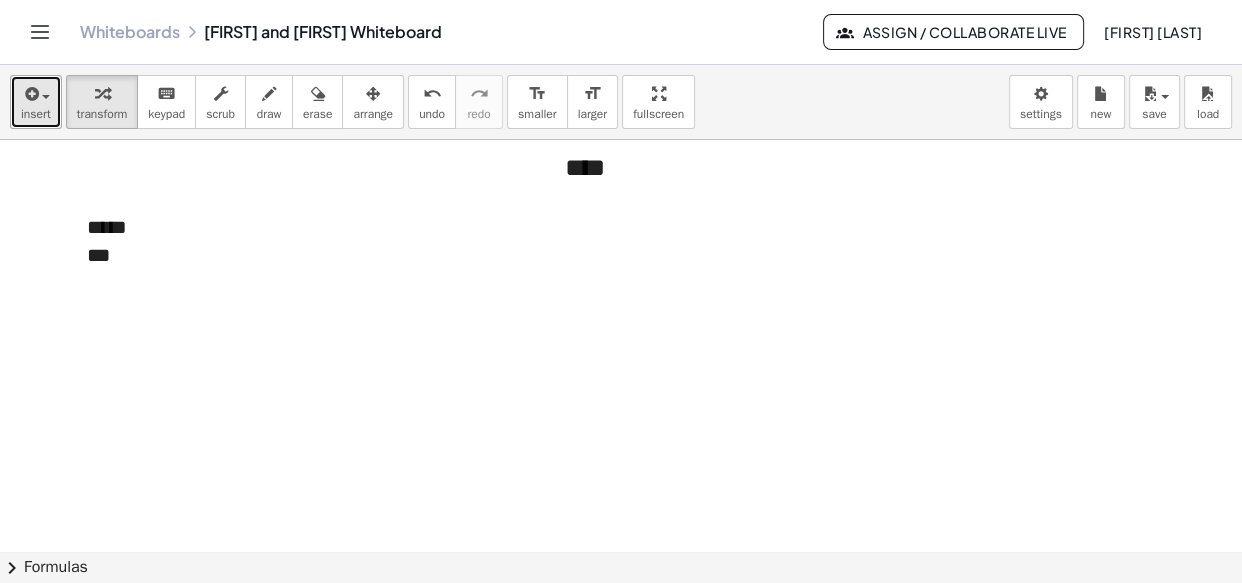 click on "insert" at bounding box center (36, 114) 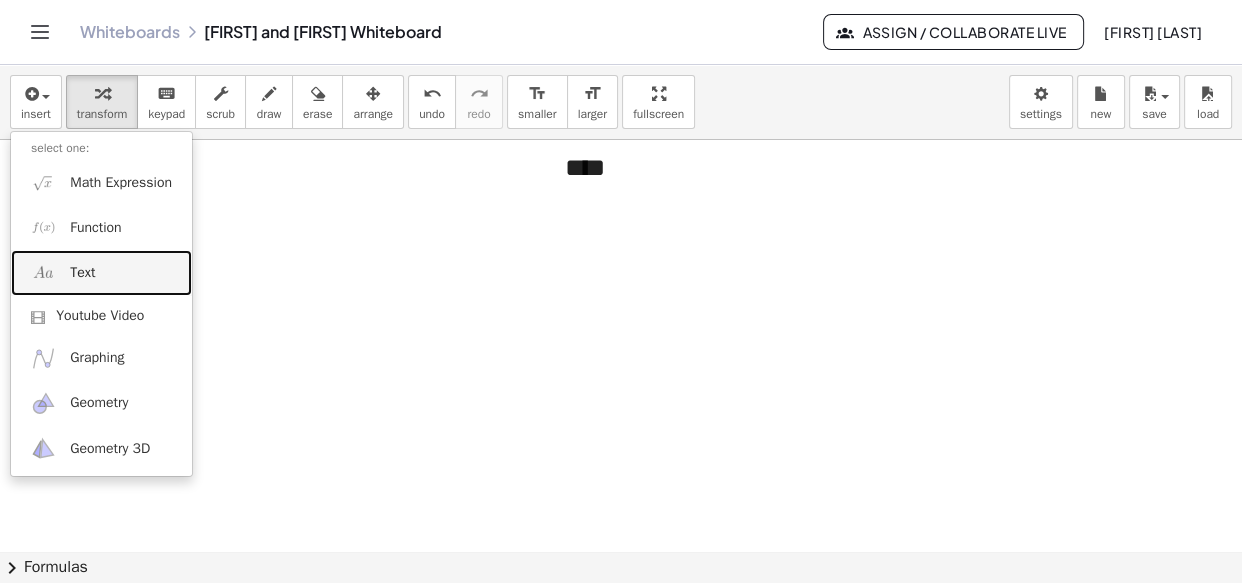 click on "Text" at bounding box center (101, 272) 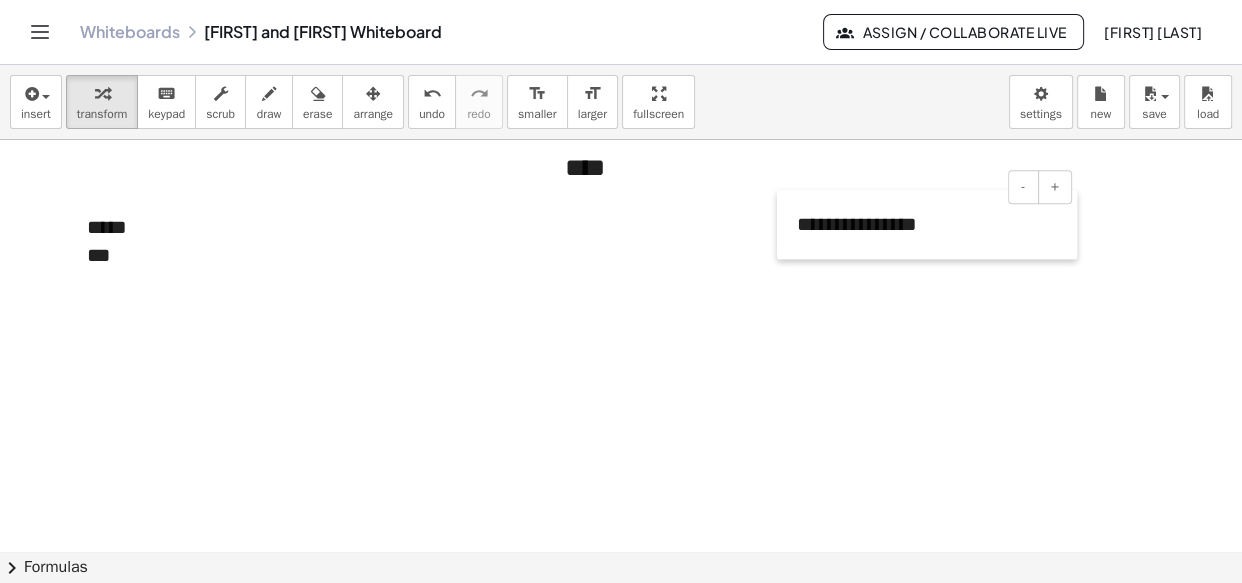 drag, startPoint x: 504, startPoint y: 302, endPoint x: 790, endPoint y: 229, distance: 295.16943 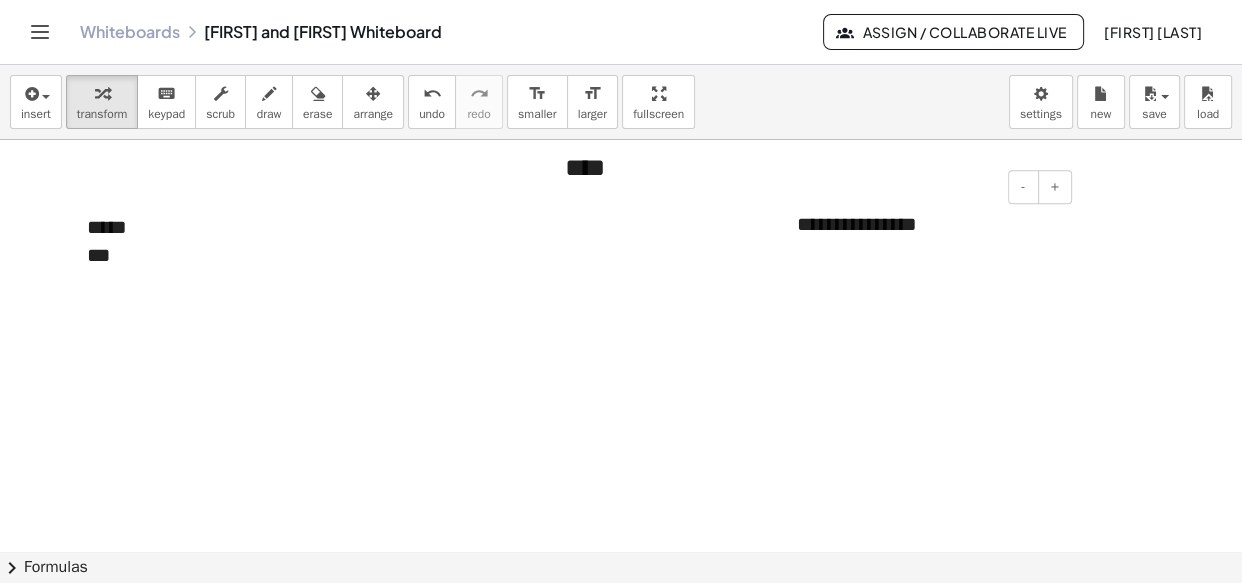 type 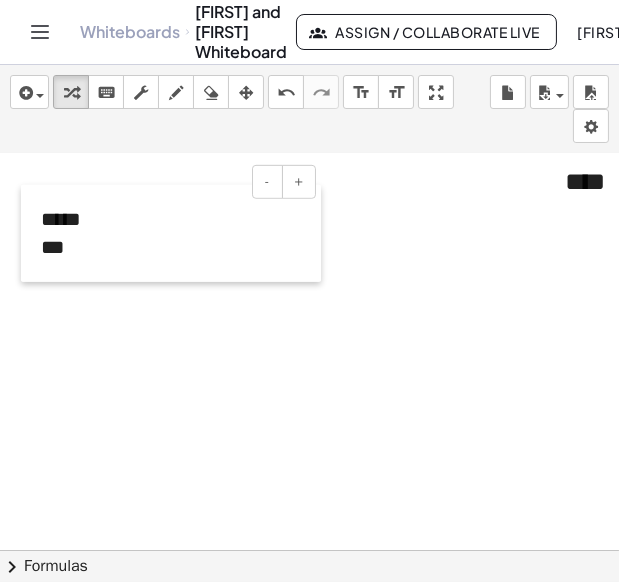 drag, startPoint x: 69, startPoint y: 254, endPoint x: 23, endPoint y: 232, distance: 50.990196 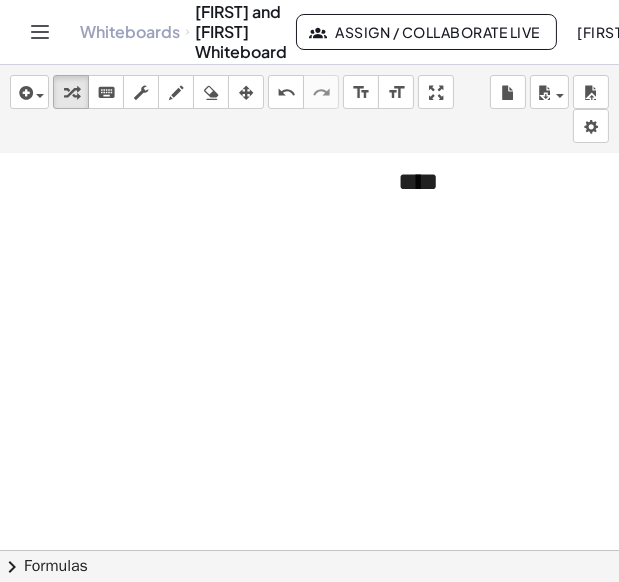 scroll, scrollTop: 1090, scrollLeft: 173, axis: both 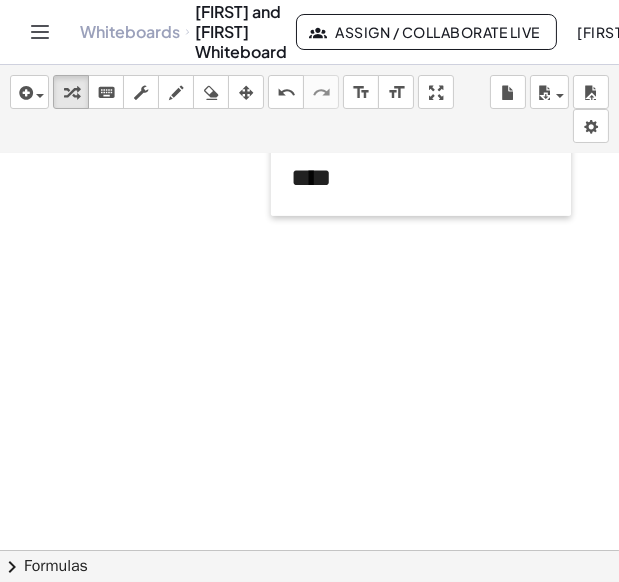 drag, startPoint x: 389, startPoint y: 184, endPoint x: 280, endPoint y: 178, distance: 109.165016 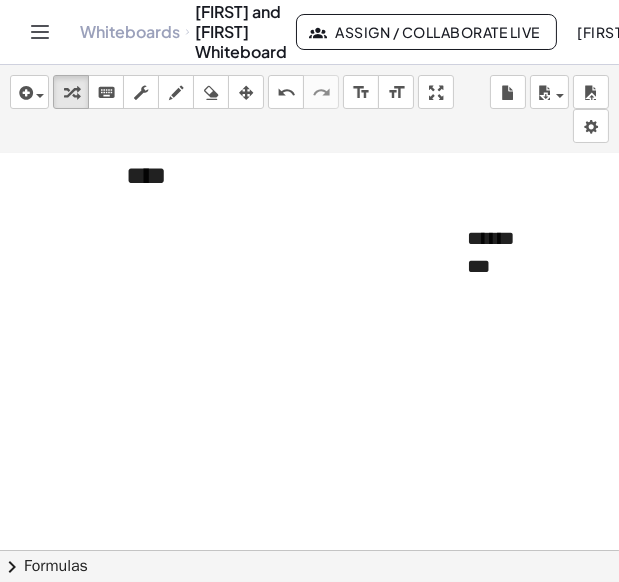 scroll, scrollTop: 1090, scrollLeft: 331, axis: both 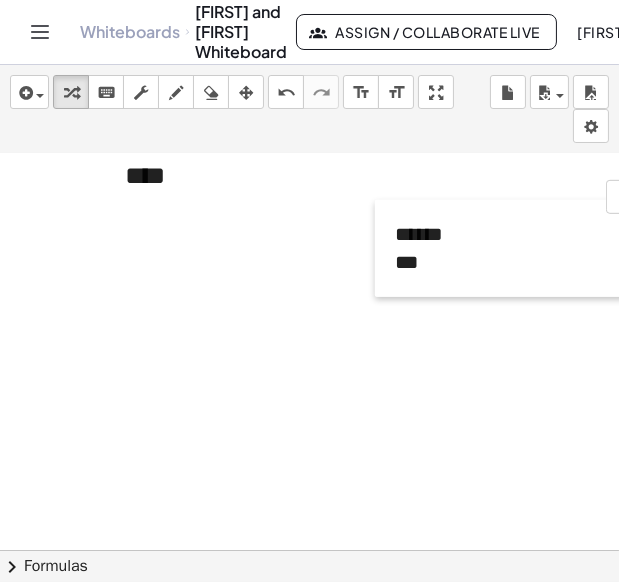 drag, startPoint x: 451, startPoint y: 244, endPoint x: 380, endPoint y: 240, distance: 71.11259 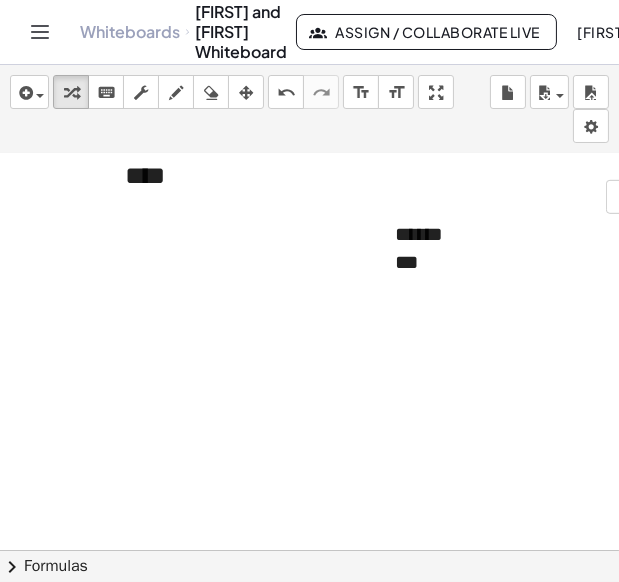 click at bounding box center [385, 248] 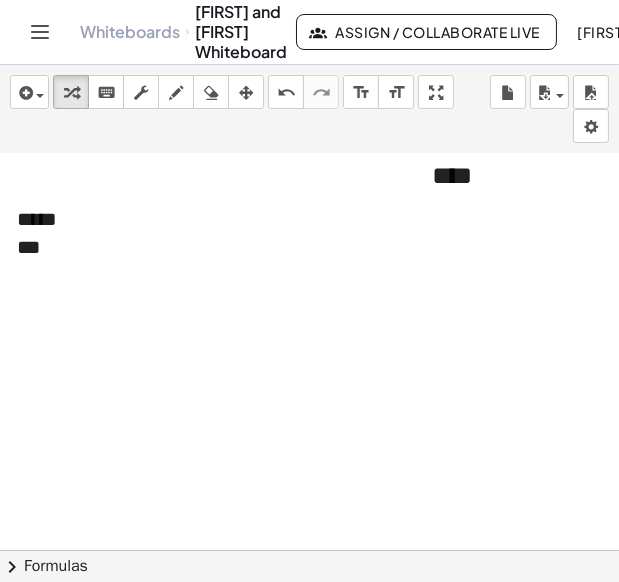scroll, scrollTop: 1090, scrollLeft: 0, axis: vertical 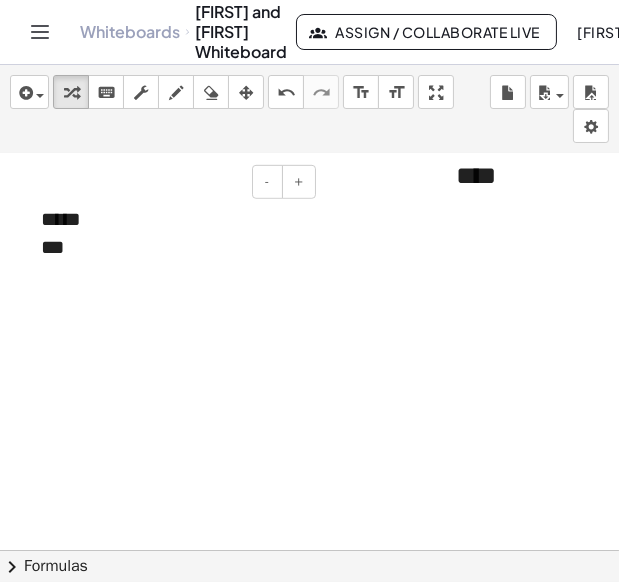 click on "***" at bounding box center [171, 247] 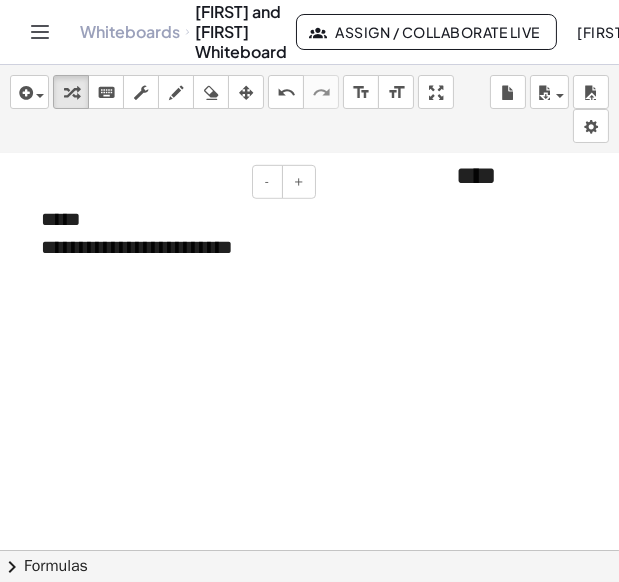 click on "**********" at bounding box center [171, 247] 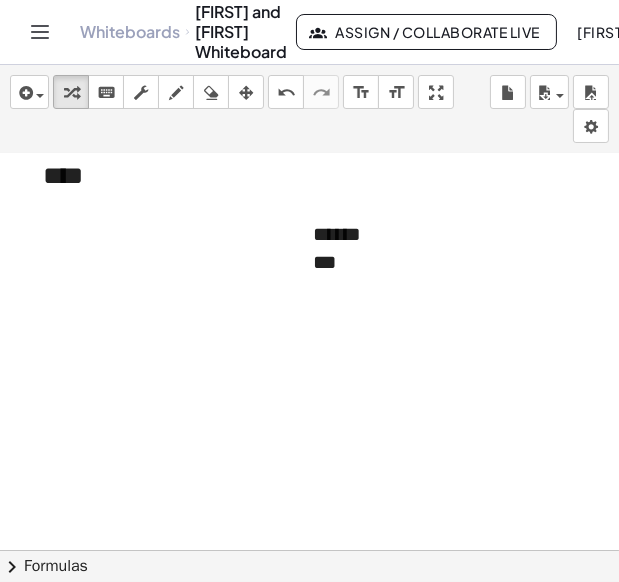 scroll, scrollTop: 1090, scrollLeft: 487, axis: both 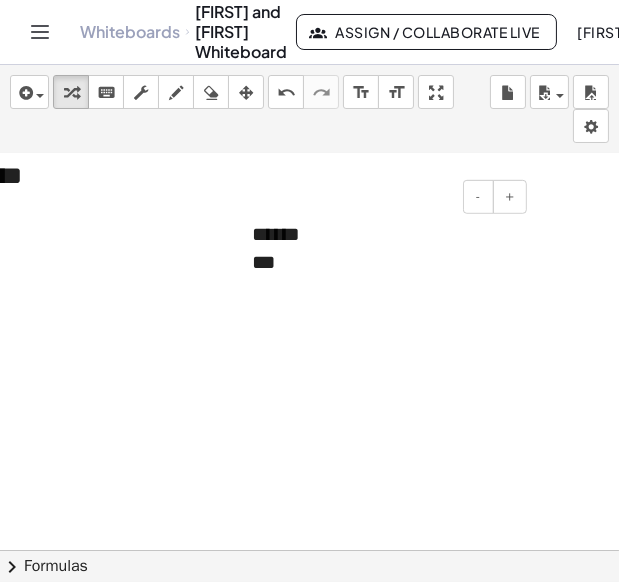 click on "***" at bounding box center (382, 262) 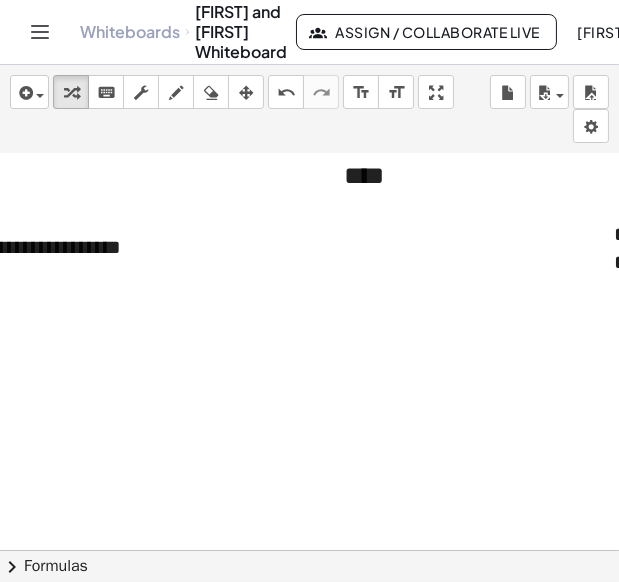 scroll, scrollTop: 1090, scrollLeft: 0, axis: vertical 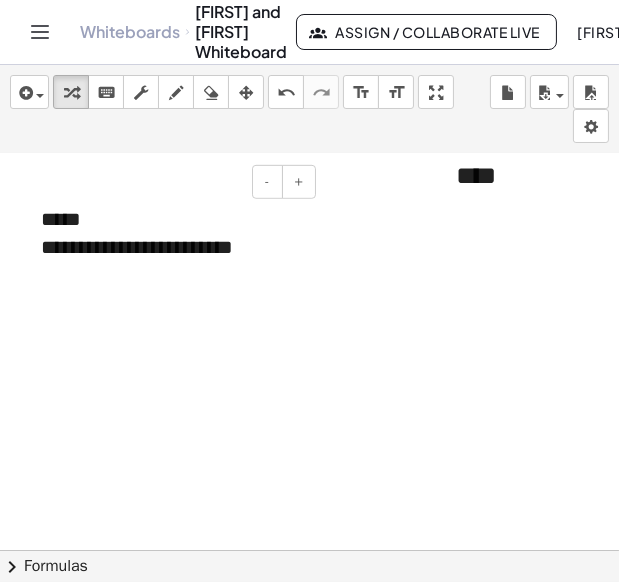 click on "**********" at bounding box center [171, 247] 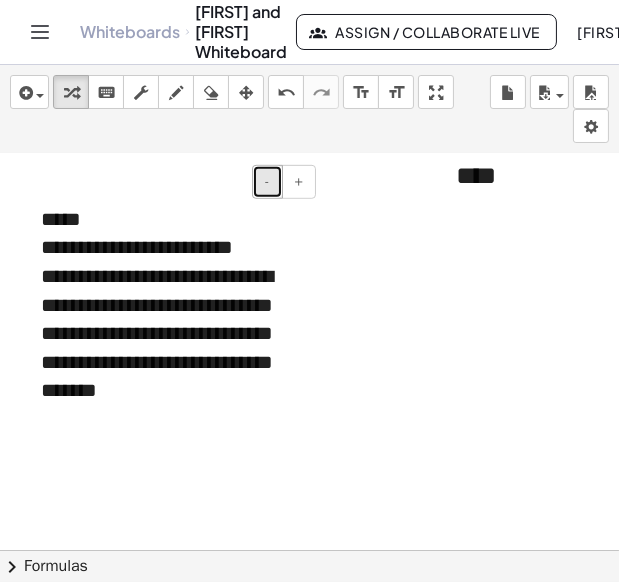 click on "-" at bounding box center (267, 182) 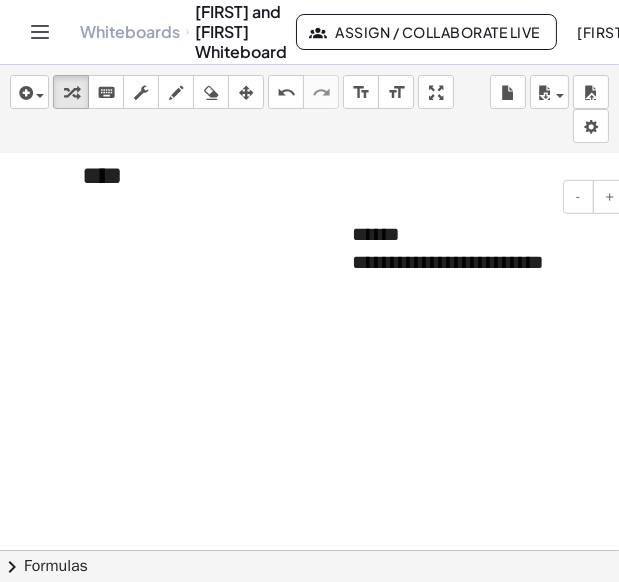 scroll, scrollTop: 1090, scrollLeft: 462, axis: both 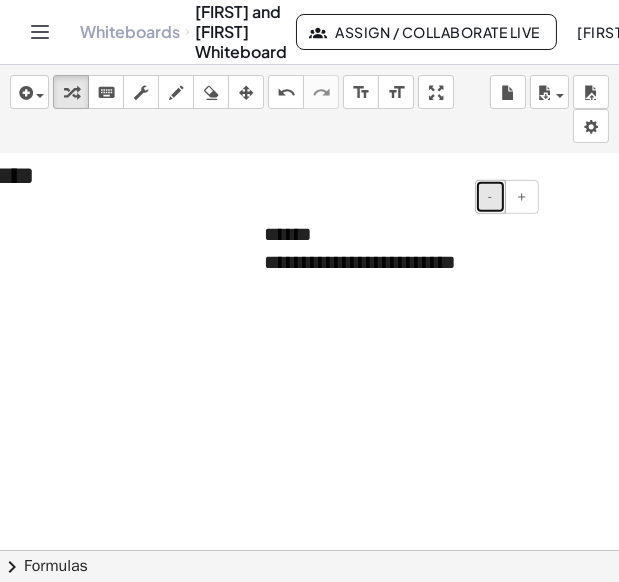 click on "-" at bounding box center [490, 197] 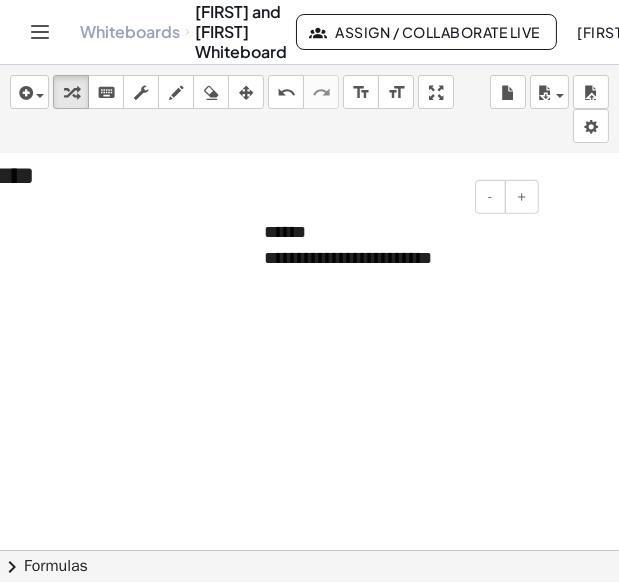 click on "**********" at bounding box center (394, 259) 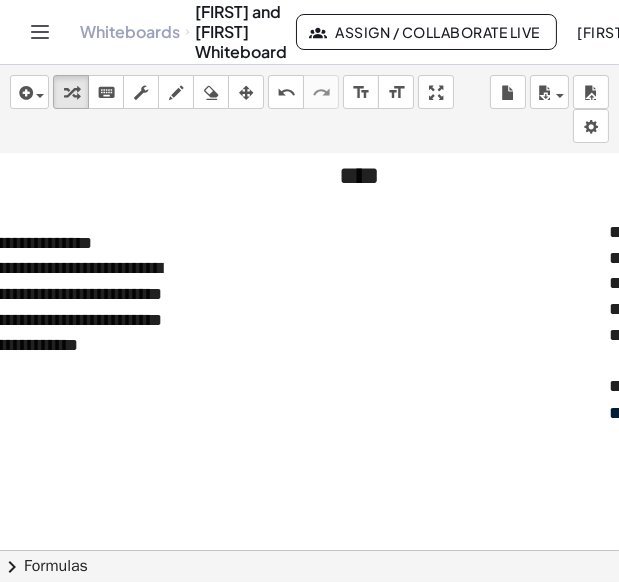 scroll, scrollTop: 1090, scrollLeft: 0, axis: vertical 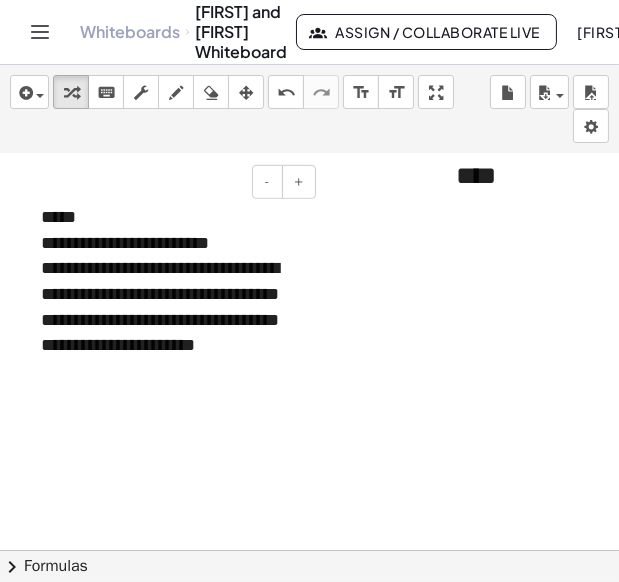 click at bounding box center (171, 398) 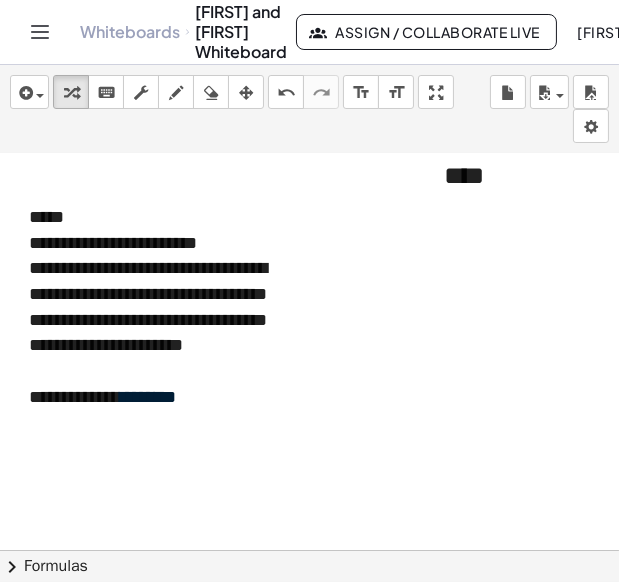 scroll, scrollTop: 1090, scrollLeft: 0, axis: vertical 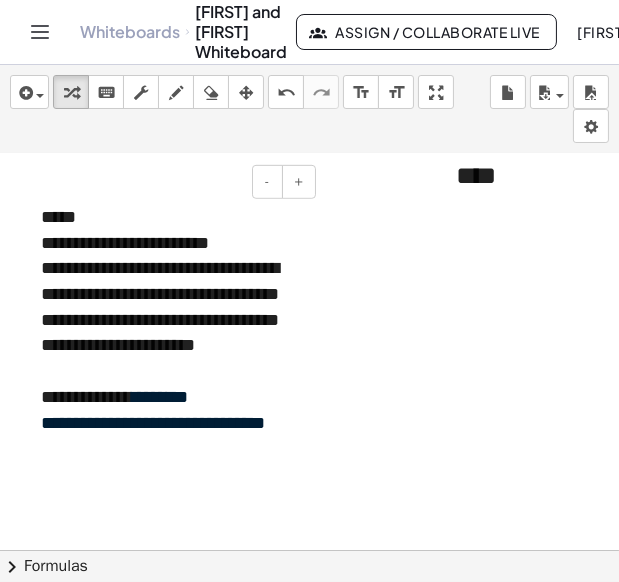click on "**********" at bounding box center (153, 423) 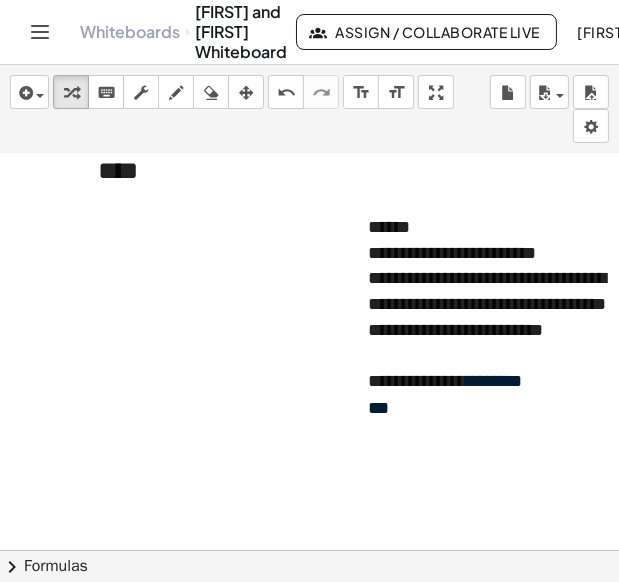 scroll, scrollTop: 1095, scrollLeft: 359, axis: both 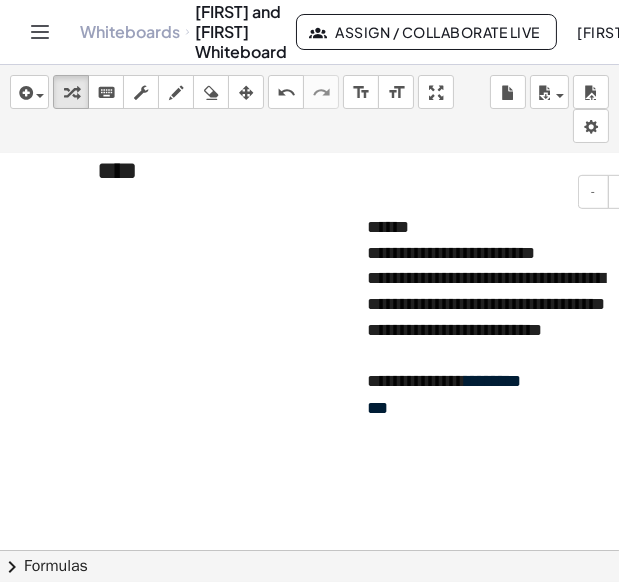 click on "***" at bounding box center [377, 408] 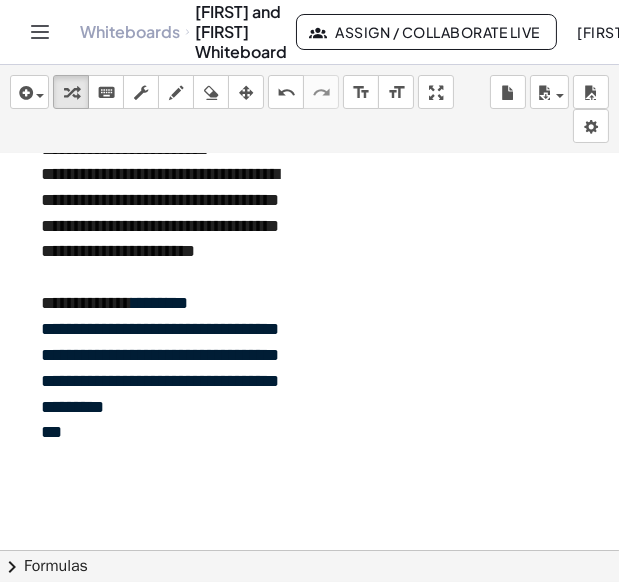 scroll, scrollTop: 1188, scrollLeft: 0, axis: vertical 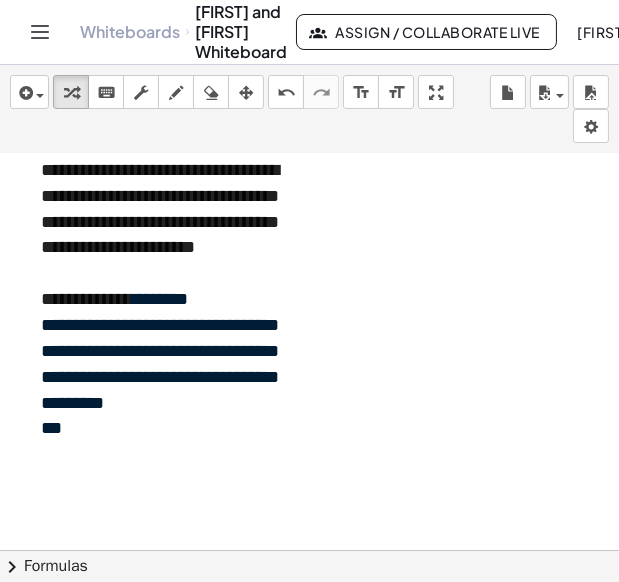 click on "***" at bounding box center [171, 429] 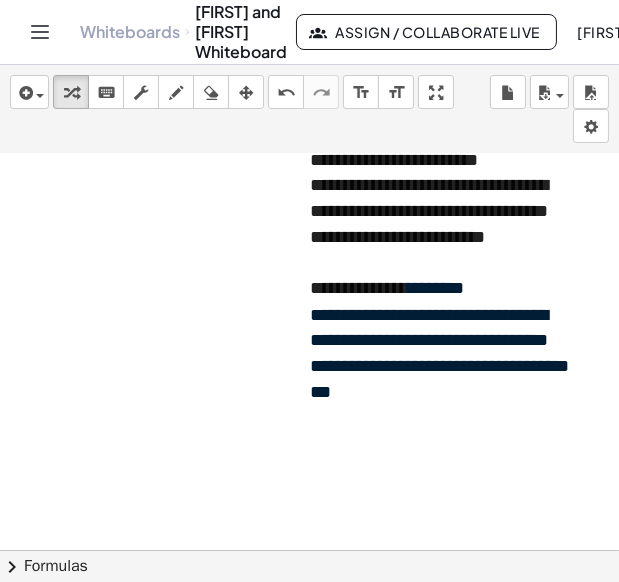 scroll, scrollTop: 1188, scrollLeft: 417, axis: both 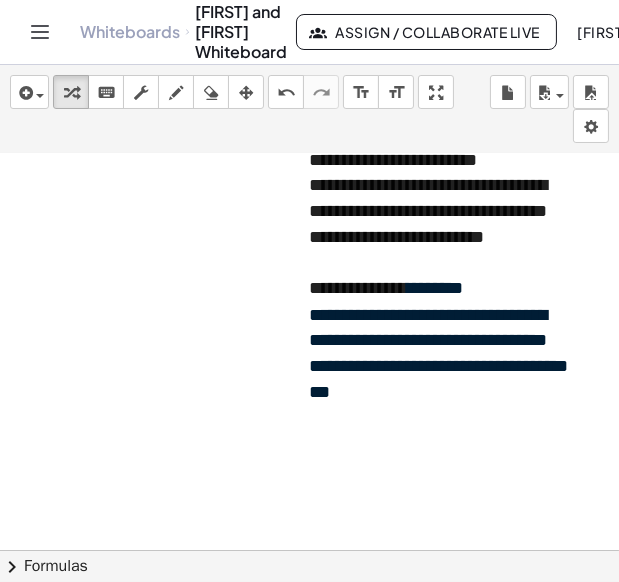 click on "***" at bounding box center [439, 393] 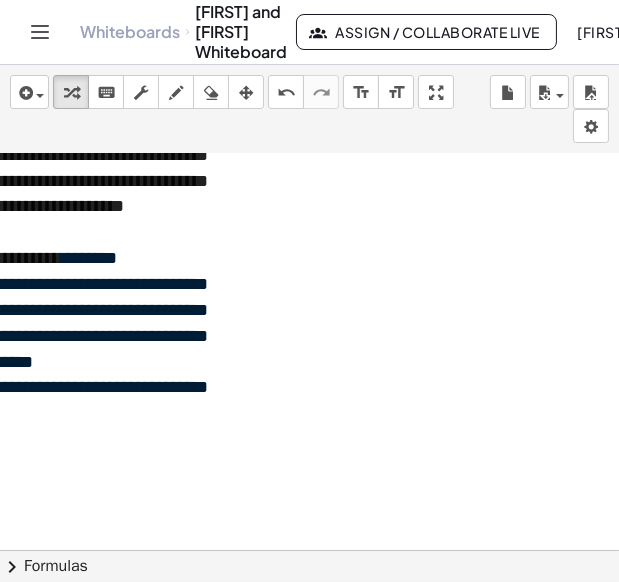 scroll, scrollTop: 1229, scrollLeft: 0, axis: vertical 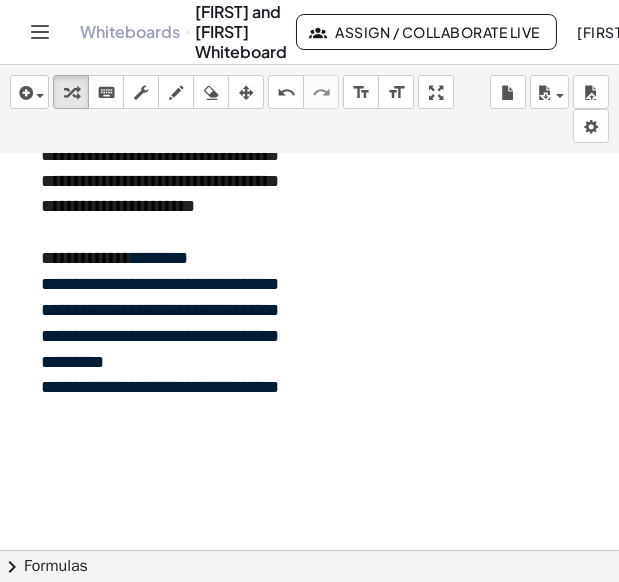 click on "**********" at bounding box center (171, 388) 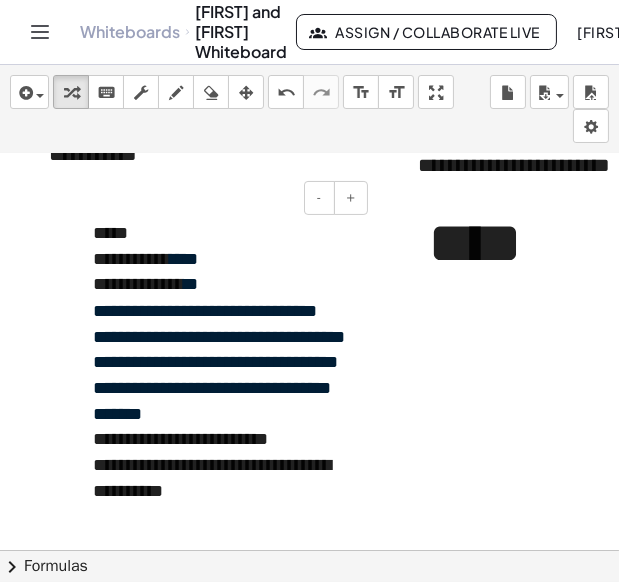 scroll, scrollTop: 282, scrollLeft: 0, axis: vertical 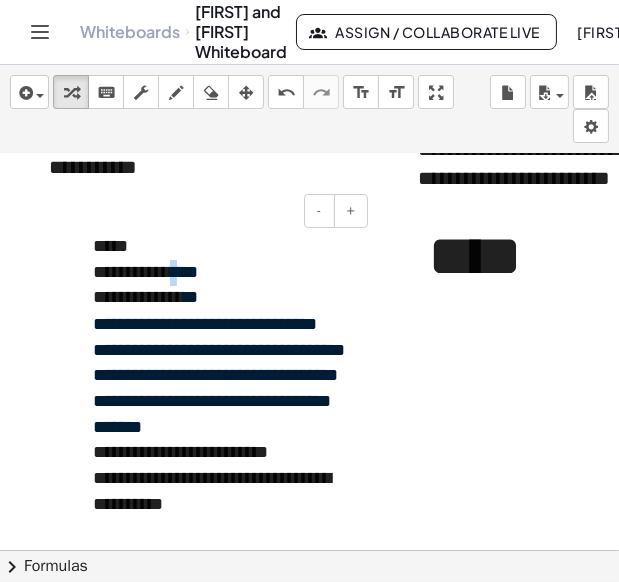 drag, startPoint x: 179, startPoint y: 267, endPoint x: 189, endPoint y: 270, distance: 10.440307 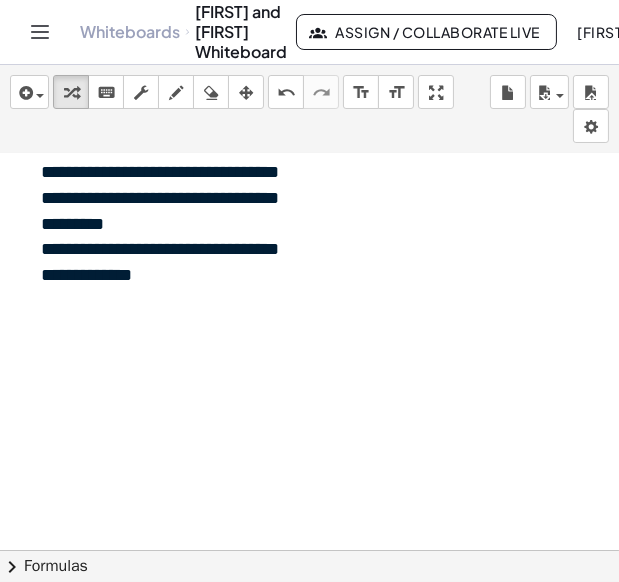 scroll, scrollTop: 1357, scrollLeft: 0, axis: vertical 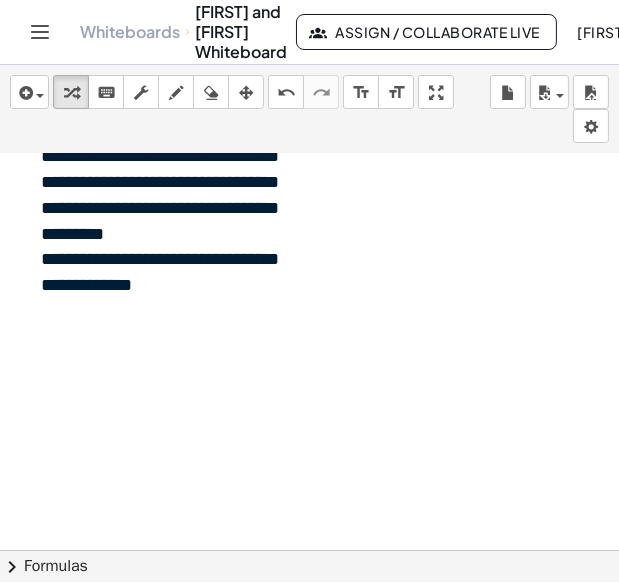 click on "**********" at bounding box center [171, 286] 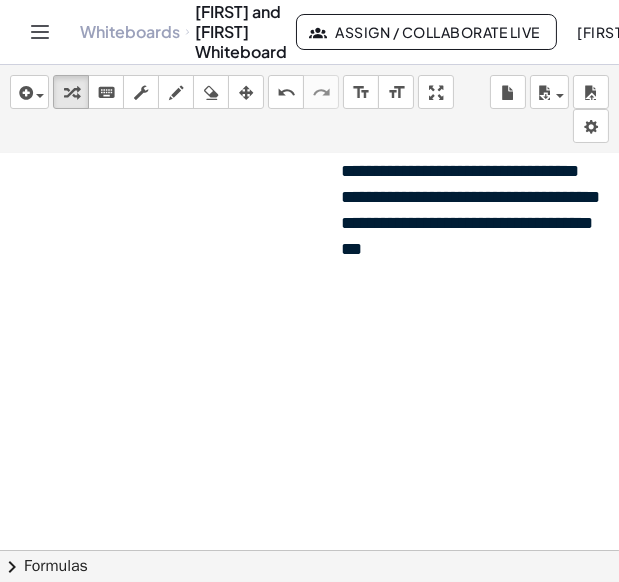 scroll, scrollTop: 1357, scrollLeft: 389, axis: both 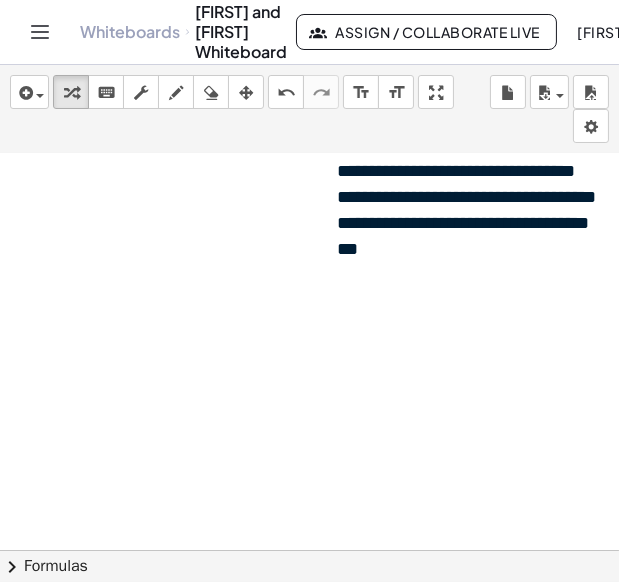 click on "**********" at bounding box center (467, 136) 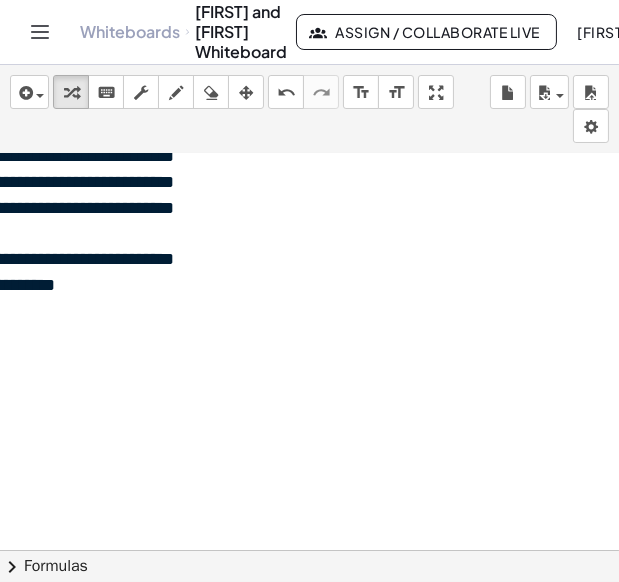scroll, scrollTop: 1357, scrollLeft: 0, axis: vertical 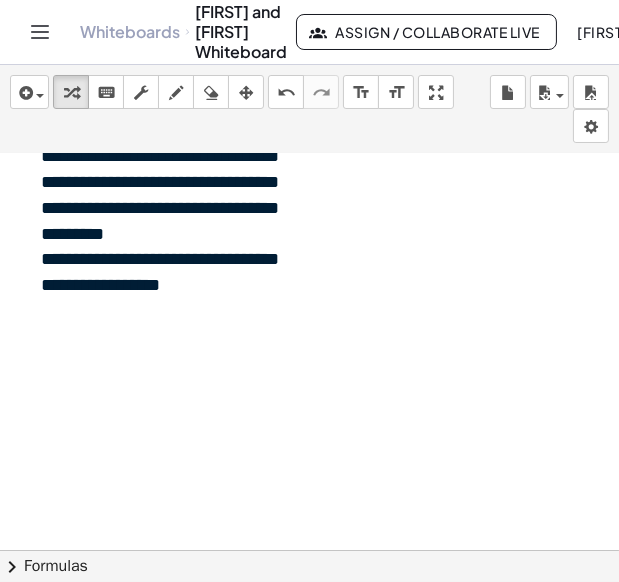 click on "**********" at bounding box center (171, 286) 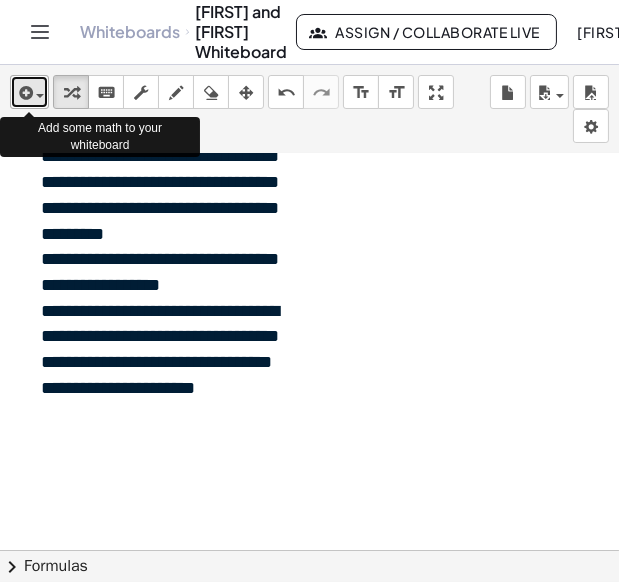 click on "insert" at bounding box center (29, 92) 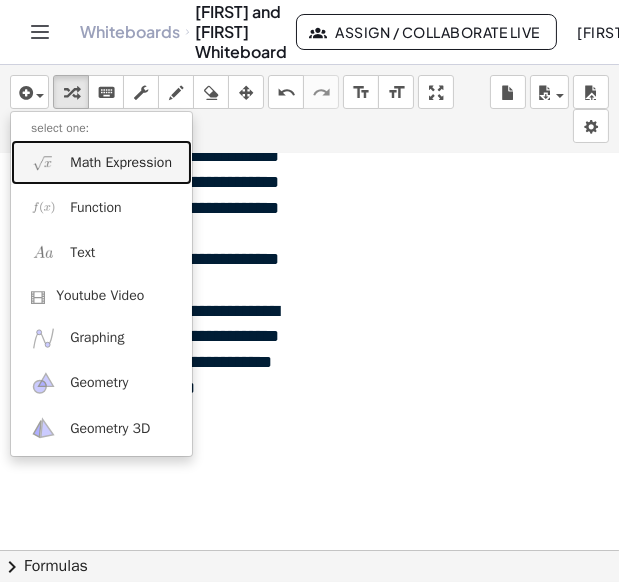 click on "Math Expression" at bounding box center (121, 163) 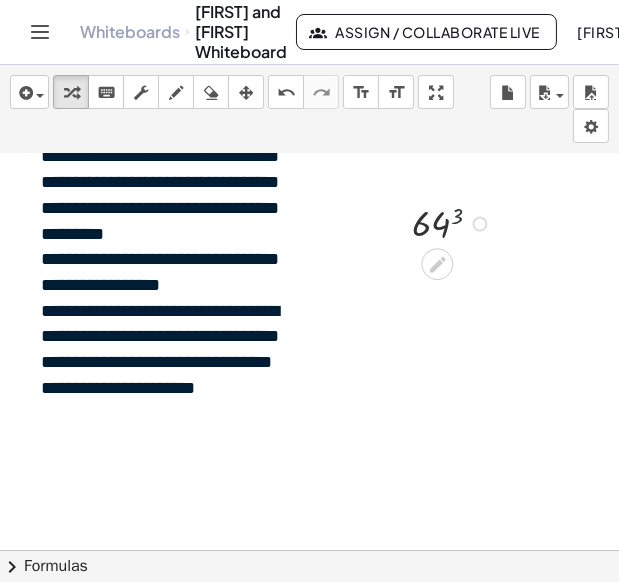 click at bounding box center (455, 222) 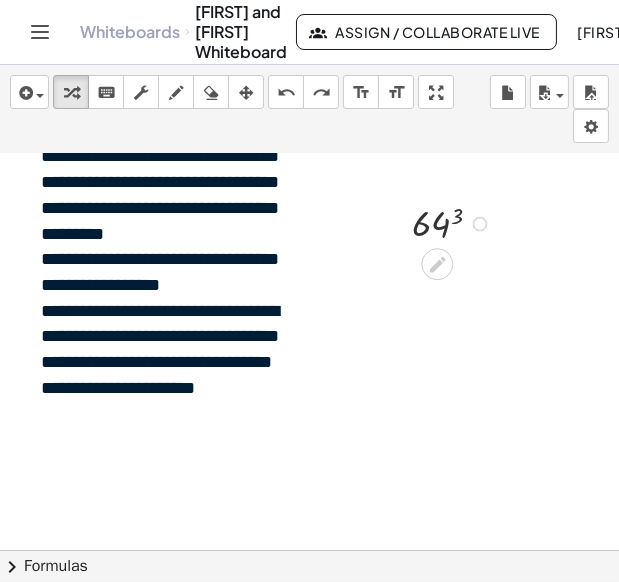 click at bounding box center [480, 224] 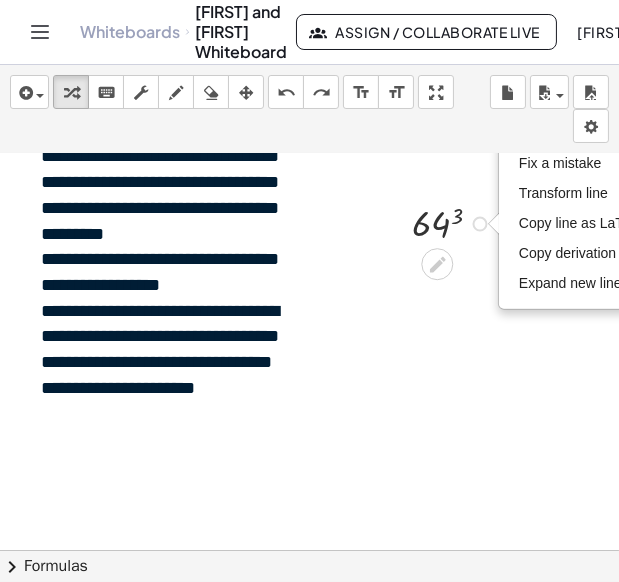 click on "Fix a mistake Transform line Copy line as LaTeX Copy derivation as LaTeX Expand new lines: On" at bounding box center [480, 224] 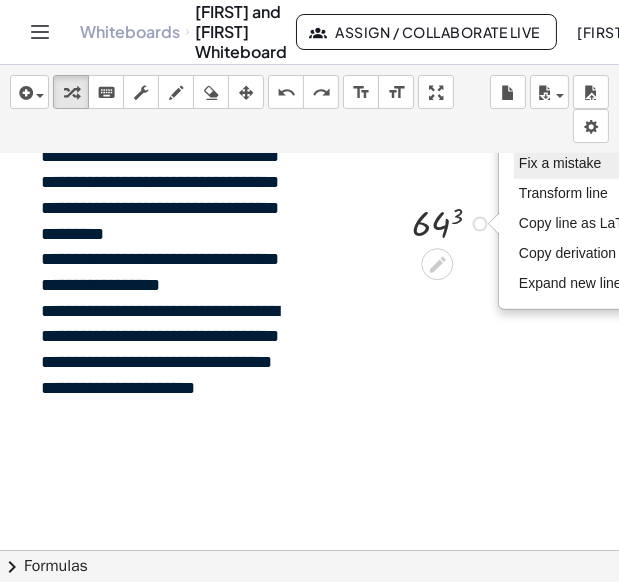 click on "Fix a mistake" at bounding box center (560, 163) 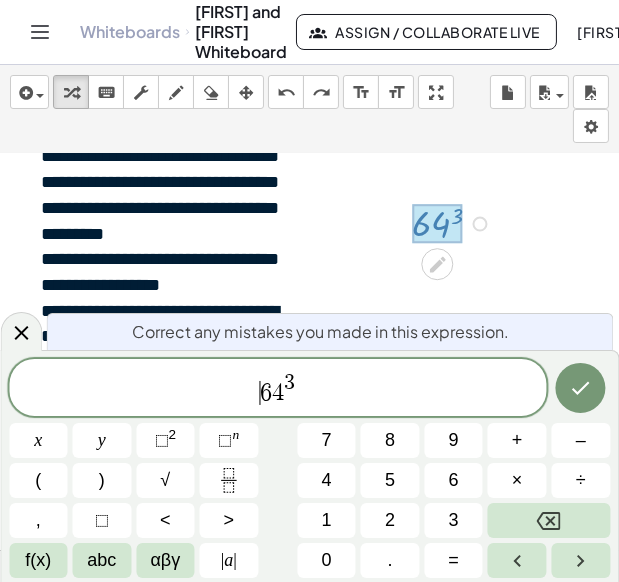 click on "6" at bounding box center (266, 393) 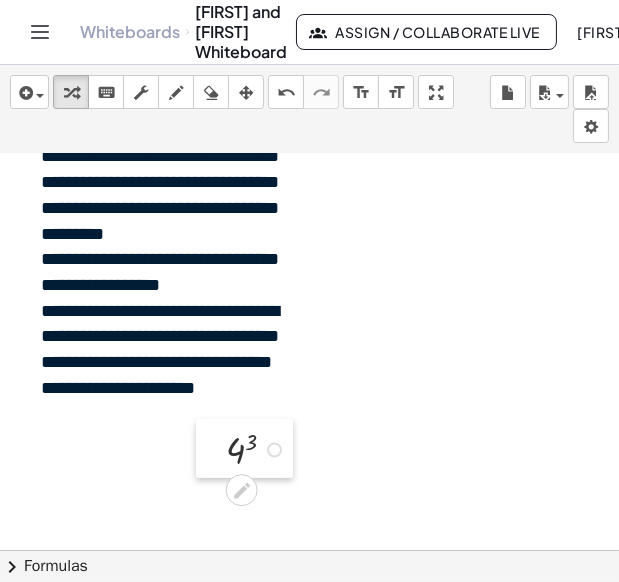 drag, startPoint x: 420, startPoint y: 223, endPoint x: 224, endPoint y: 449, distance: 299.15213 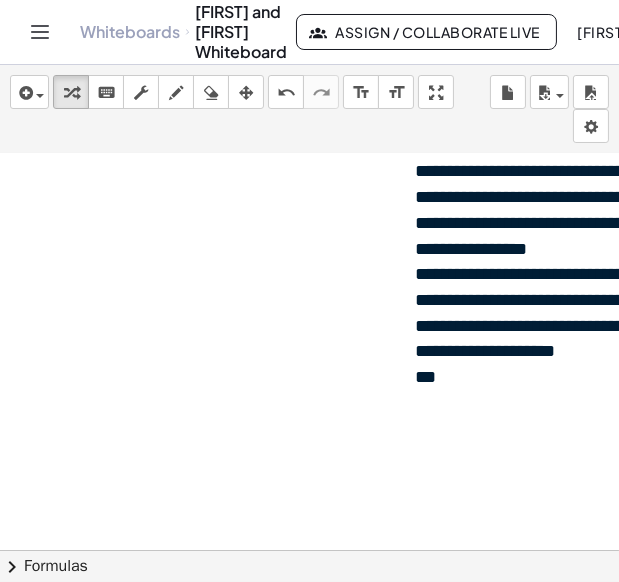 scroll, scrollTop: 1357, scrollLeft: 313, axis: both 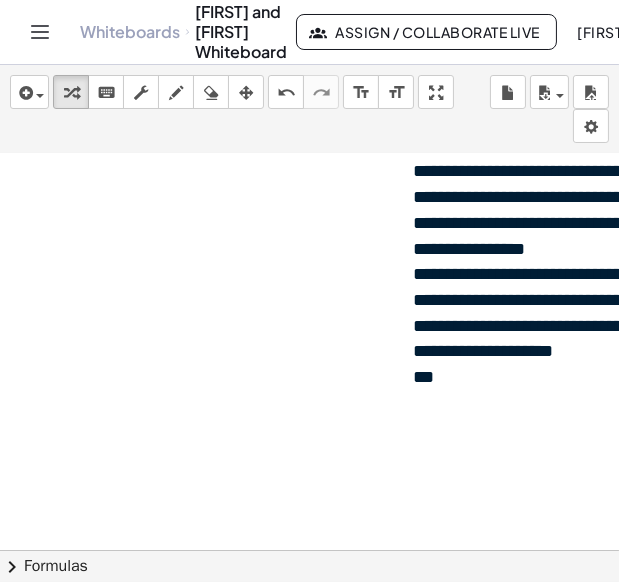click on "***" at bounding box center (543, 378) 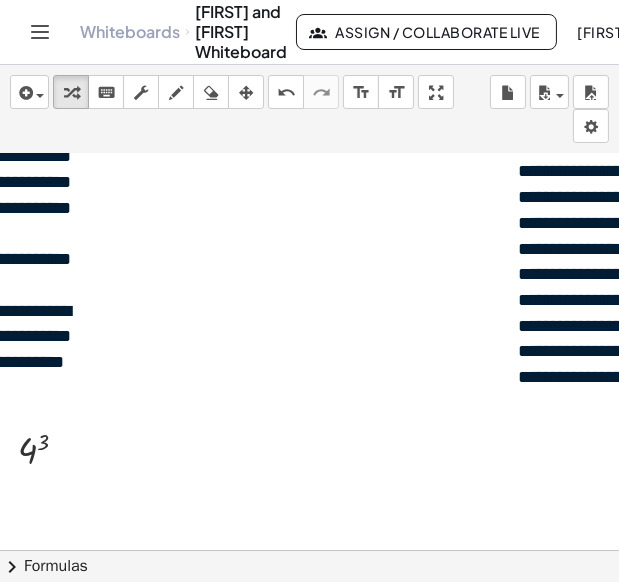 scroll, scrollTop: 1357, scrollLeft: 209, axis: both 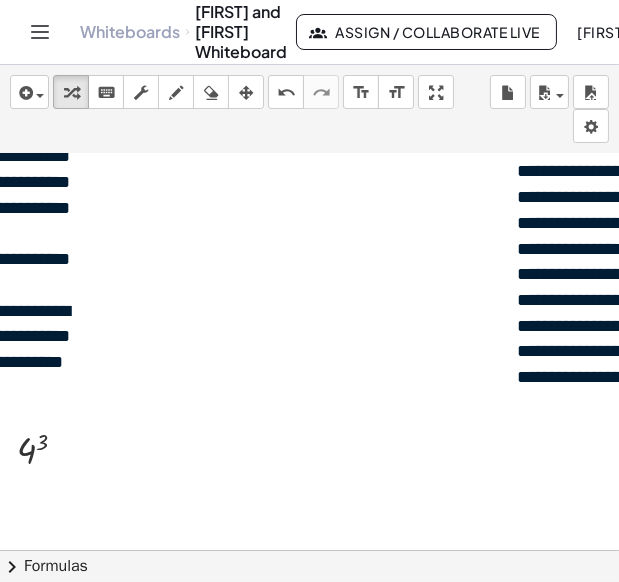 click at bounding box center [296, -212] 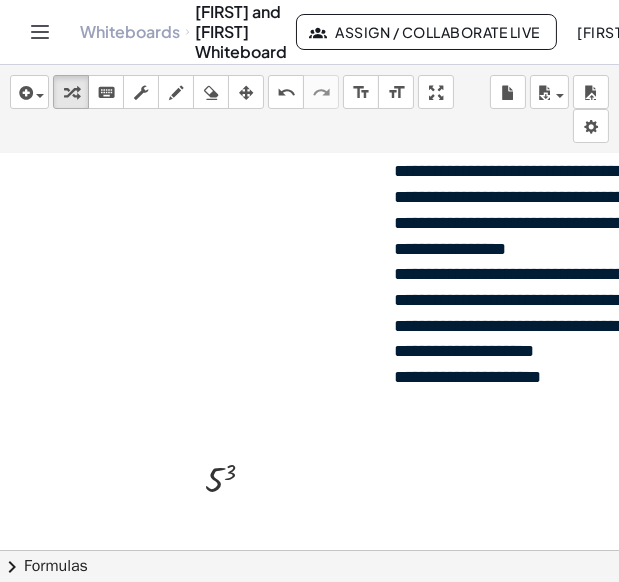 scroll, scrollTop: 1357, scrollLeft: 333, axis: both 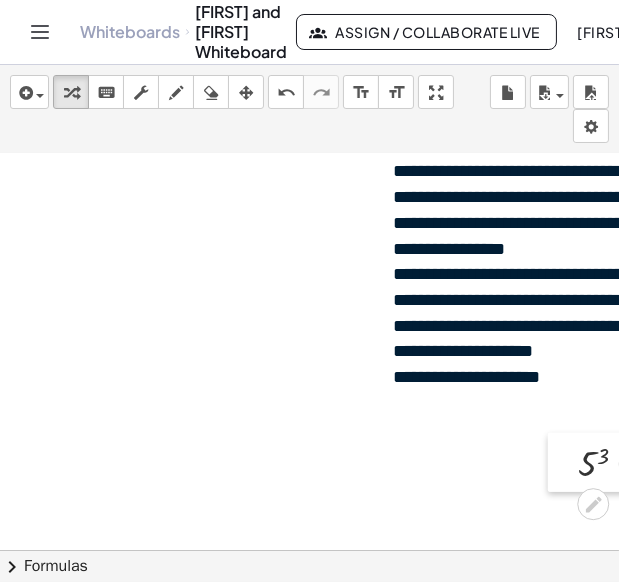 drag, startPoint x: 190, startPoint y: 483, endPoint x: 564, endPoint y: 467, distance: 374.3421 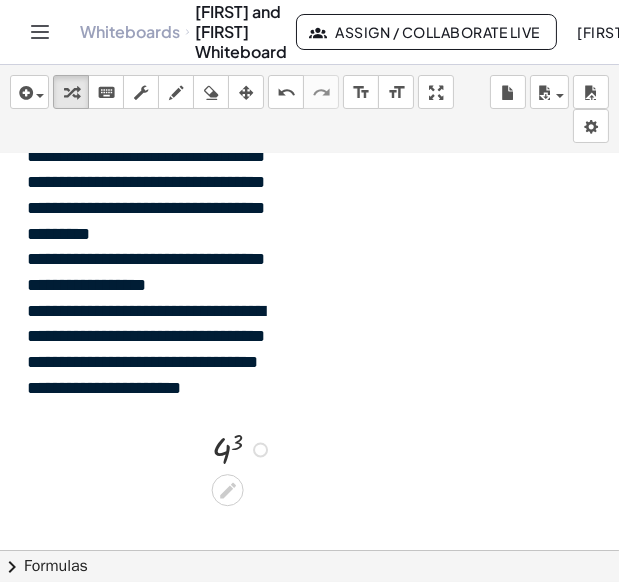 scroll, scrollTop: 1357, scrollLeft: 0, axis: vertical 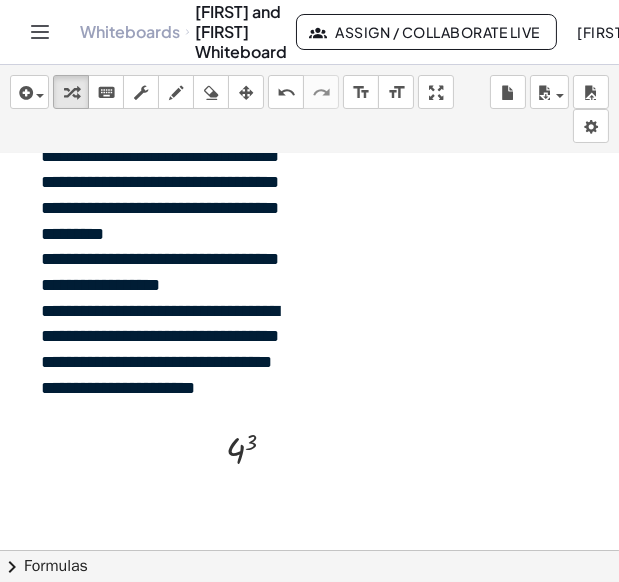 click on "**********" at bounding box center [118, 388] 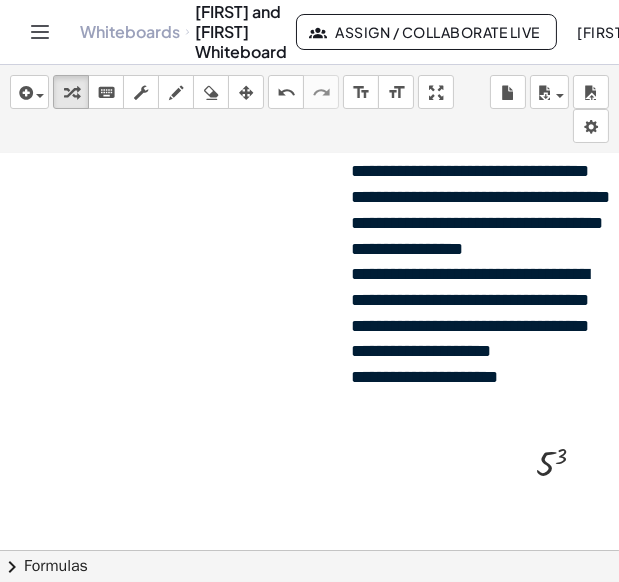scroll, scrollTop: 1357, scrollLeft: 380, axis: both 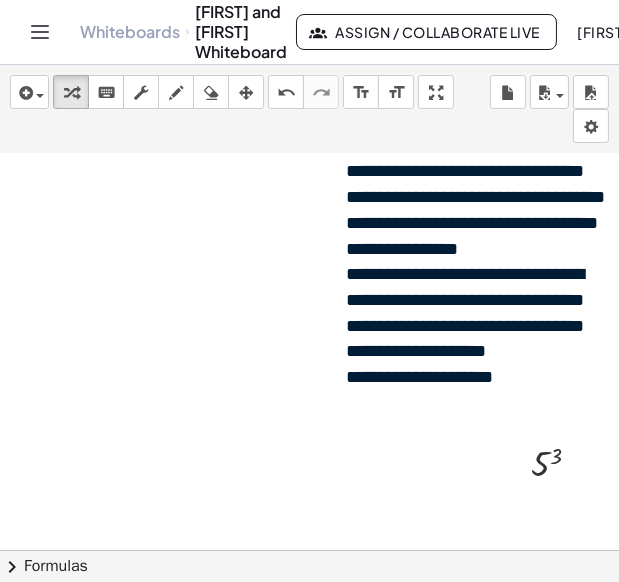 click on "**********" at bounding box center [419, 377] 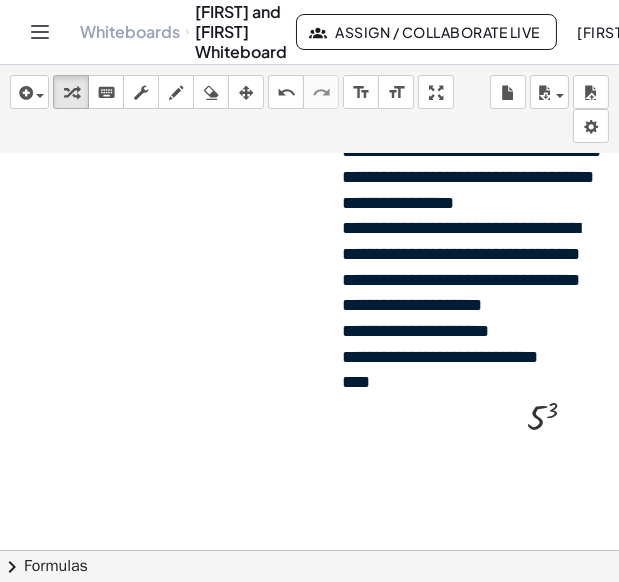 scroll, scrollTop: 1403, scrollLeft: 0, axis: vertical 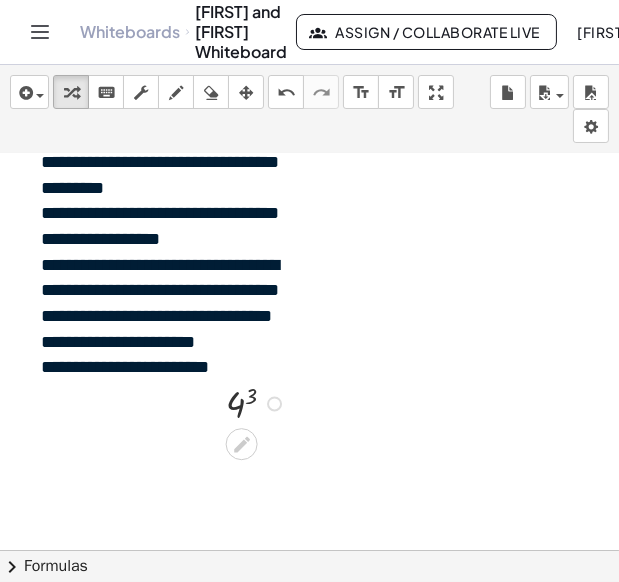 click at bounding box center [250, 442] 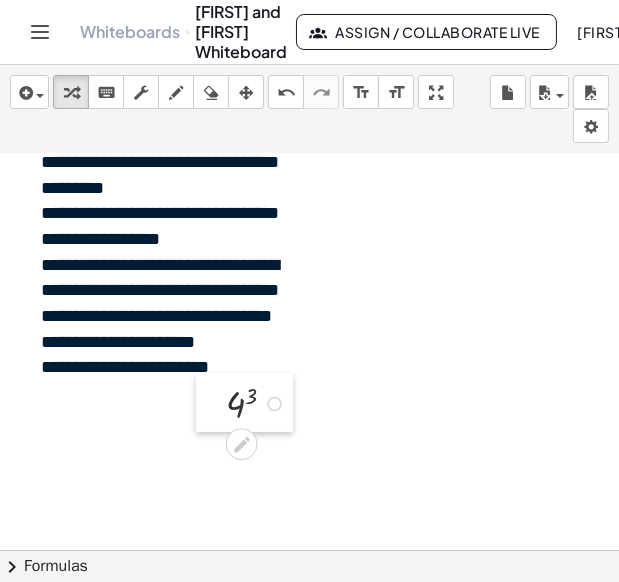 click at bounding box center [211, 402] 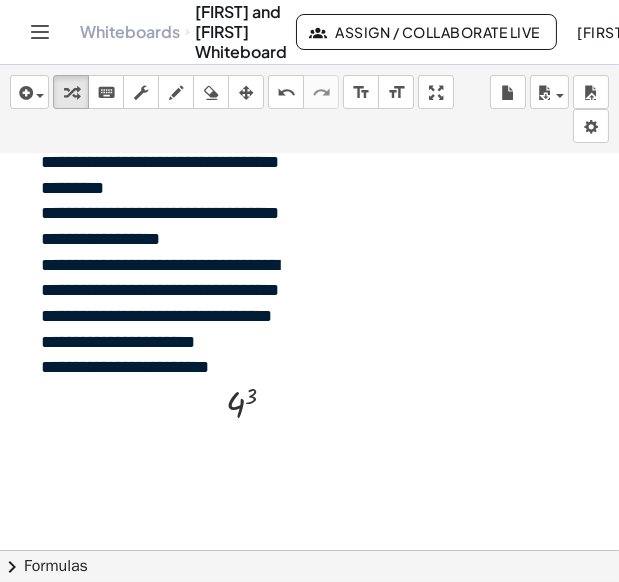 click on "*" at bounding box center [153, 367] 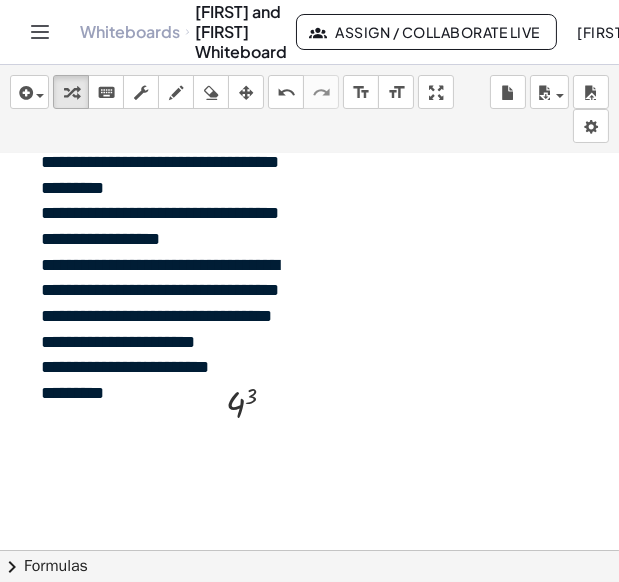 click at bounding box center (505, -258) 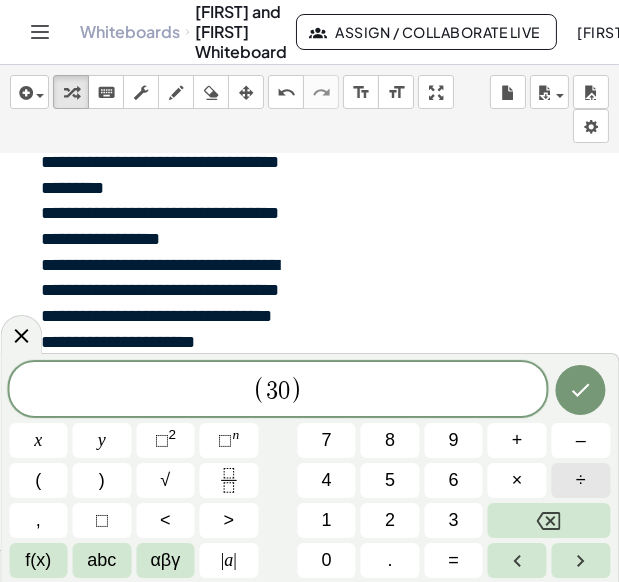 click on "÷" at bounding box center (581, 480) 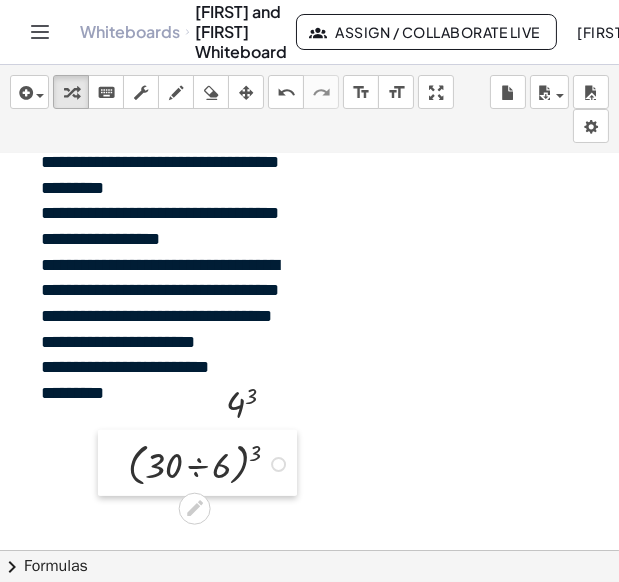 drag, startPoint x: 357, startPoint y: 481, endPoint x: 119, endPoint y: 464, distance: 238.60637 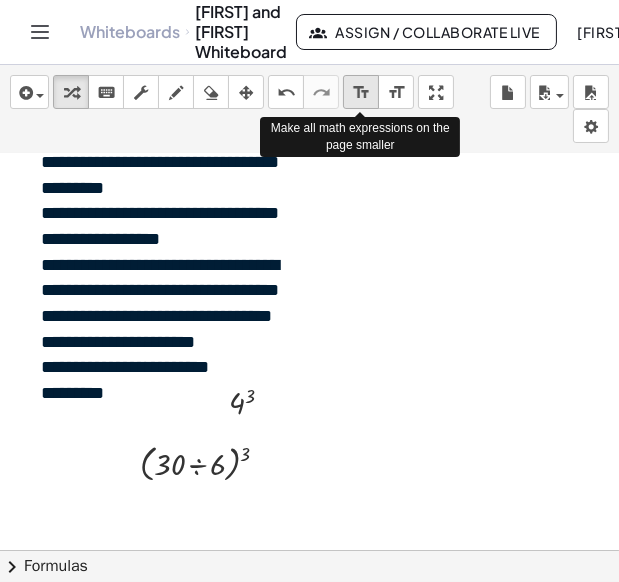 click on "format_size" at bounding box center (361, 93) 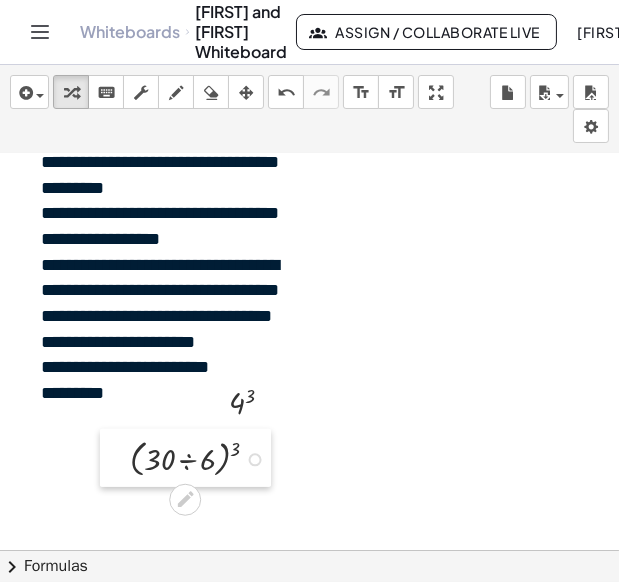 drag, startPoint x: 128, startPoint y: 470, endPoint x: 118, endPoint y: 465, distance: 11.18034 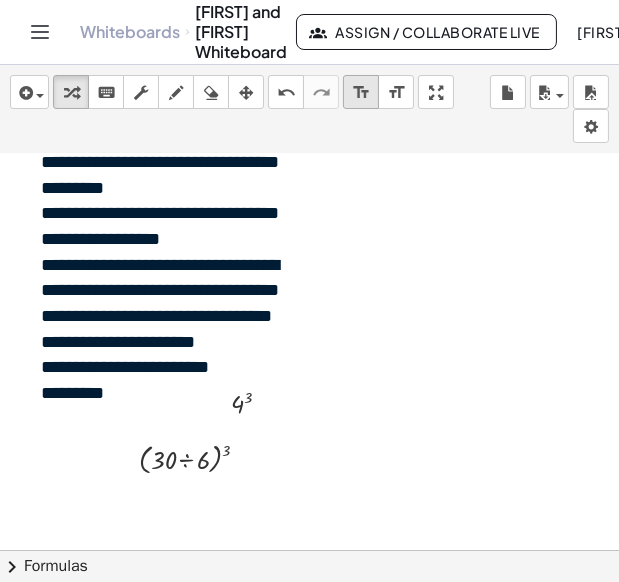 click on "format_size" at bounding box center [361, 93] 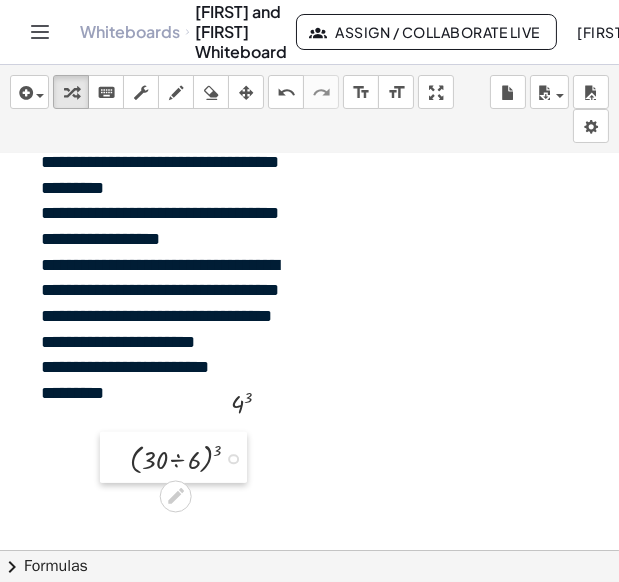 click at bounding box center [115, 457] 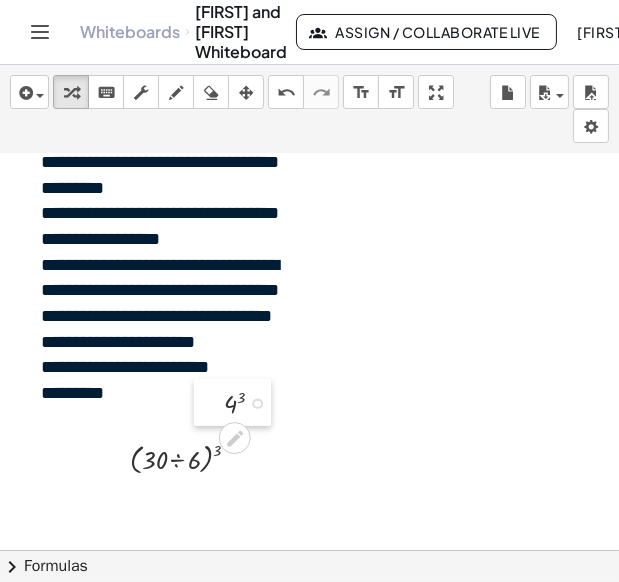 click at bounding box center [209, 402] 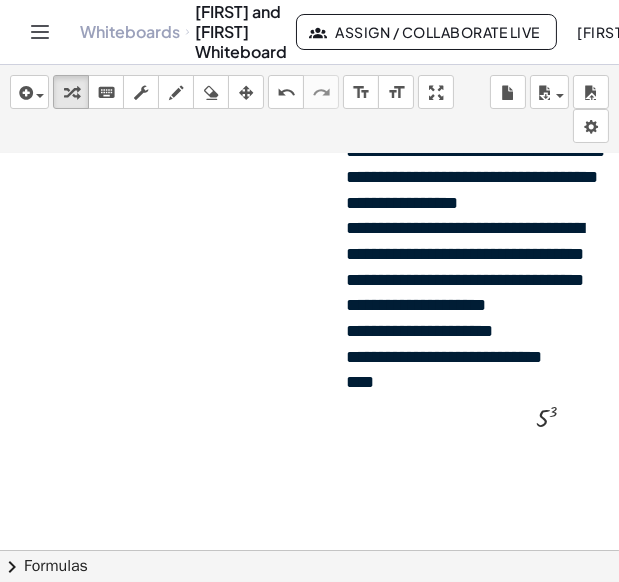 scroll, scrollTop: 1403, scrollLeft: 381, axis: both 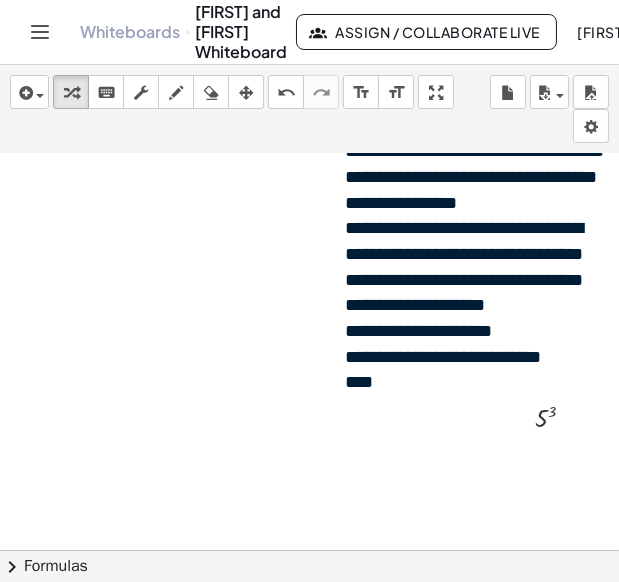 click on "****" at bounding box center (475, 383) 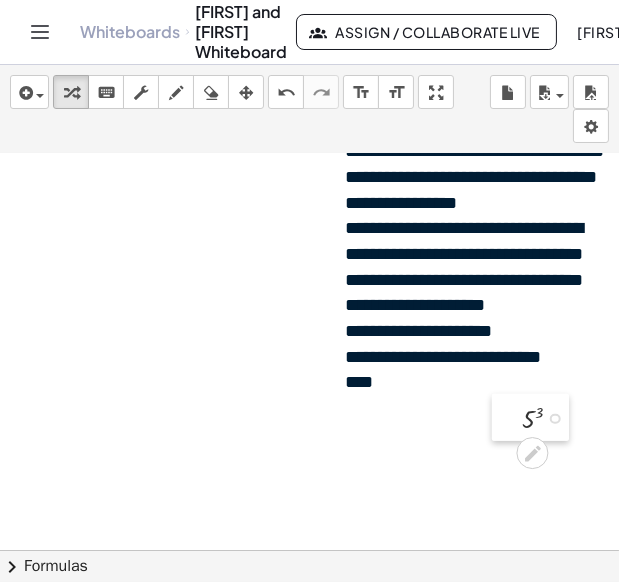 drag, startPoint x: 530, startPoint y: 412, endPoint x: 517, endPoint y: 413, distance: 13.038404 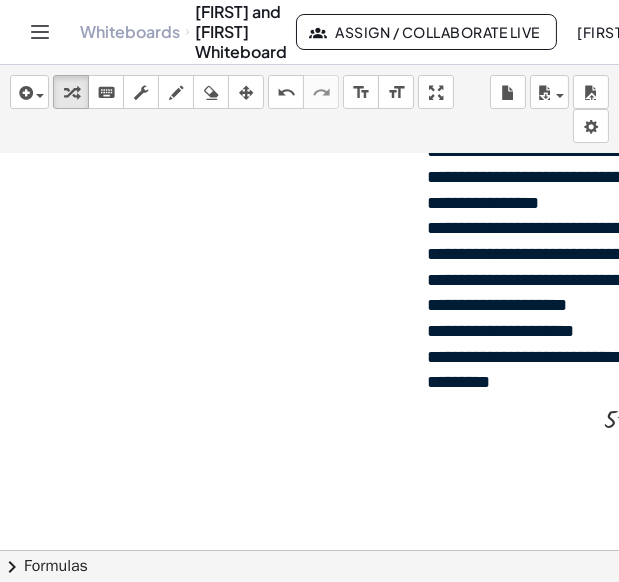 scroll, scrollTop: 1403, scrollLeft: 300, axis: both 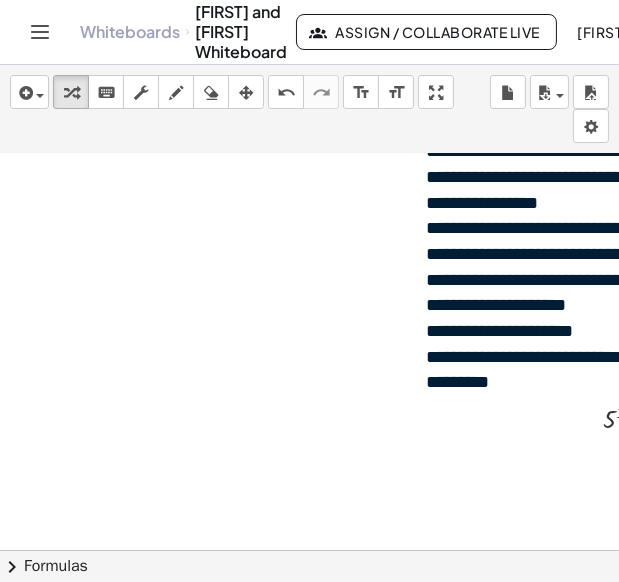 click at bounding box center [205, -258] 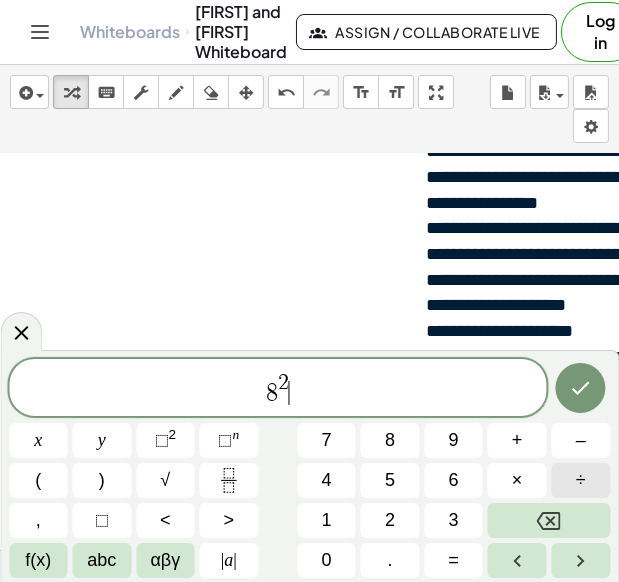 click on "÷" at bounding box center [580, 480] 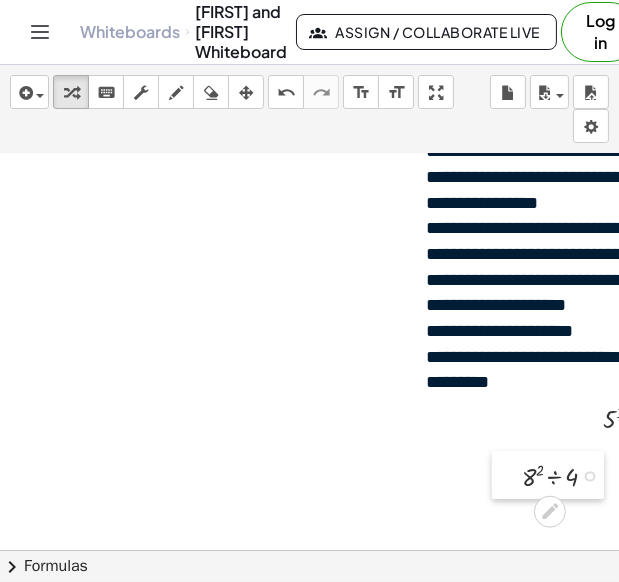 drag, startPoint x: 273, startPoint y: 467, endPoint x: 500, endPoint y: 467, distance: 227 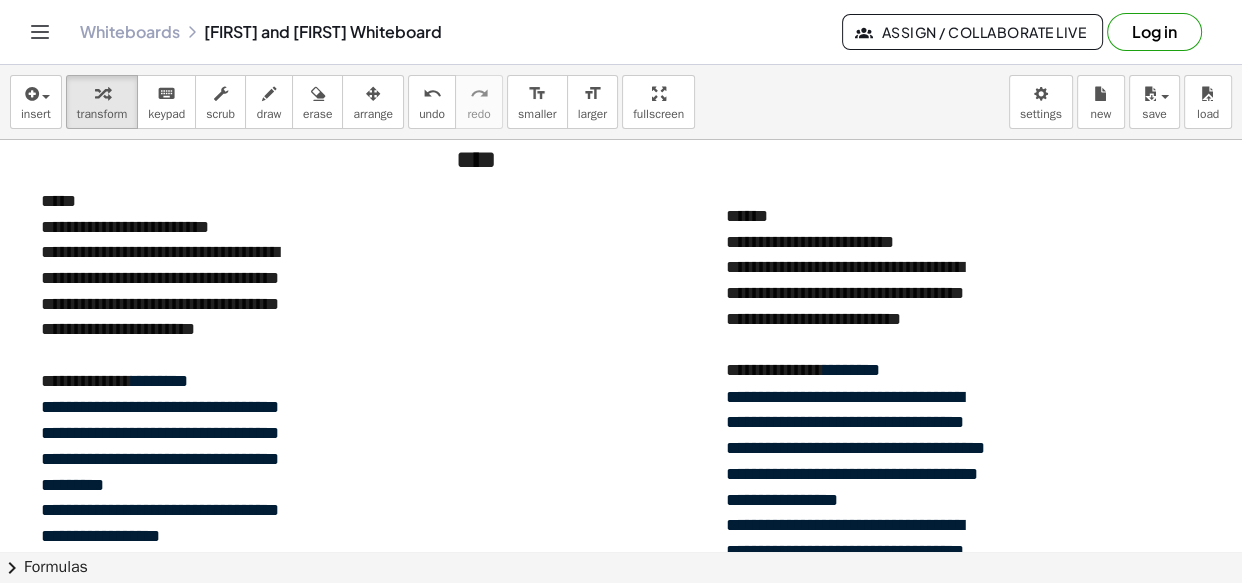 scroll, scrollTop: 1090, scrollLeft: 0, axis: vertical 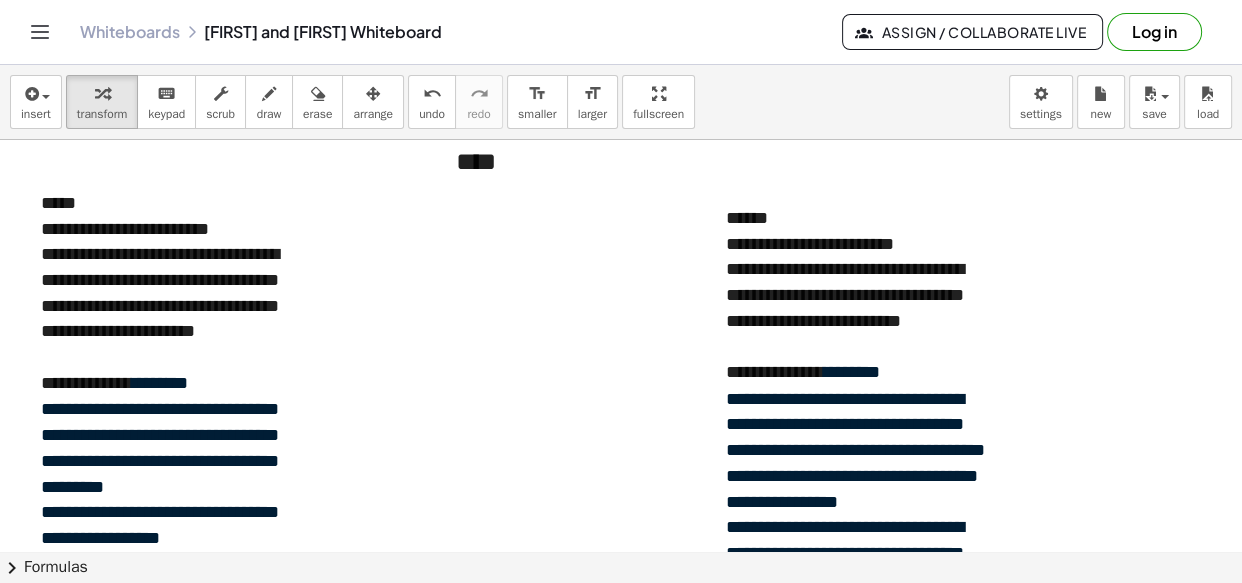 click on "****" at bounding box center [586, 161] 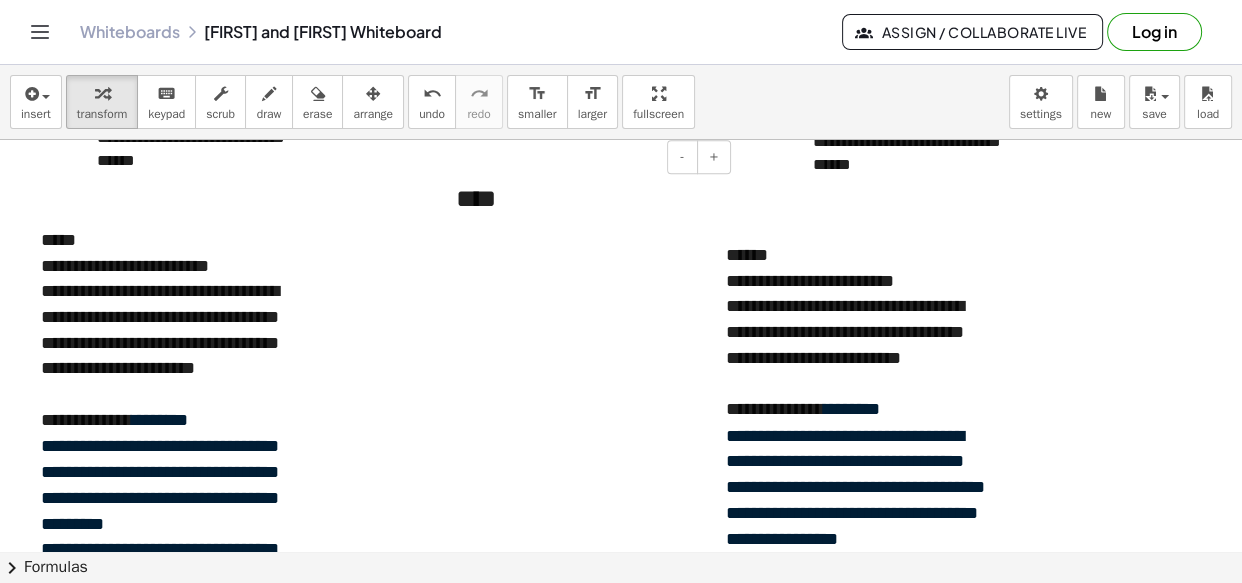 scroll, scrollTop: 1052, scrollLeft: 0, axis: vertical 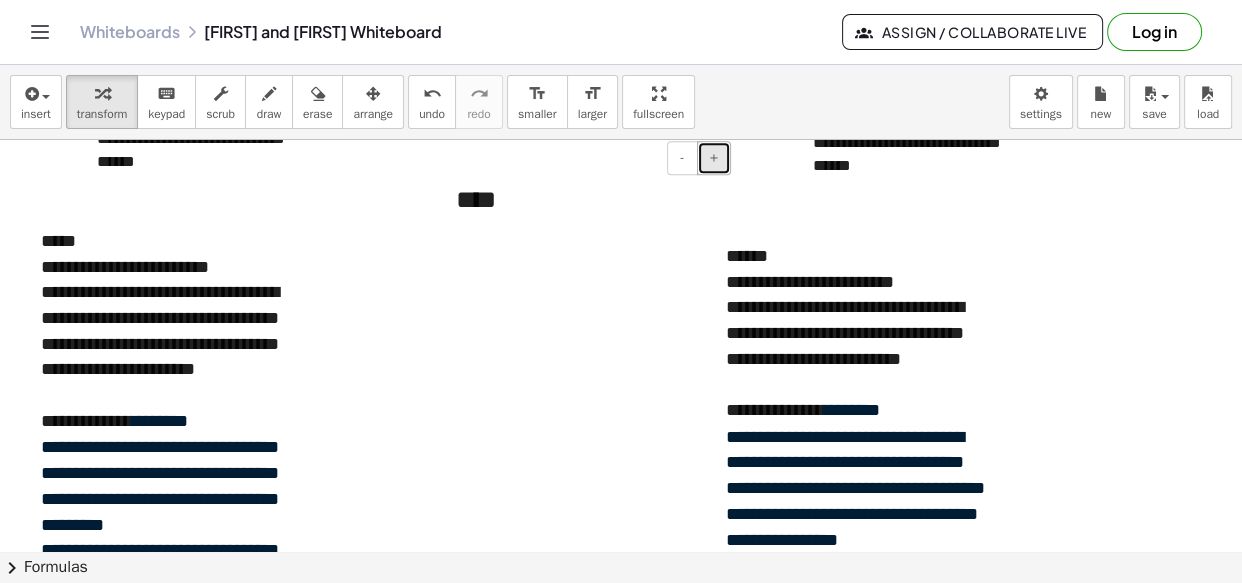 click on "+" at bounding box center (714, 157) 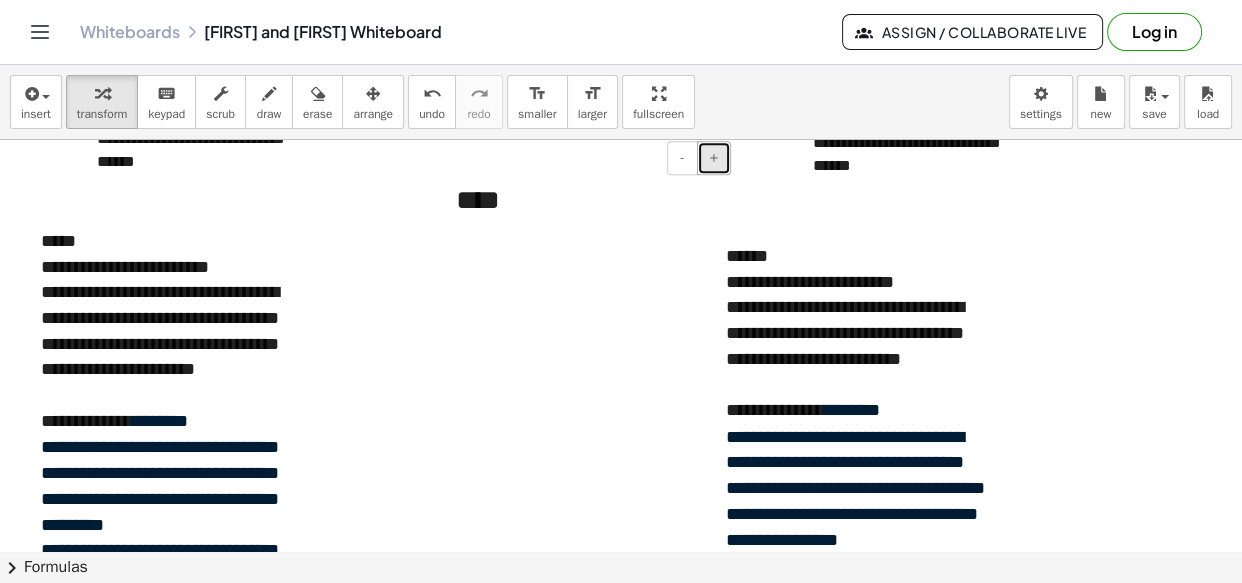 click on "+" at bounding box center (714, 157) 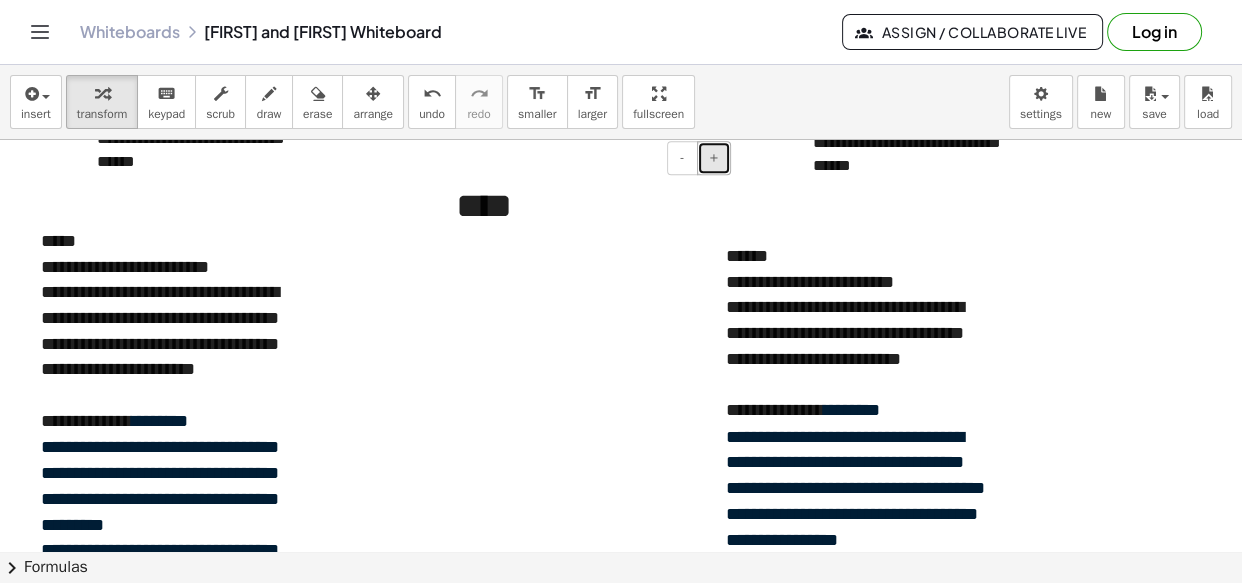 click on "+" at bounding box center [714, 157] 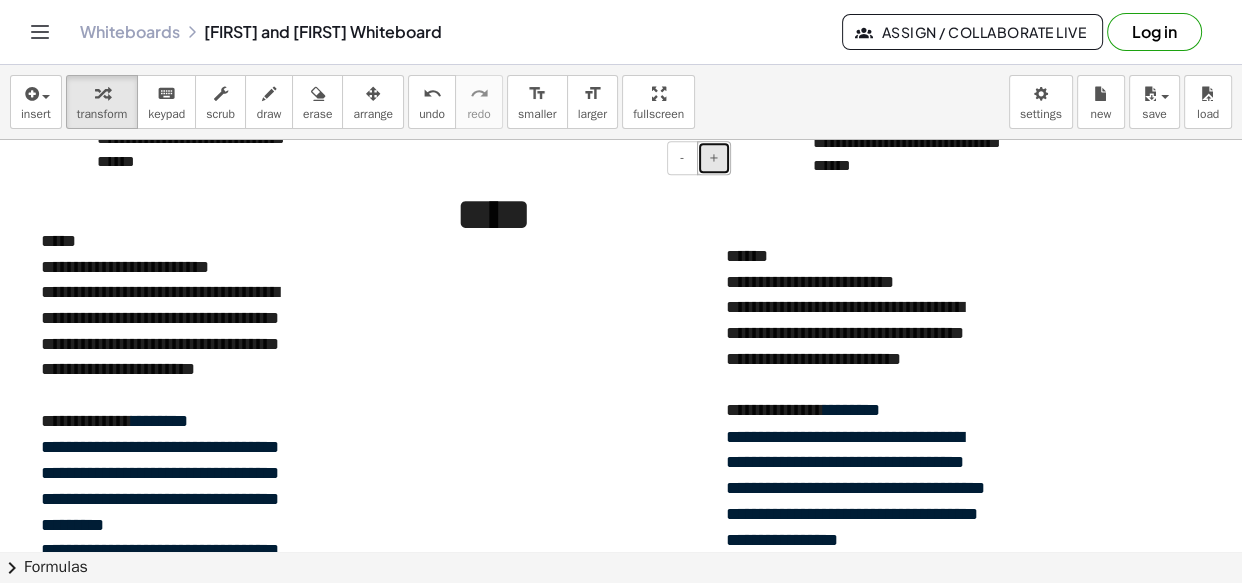 click on "+" at bounding box center [714, 157] 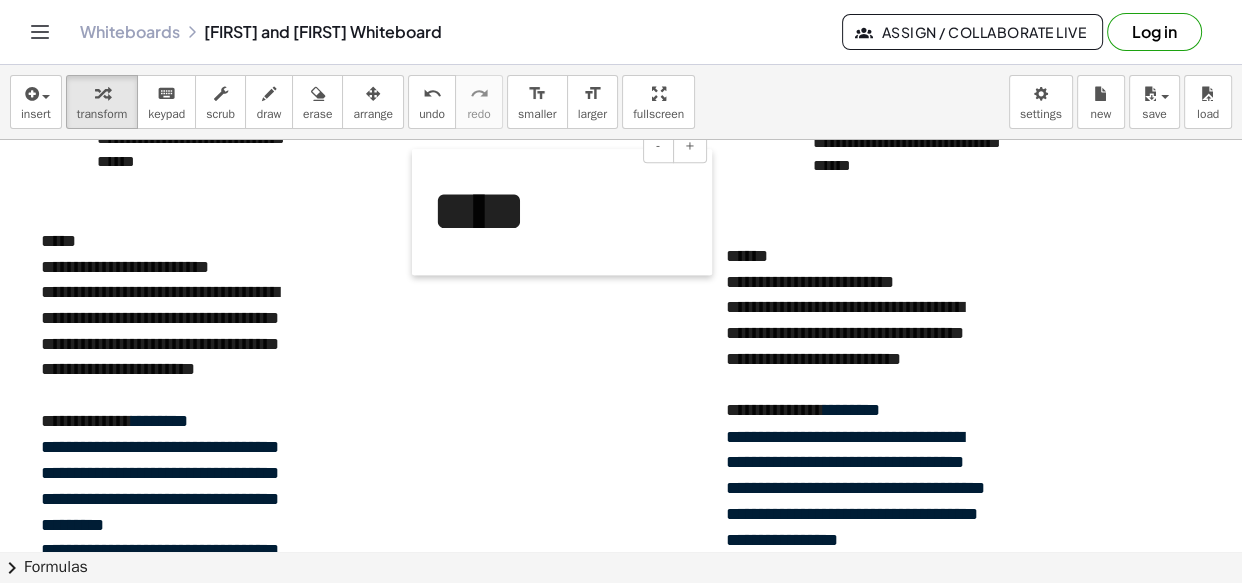 drag, startPoint x: 449, startPoint y: 231, endPoint x: 425, endPoint y: 219, distance: 26.832815 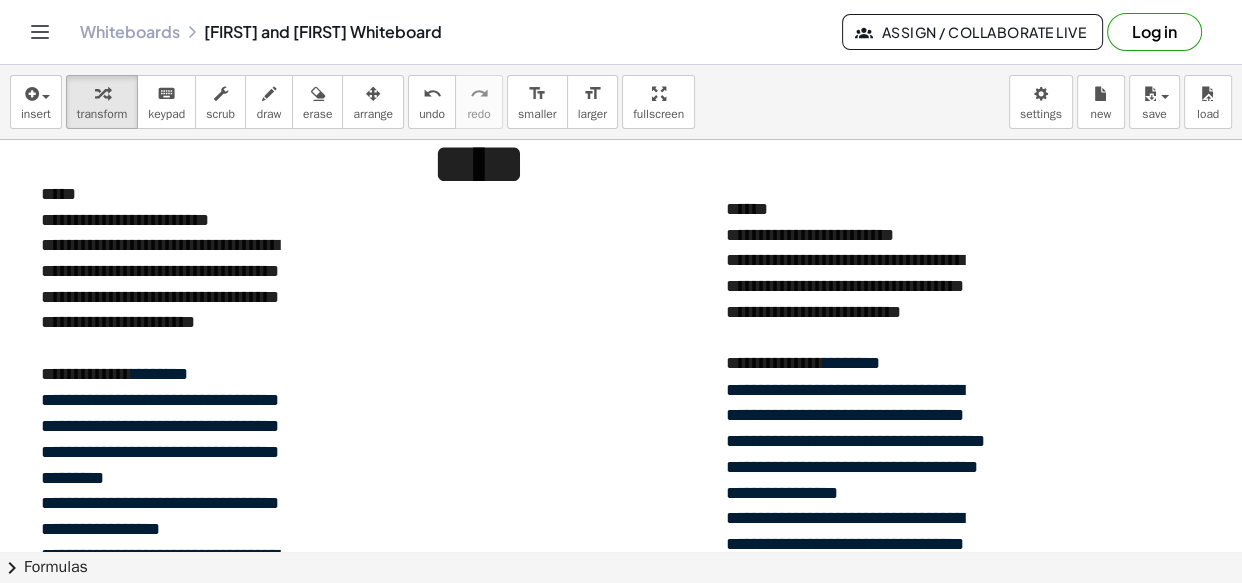 scroll, scrollTop: 1100, scrollLeft: 0, axis: vertical 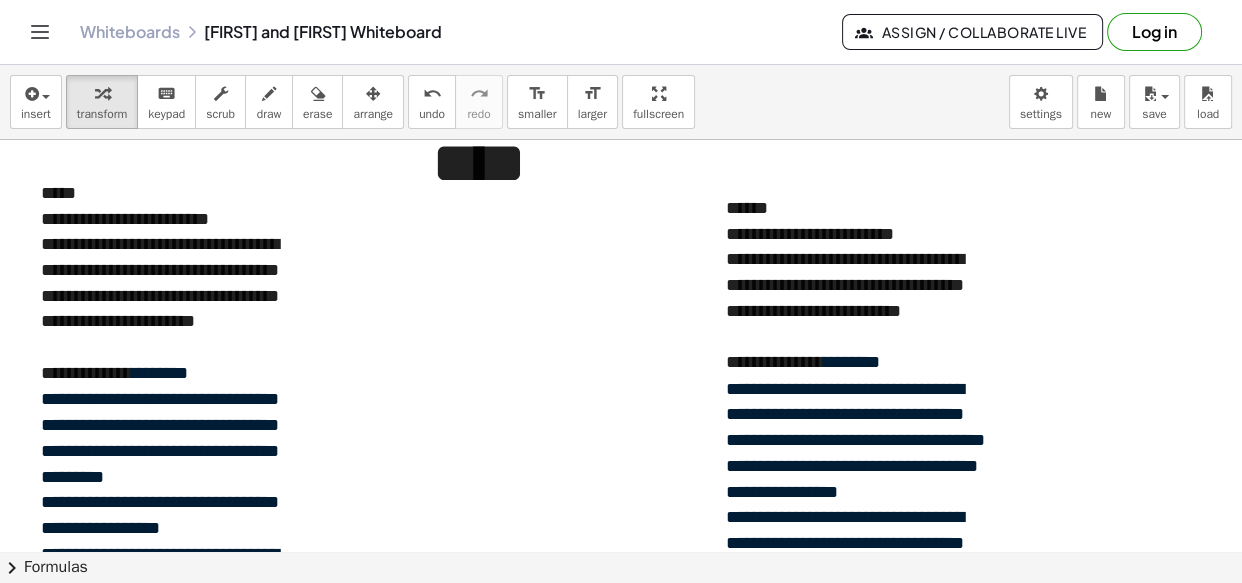 click on "****" at bounding box center [562, 164] 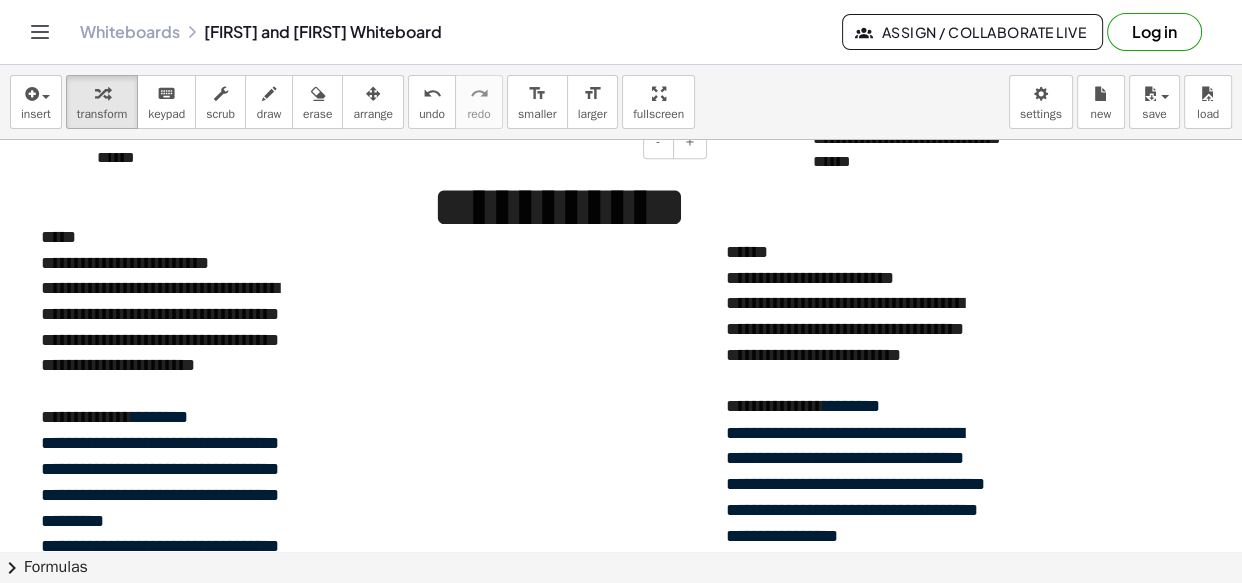 scroll, scrollTop: 1043, scrollLeft: 0, axis: vertical 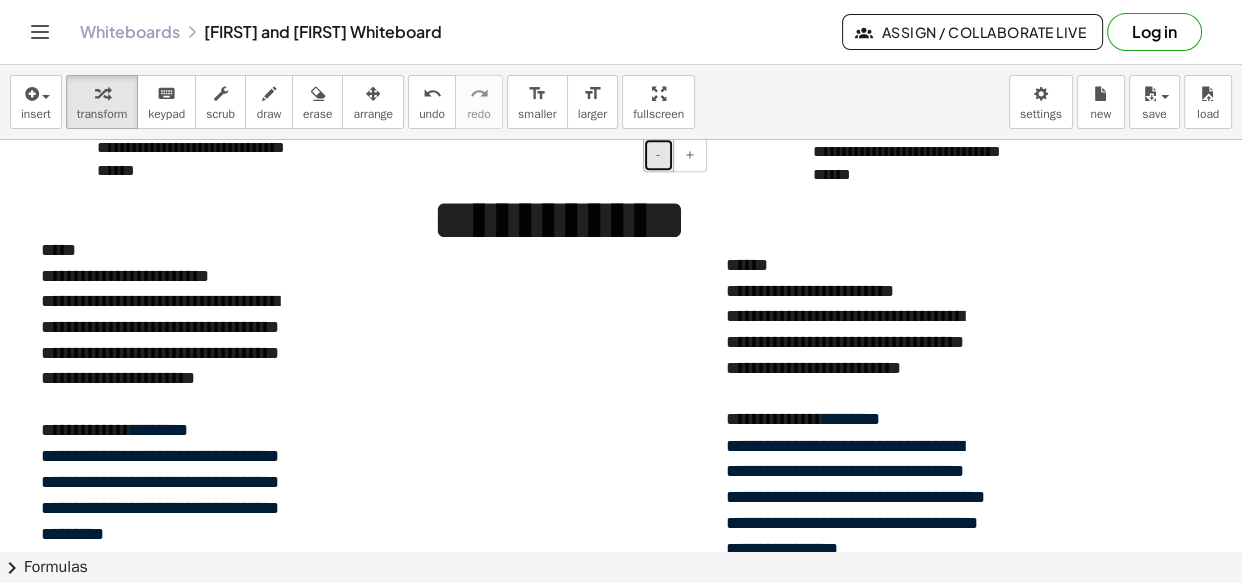 click on "-" at bounding box center (658, 155) 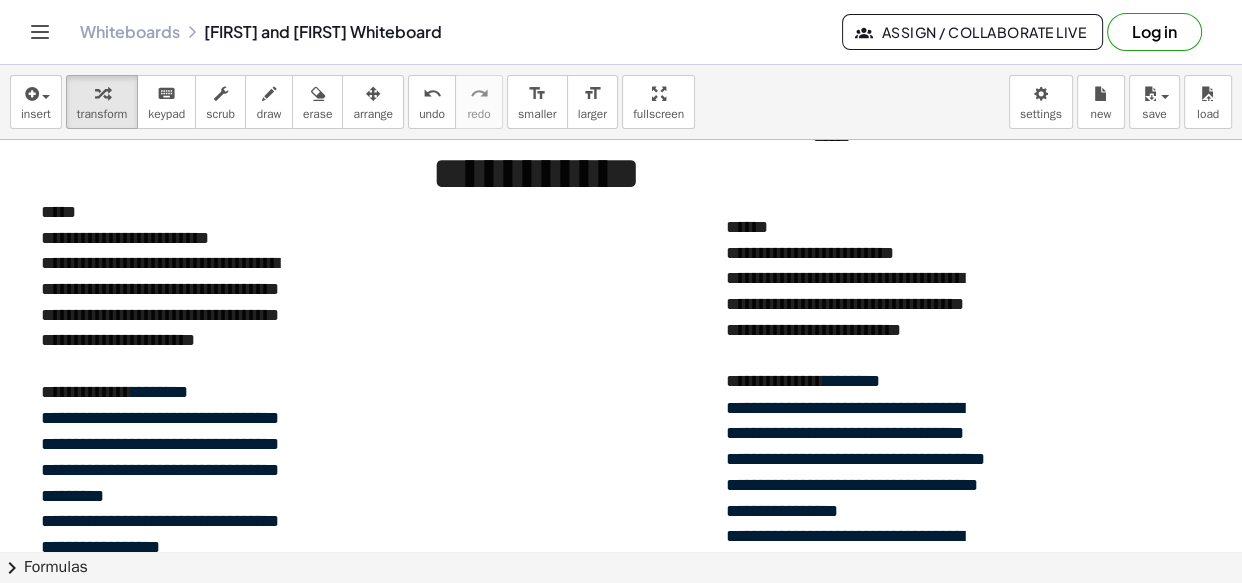 scroll, scrollTop: 1082, scrollLeft: 0, axis: vertical 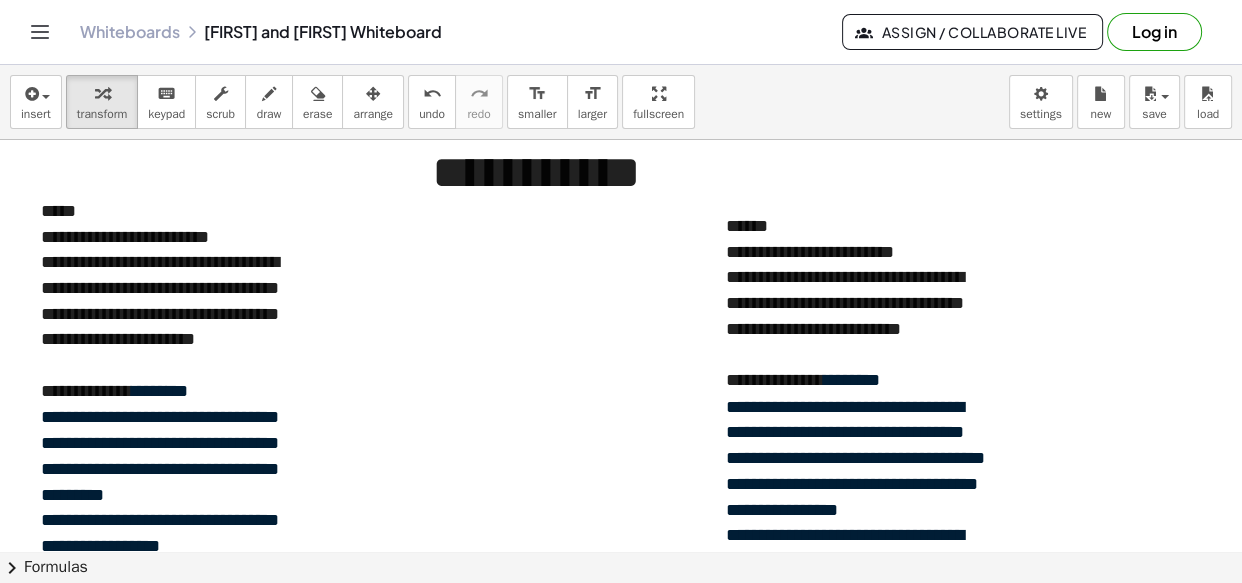 click at bounding box center [621, 49] 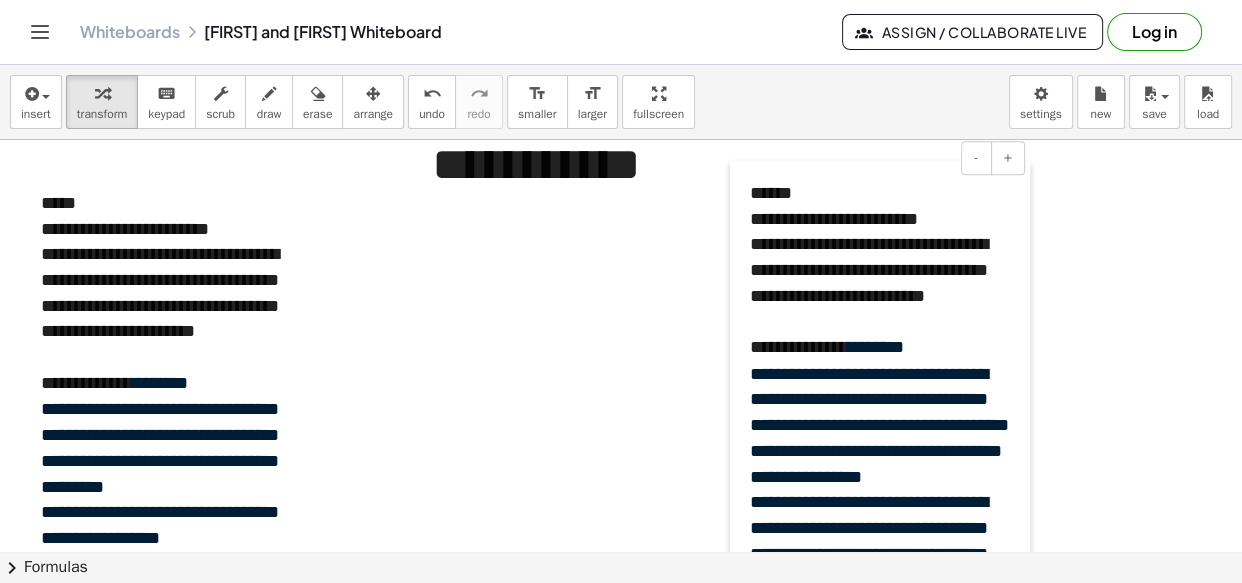 drag, startPoint x: 716, startPoint y: 264, endPoint x: 740, endPoint y: 239, distance: 34.655445 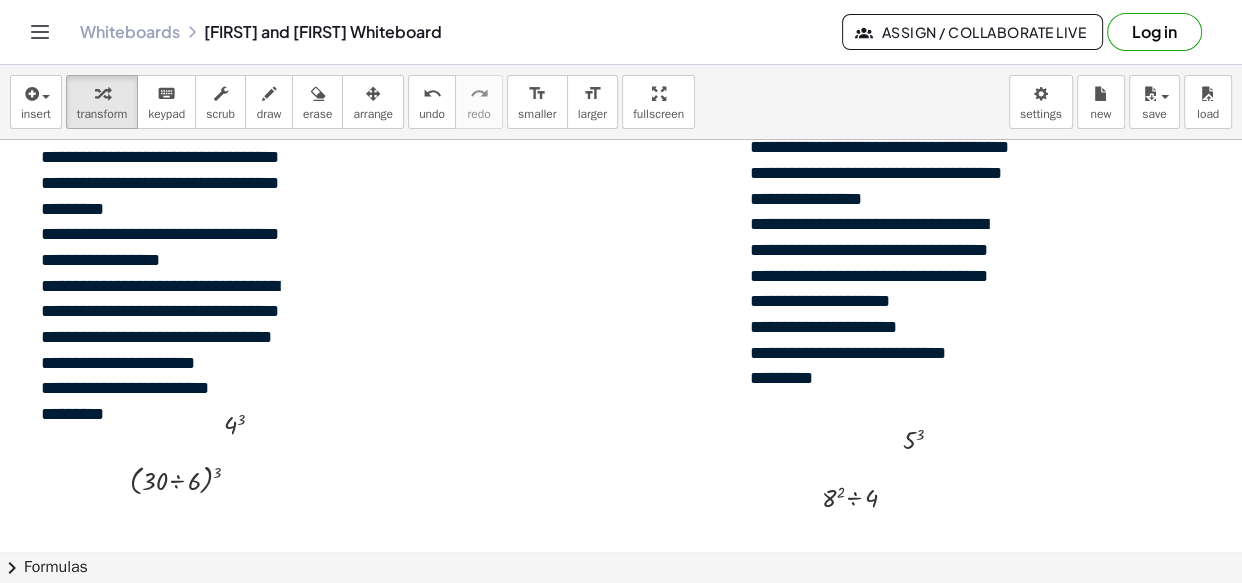 scroll, scrollTop: 1369, scrollLeft: 0, axis: vertical 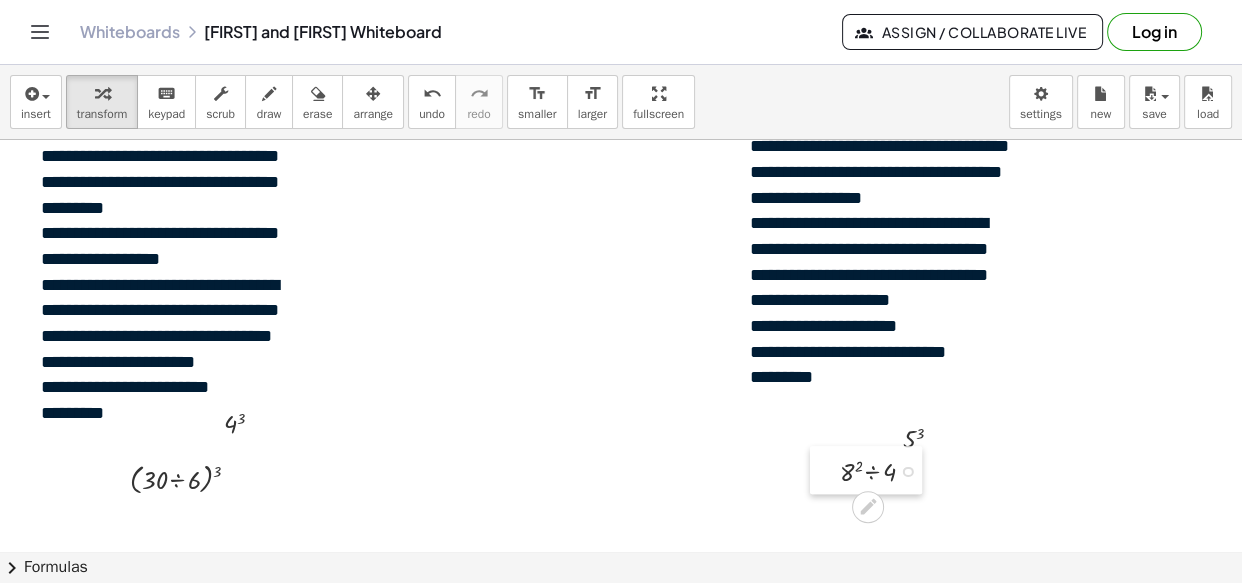 drag, startPoint x: 809, startPoint y: 499, endPoint x: 827, endPoint y: 474, distance: 30.805843 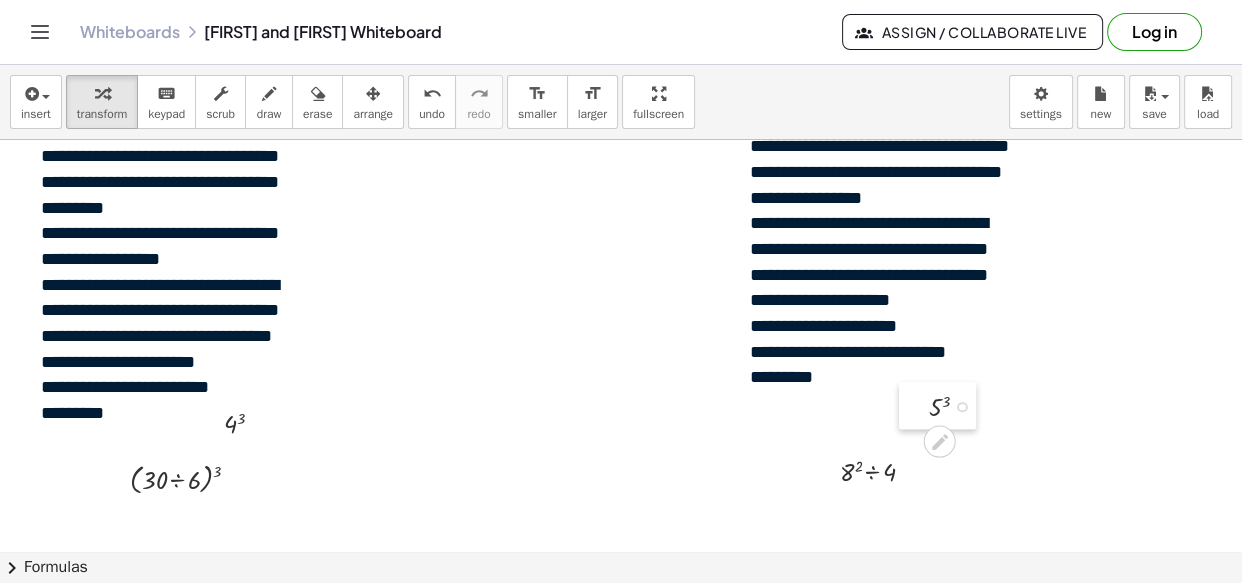 drag, startPoint x: 902, startPoint y: 444, endPoint x: 928, endPoint y: 412, distance: 41.231056 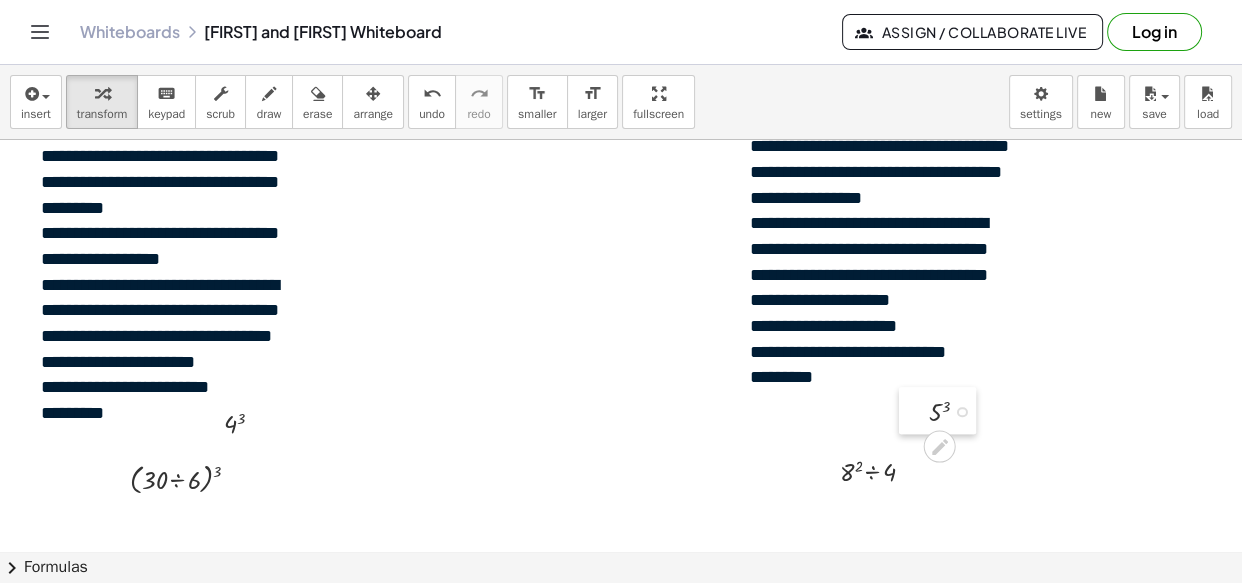 click at bounding box center [914, 410] 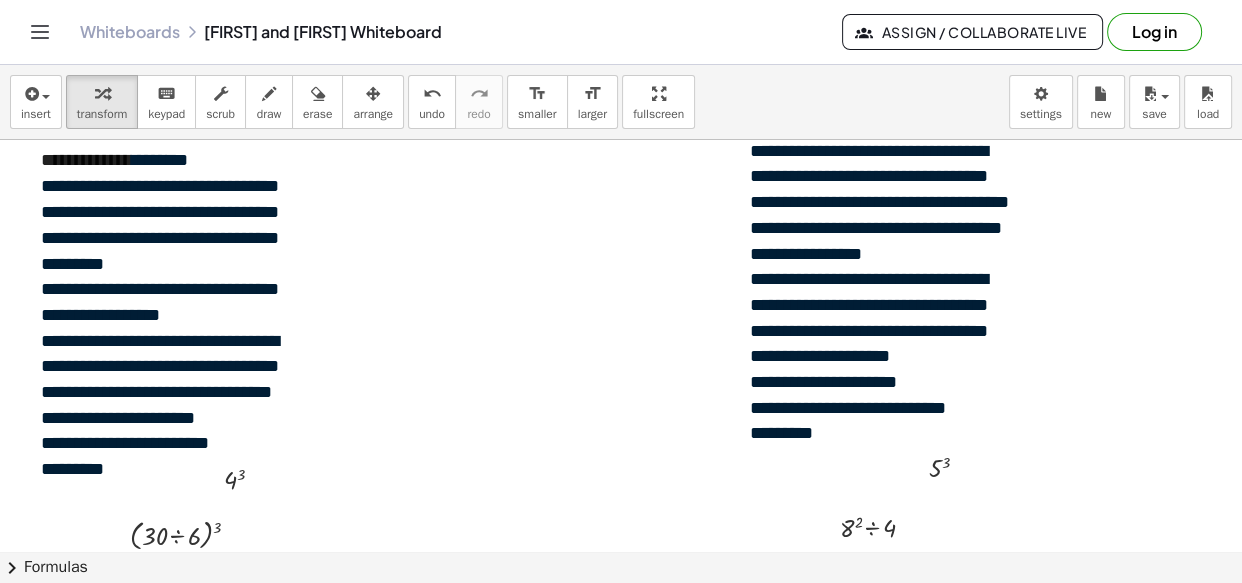 scroll, scrollTop: 1230, scrollLeft: 0, axis: vertical 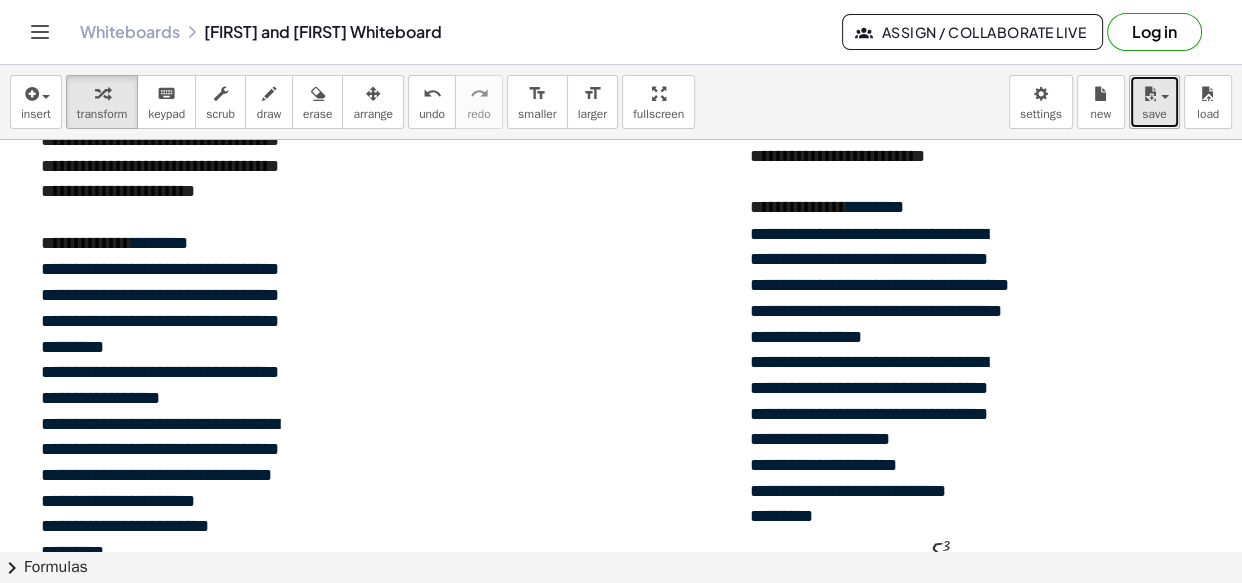 click on "save" at bounding box center [1154, 102] 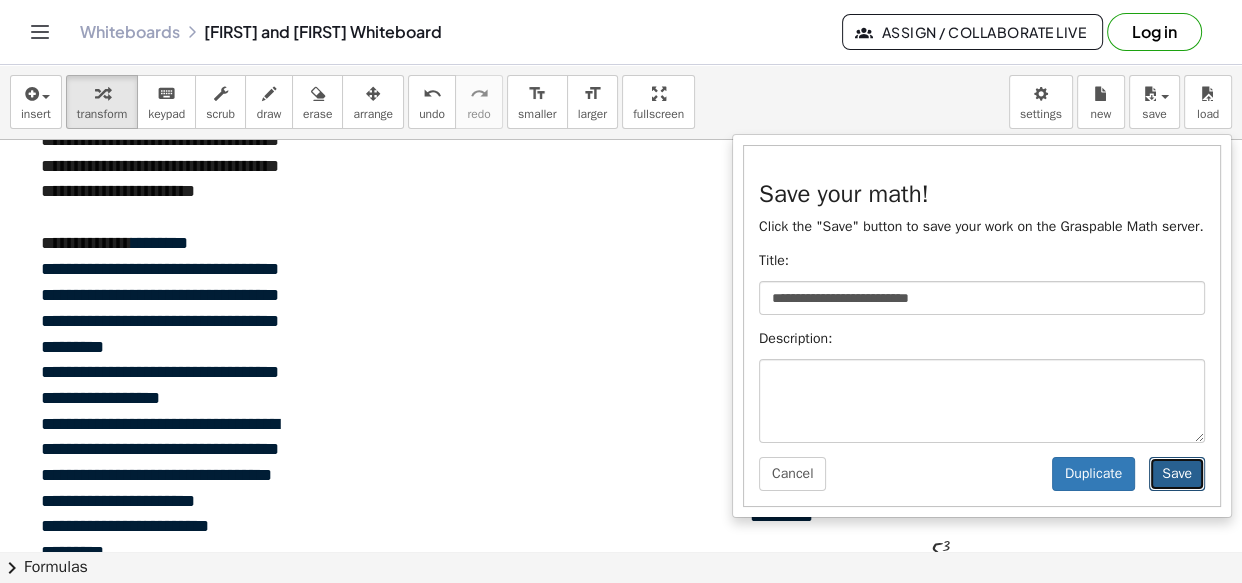 click on "Save" at bounding box center [1177, 474] 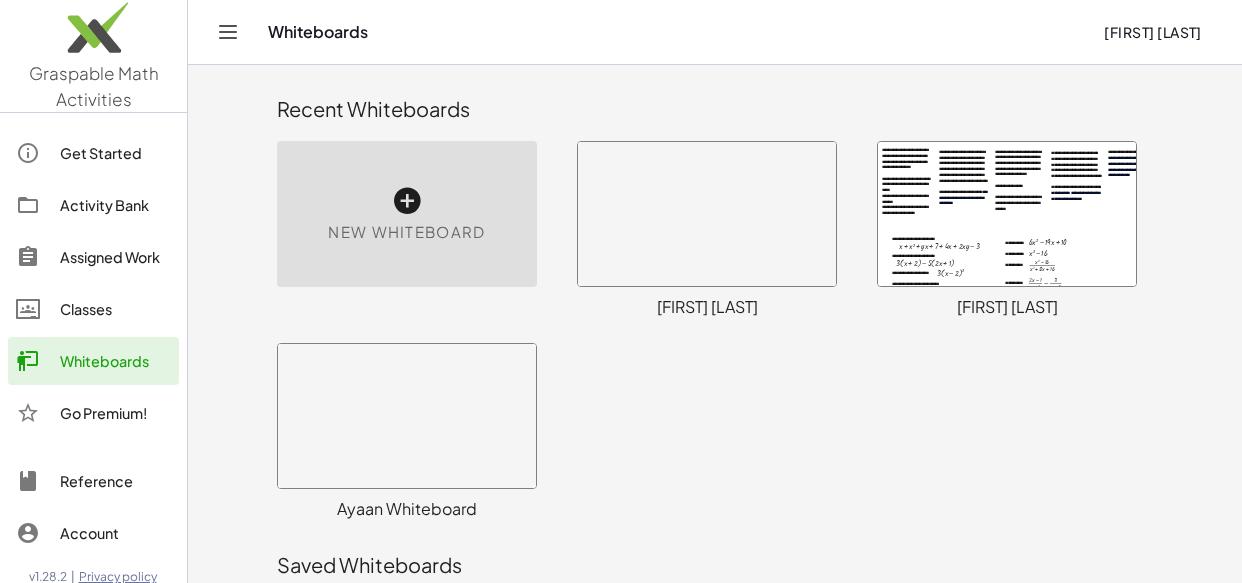 click on "Kristopher Whiteboard" at bounding box center [585, 1107] 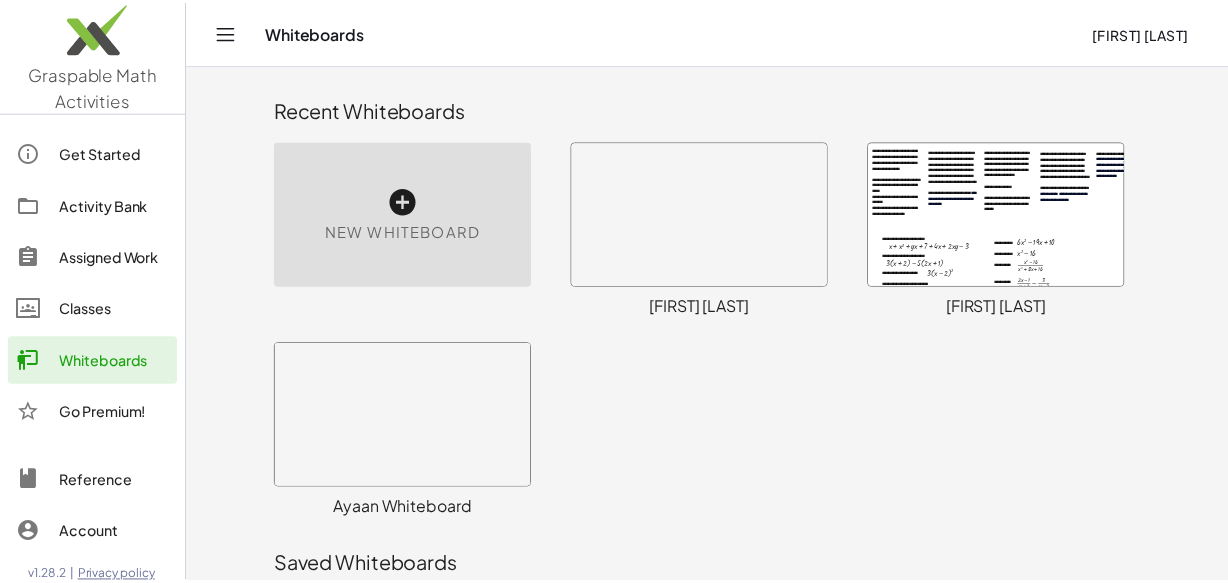 scroll, scrollTop: 614, scrollLeft: 0, axis: vertical 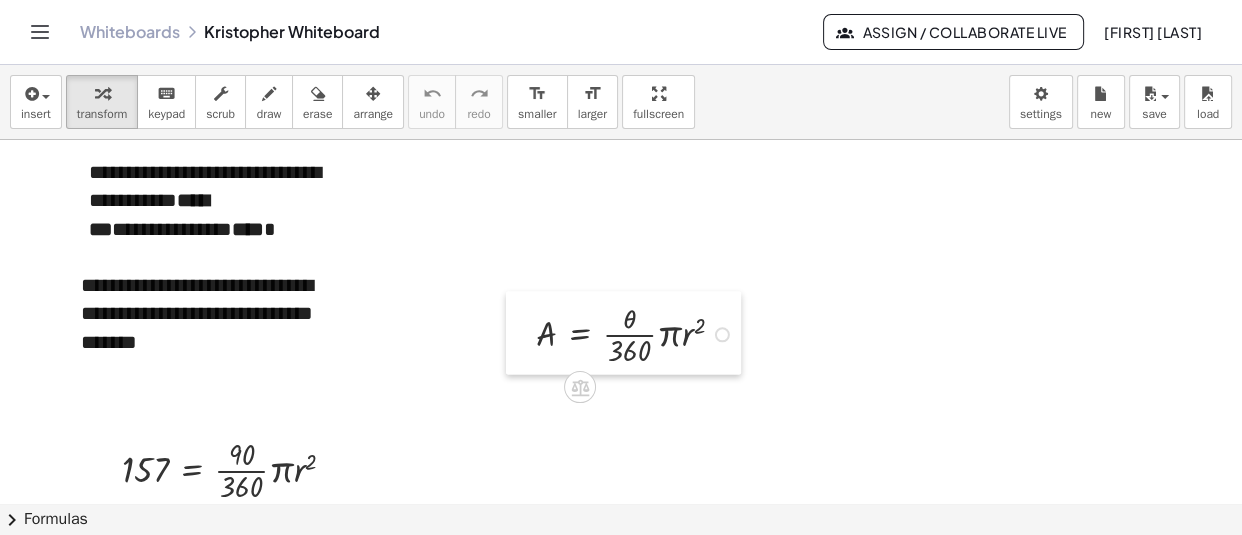 drag, startPoint x: 117, startPoint y: 392, endPoint x: 540, endPoint y: 321, distance: 428.91724 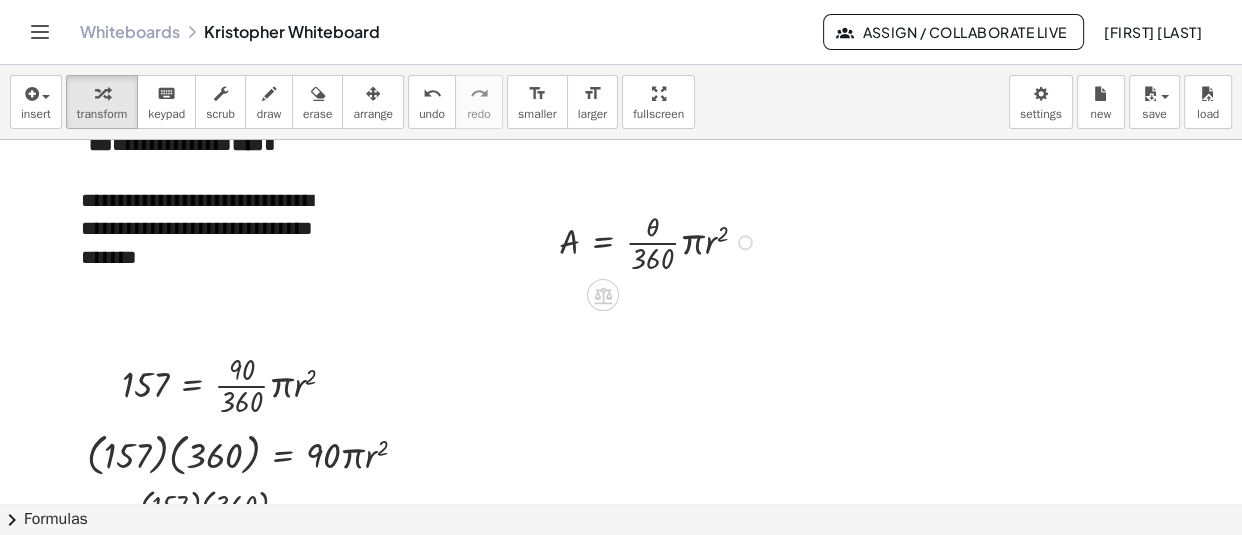 scroll, scrollTop: 23963, scrollLeft: 0, axis: vertical 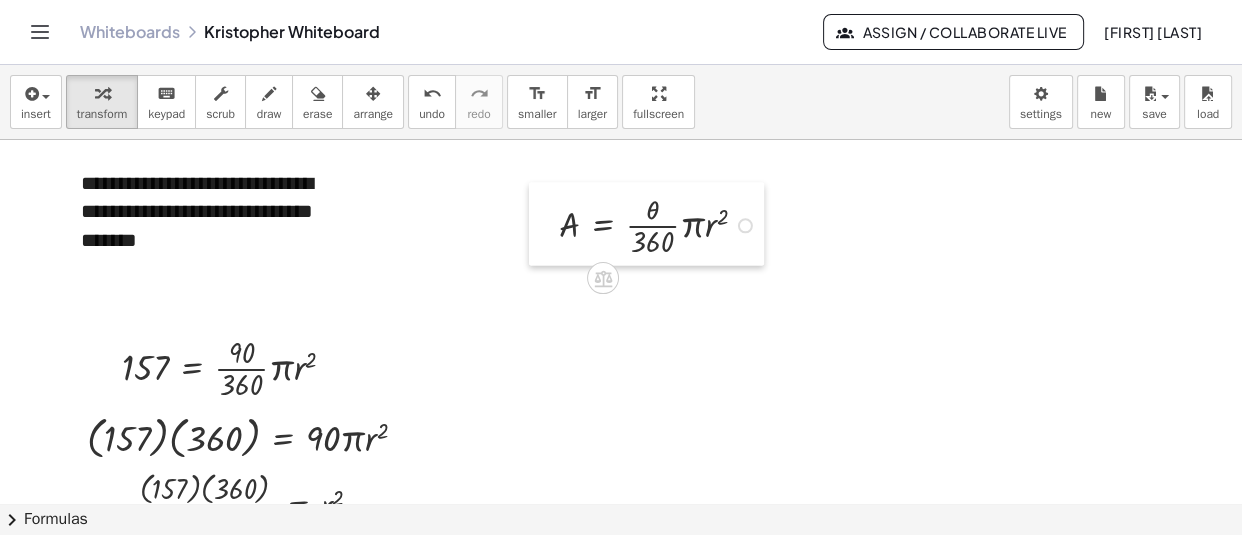 click at bounding box center [544, 223] 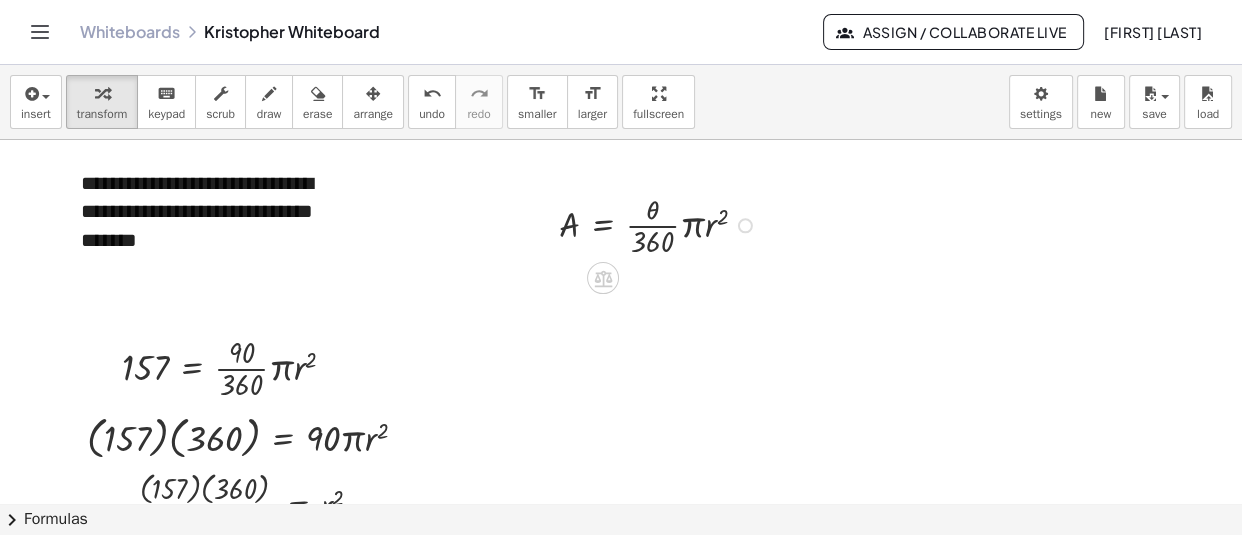 click at bounding box center (745, 225) 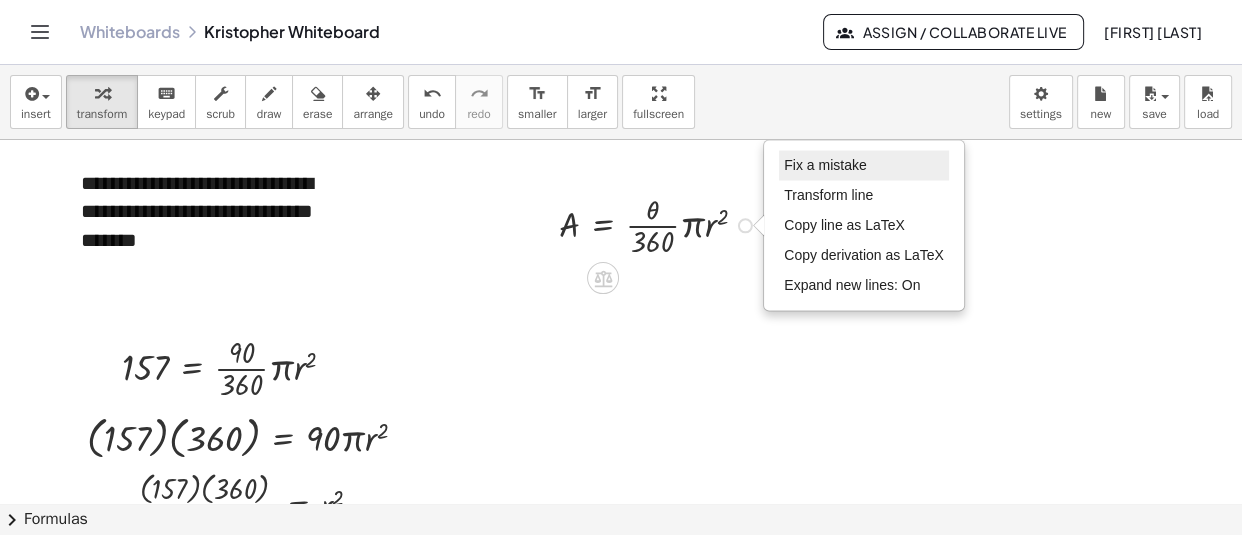 click on "Fix a mistake" at bounding box center (825, 164) 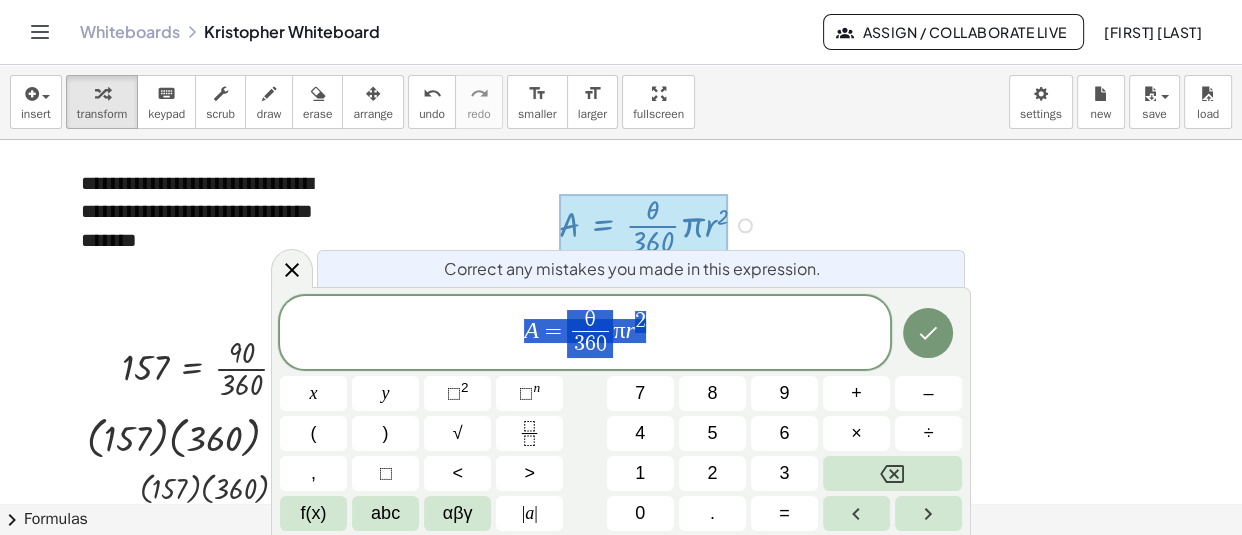 drag, startPoint x: 687, startPoint y: 333, endPoint x: 486, endPoint y: 329, distance: 201.0398 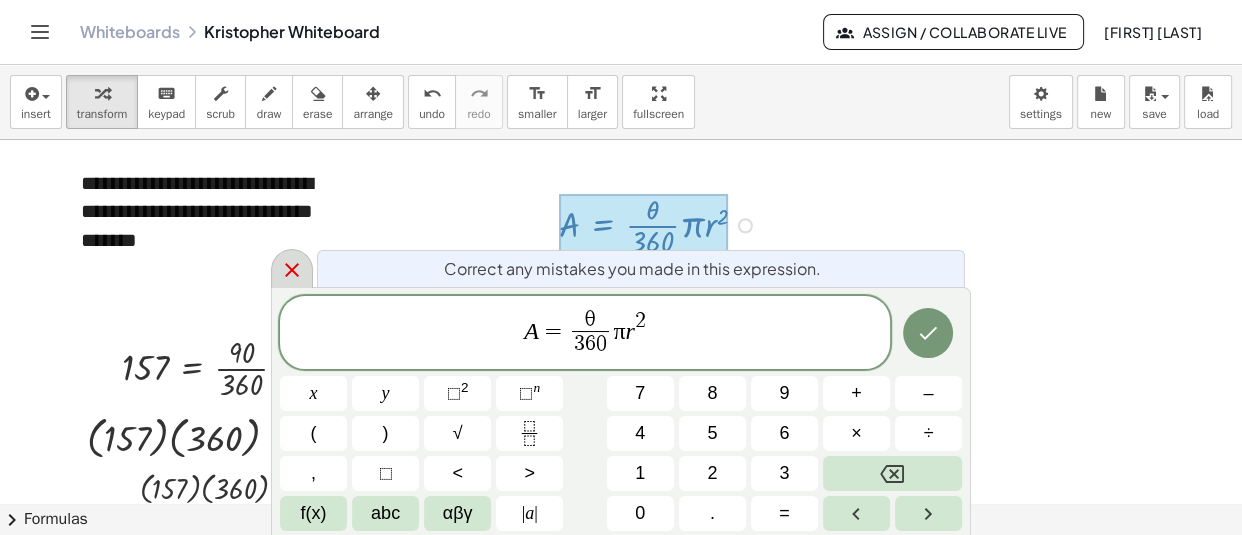 click 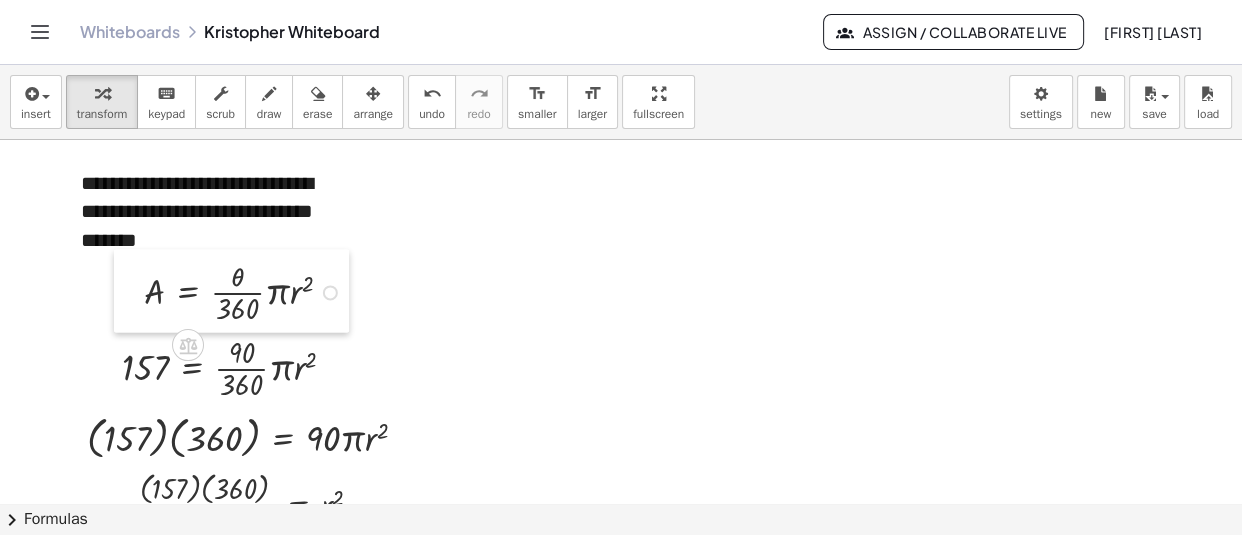 drag, startPoint x: 551, startPoint y: 225, endPoint x: 138, endPoint y: 292, distance: 418.39932 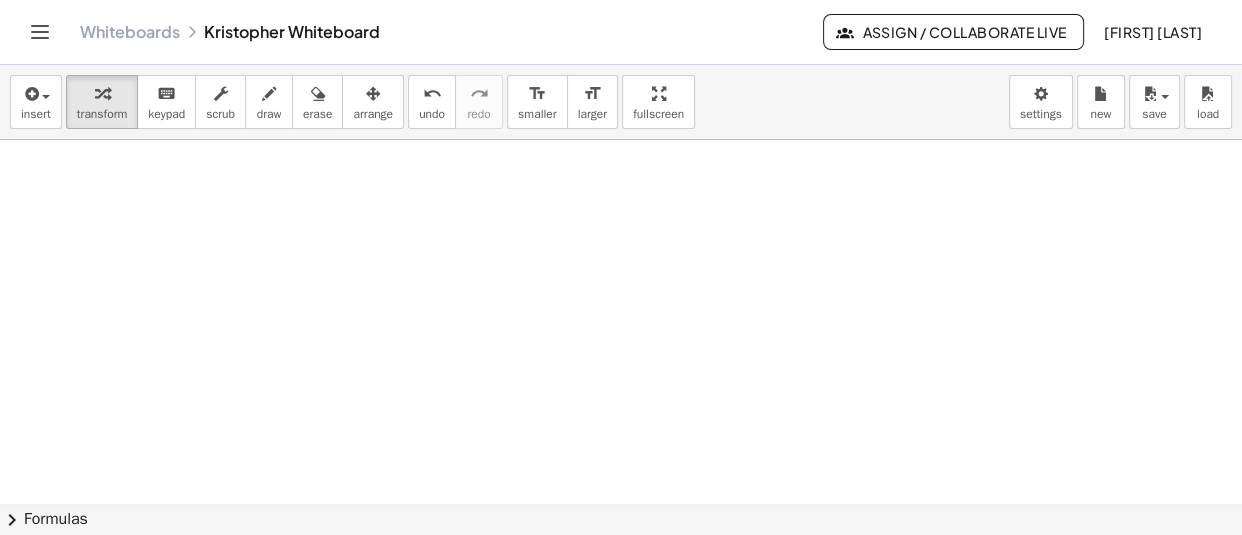 scroll, scrollTop: 30536, scrollLeft: 0, axis: vertical 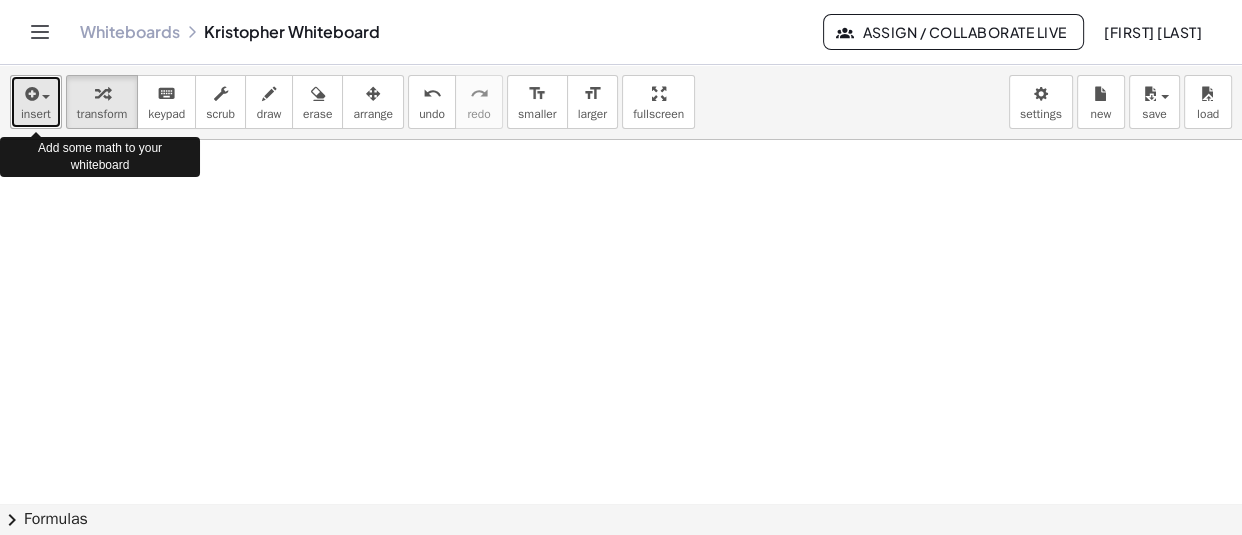 click on "insert" at bounding box center (36, 114) 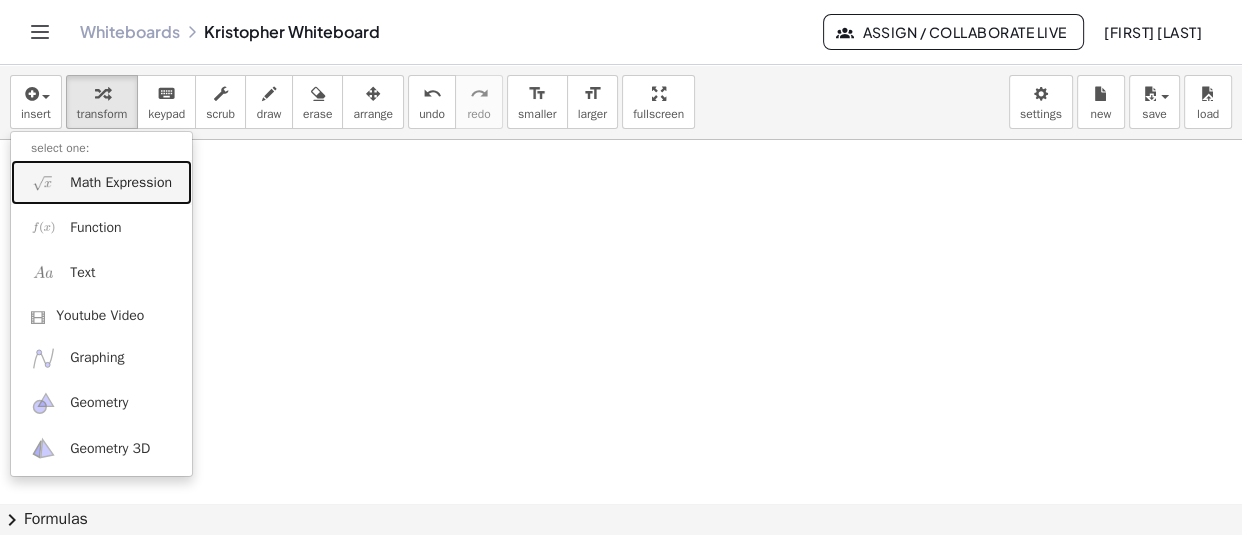 click on "Math Expression" at bounding box center [121, 183] 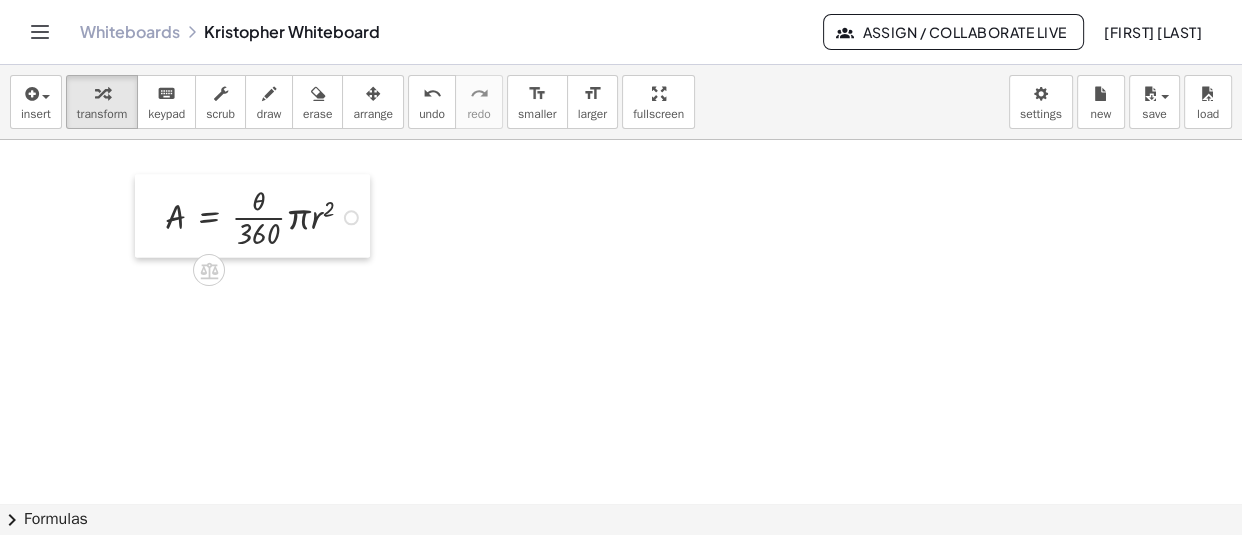 drag, startPoint x: 498, startPoint y: 224, endPoint x: 137, endPoint y: 212, distance: 361.1994 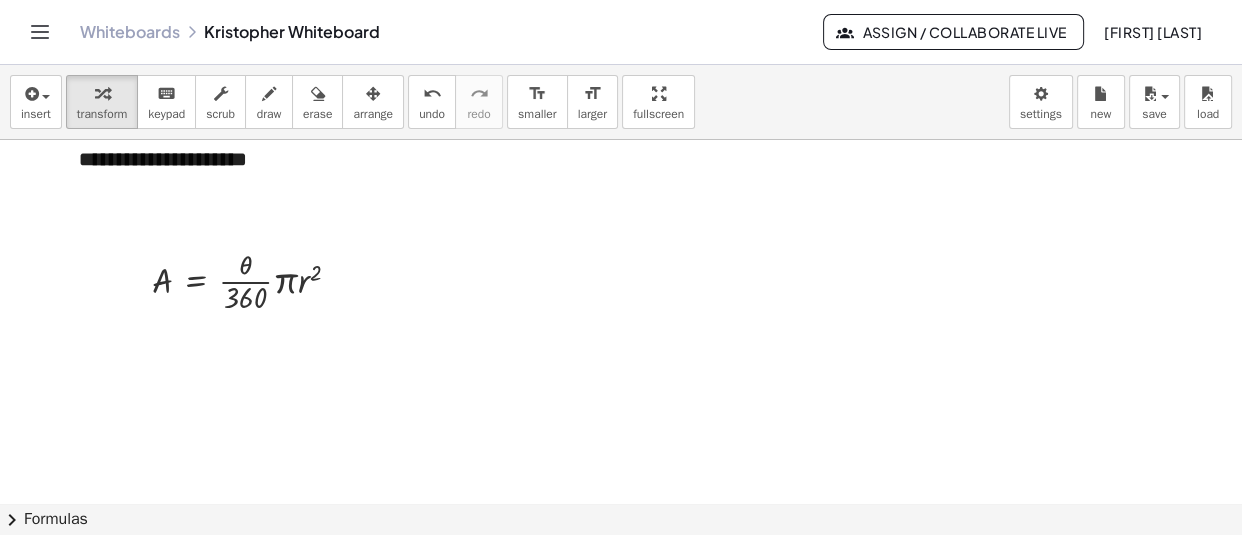 scroll, scrollTop: 30462, scrollLeft: 0, axis: vertical 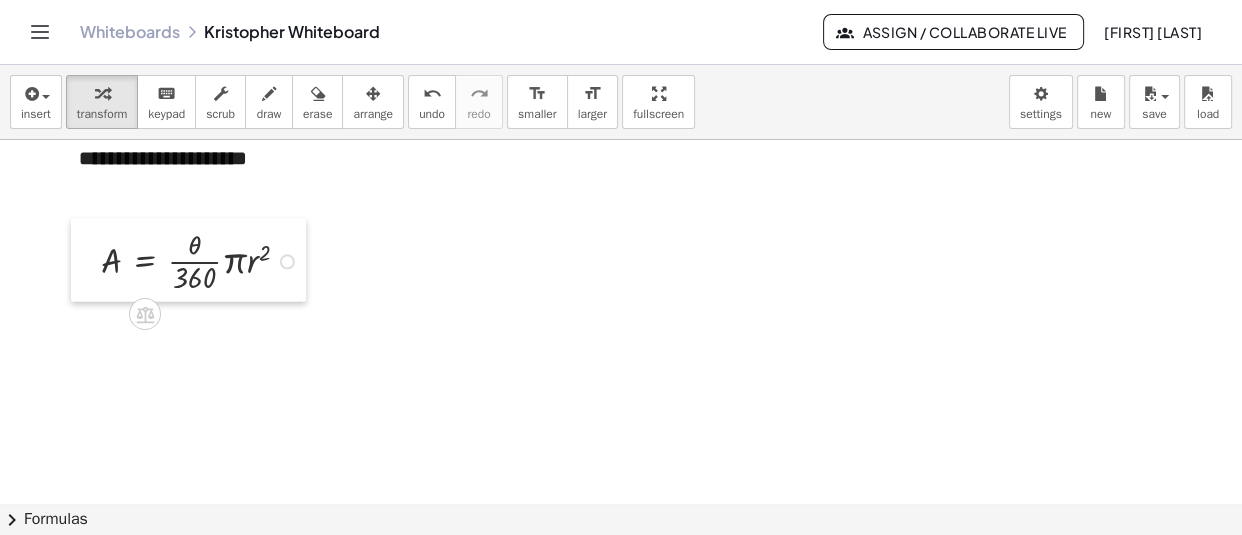 drag, startPoint x: 139, startPoint y: 277, endPoint x: 88, endPoint y: 258, distance: 54.42426 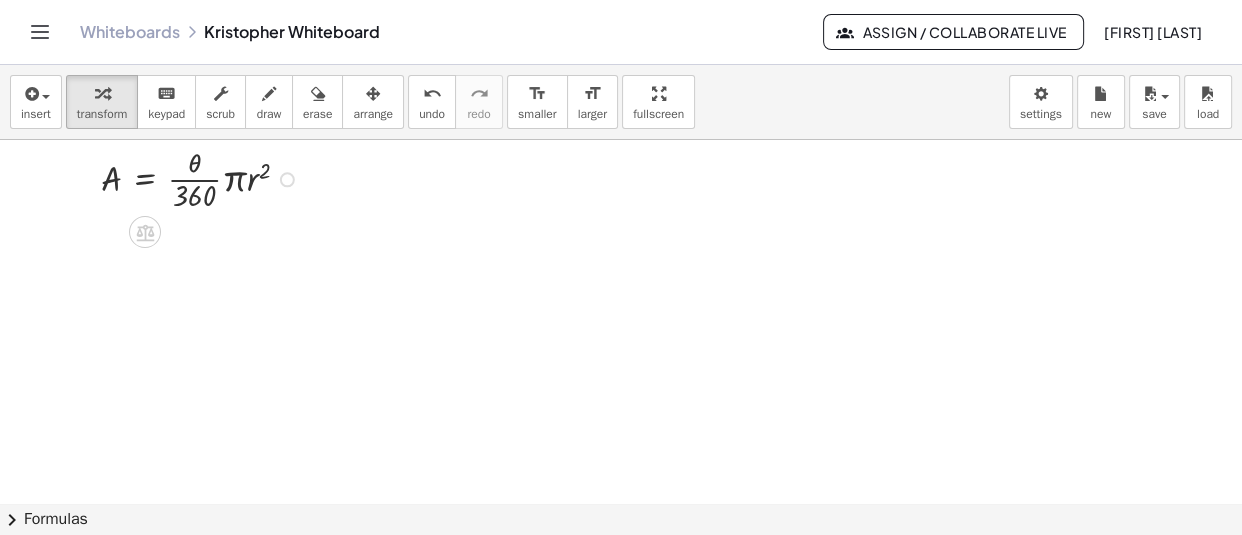 scroll, scrollTop: 30545, scrollLeft: 0, axis: vertical 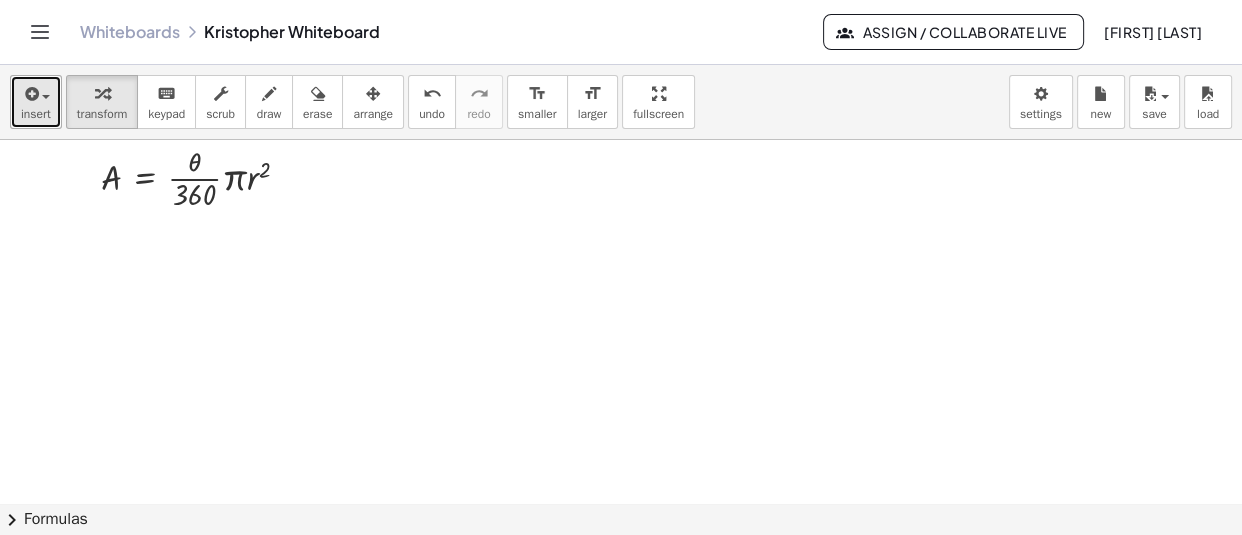 click at bounding box center (41, 96) 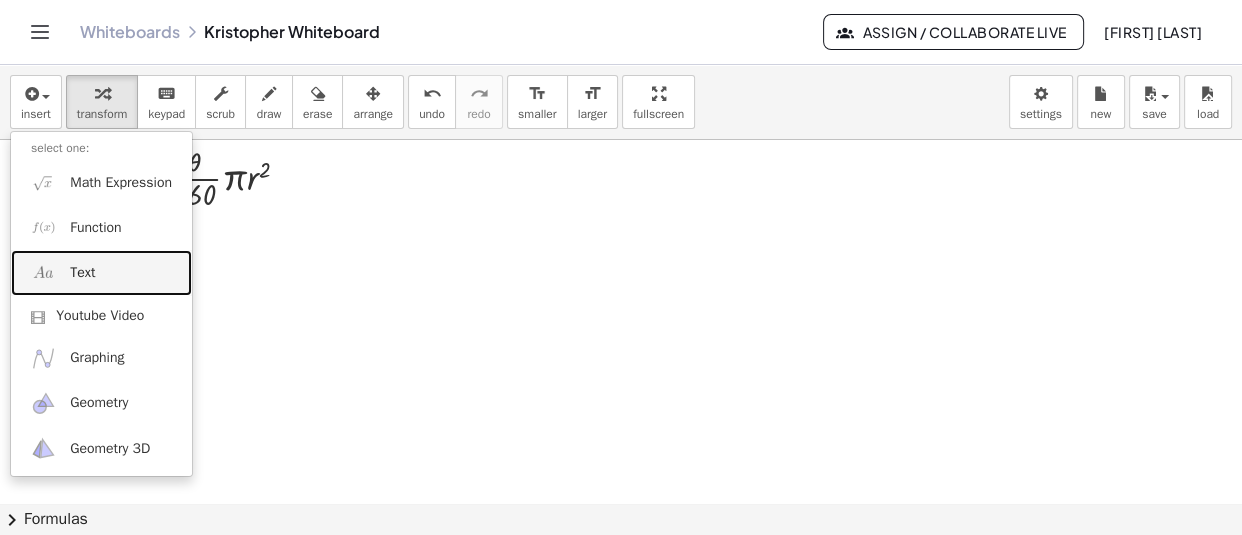 click on "Text" at bounding box center [101, 272] 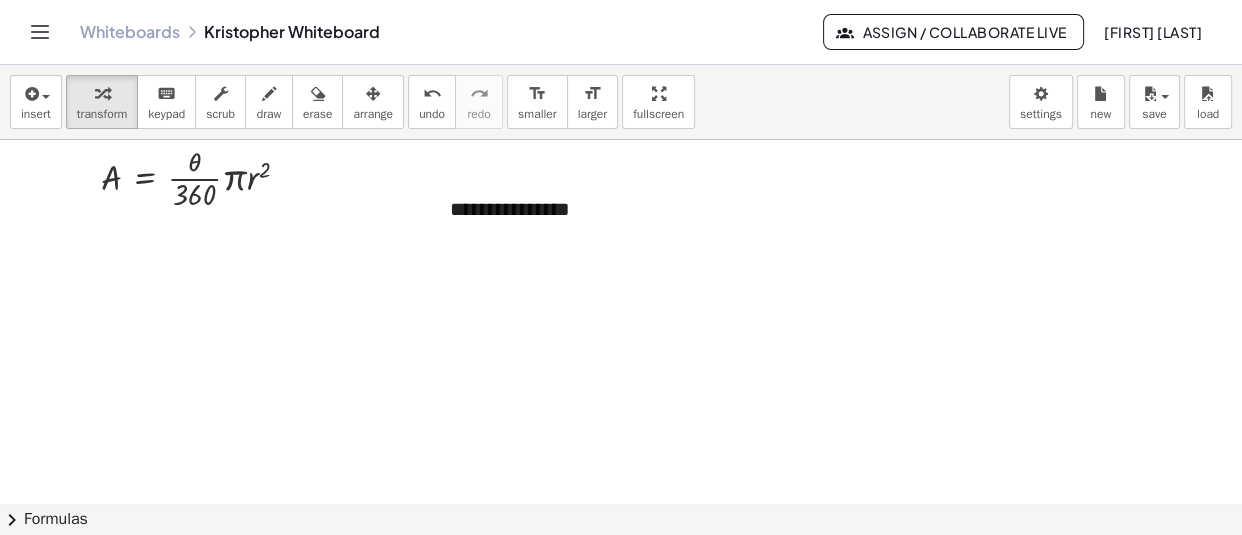 type 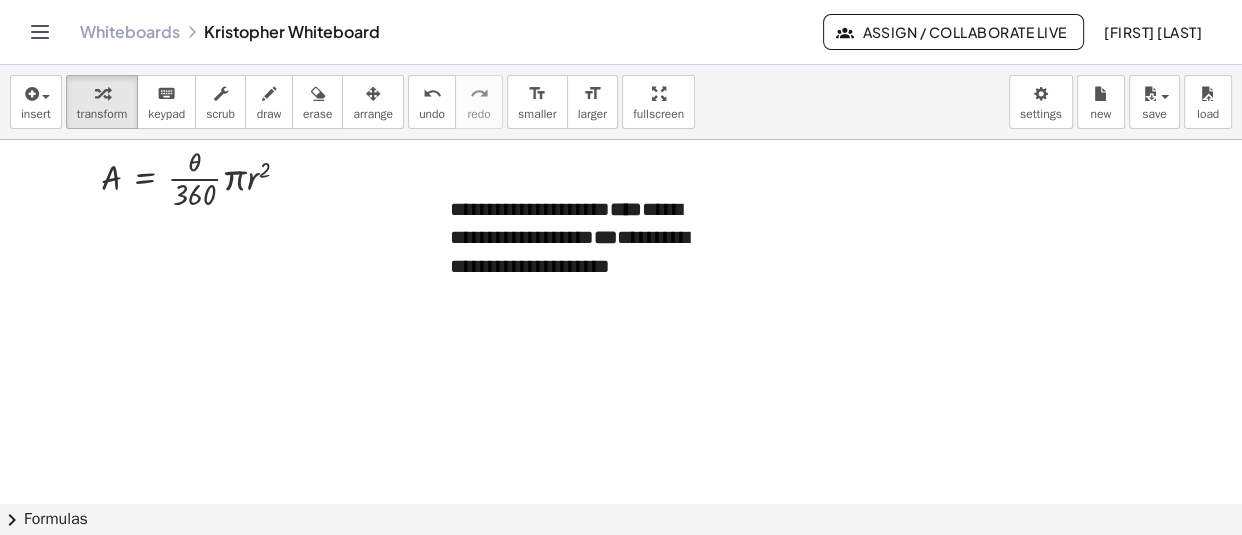 click at bounding box center (815, -14759) 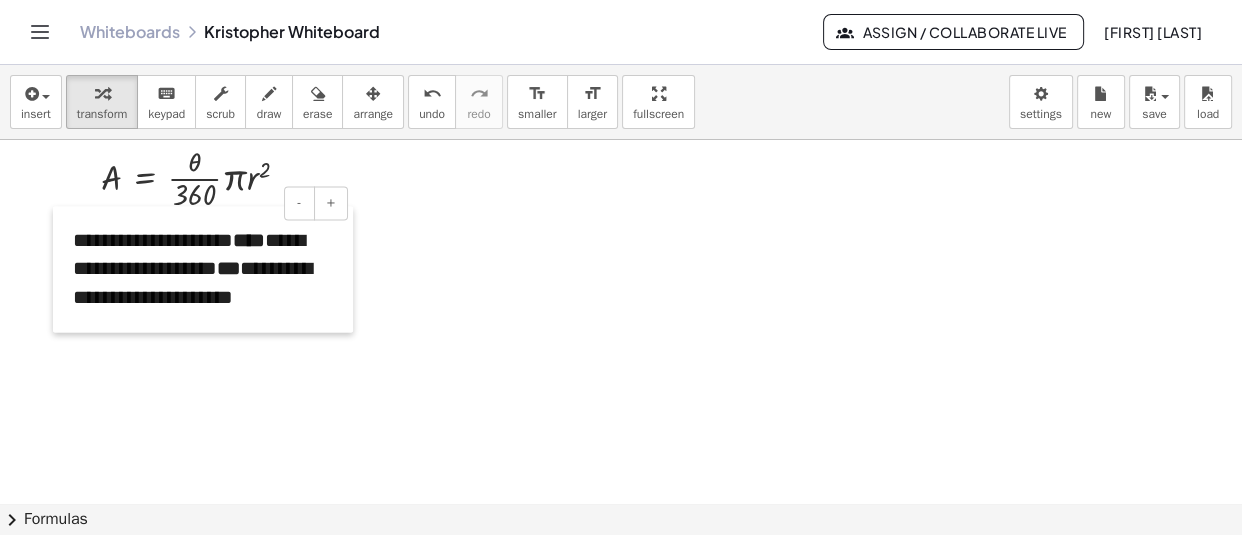 drag, startPoint x: 444, startPoint y: 249, endPoint x: 67, endPoint y: 280, distance: 378.2724 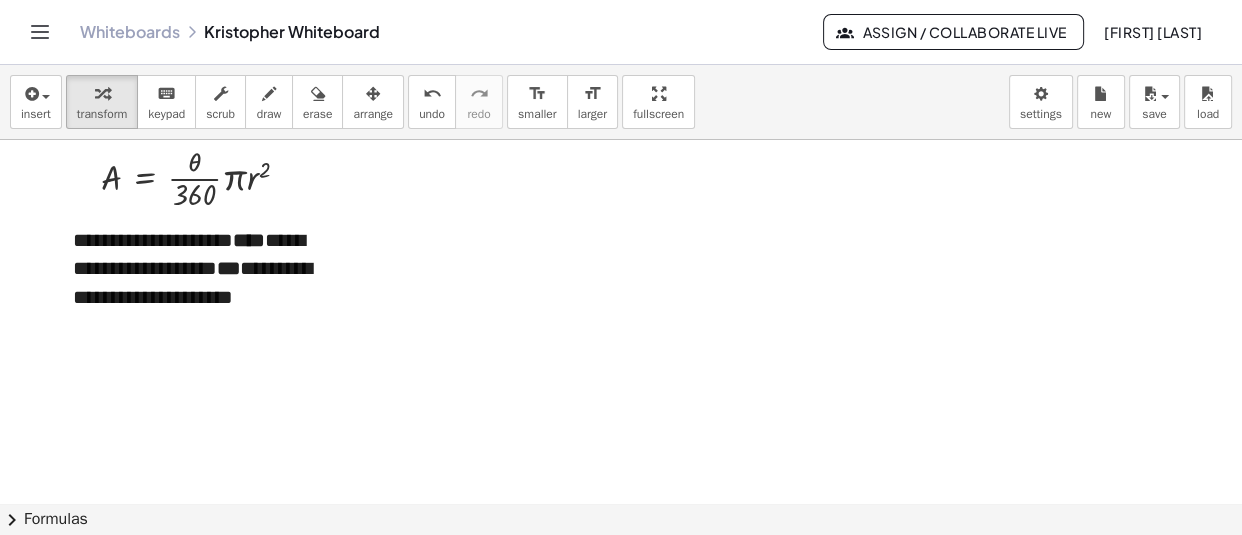 click at bounding box center (815, -14759) 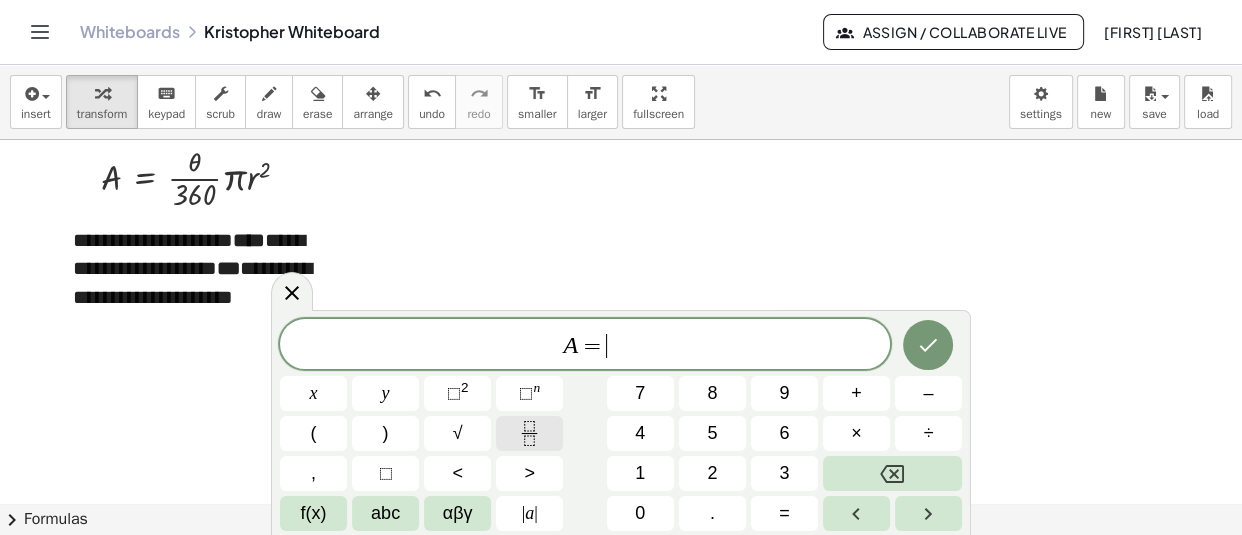 click 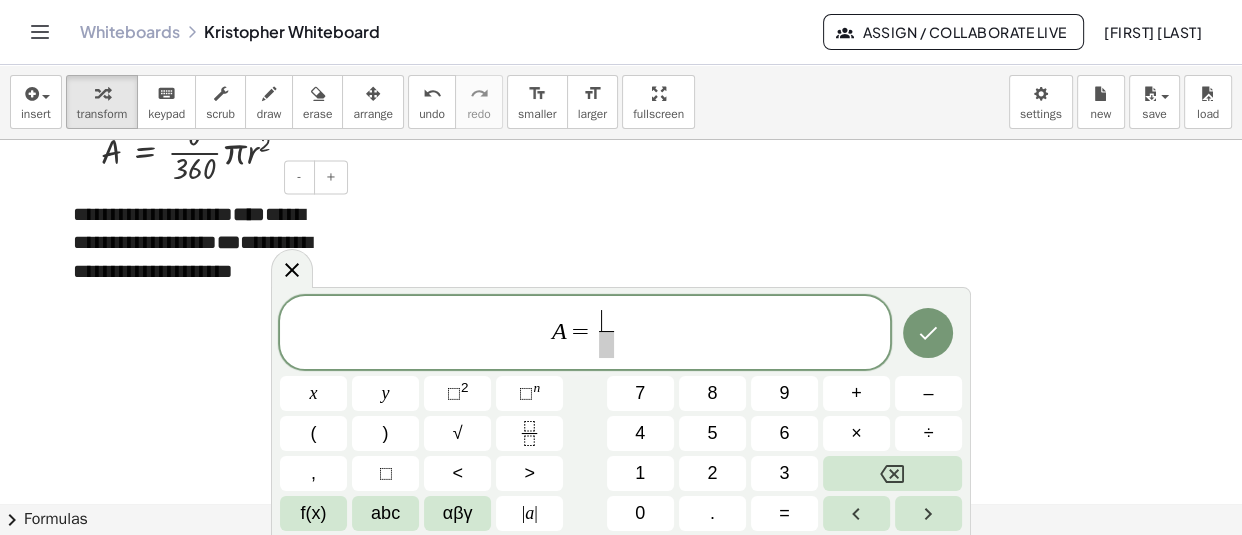 scroll, scrollTop: 30572, scrollLeft: 0, axis: vertical 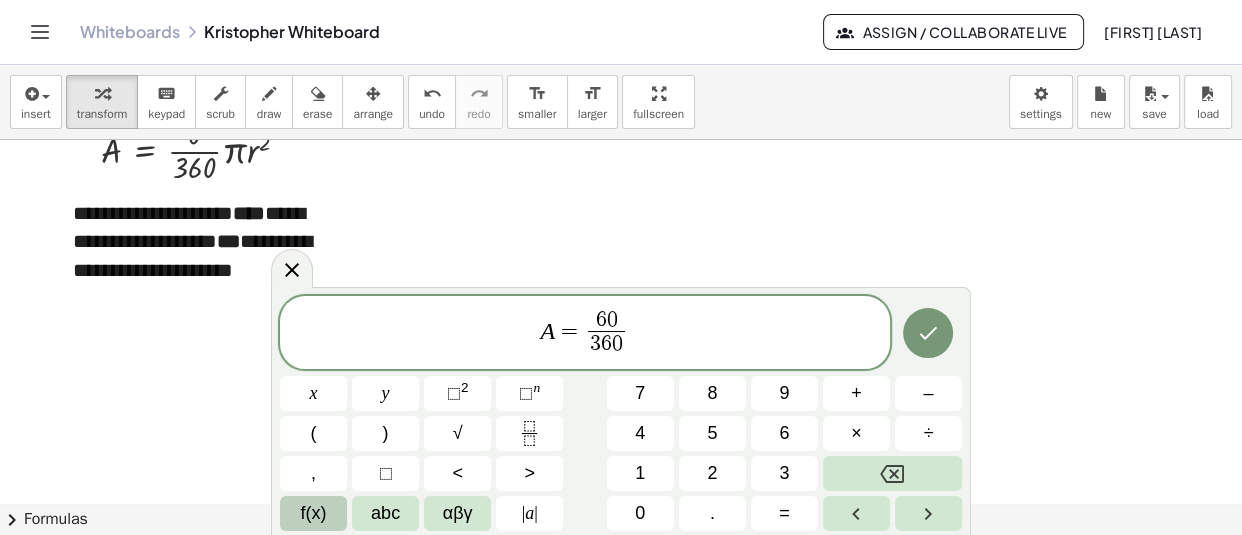 click on "f(x)" at bounding box center (314, 513) 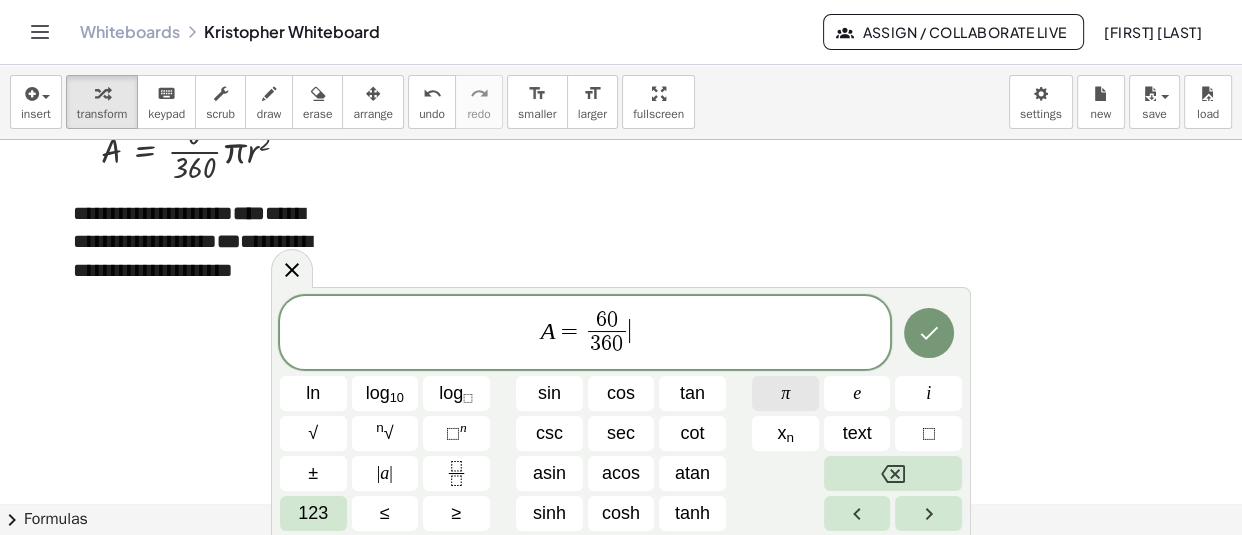 click on "π" at bounding box center [785, 393] 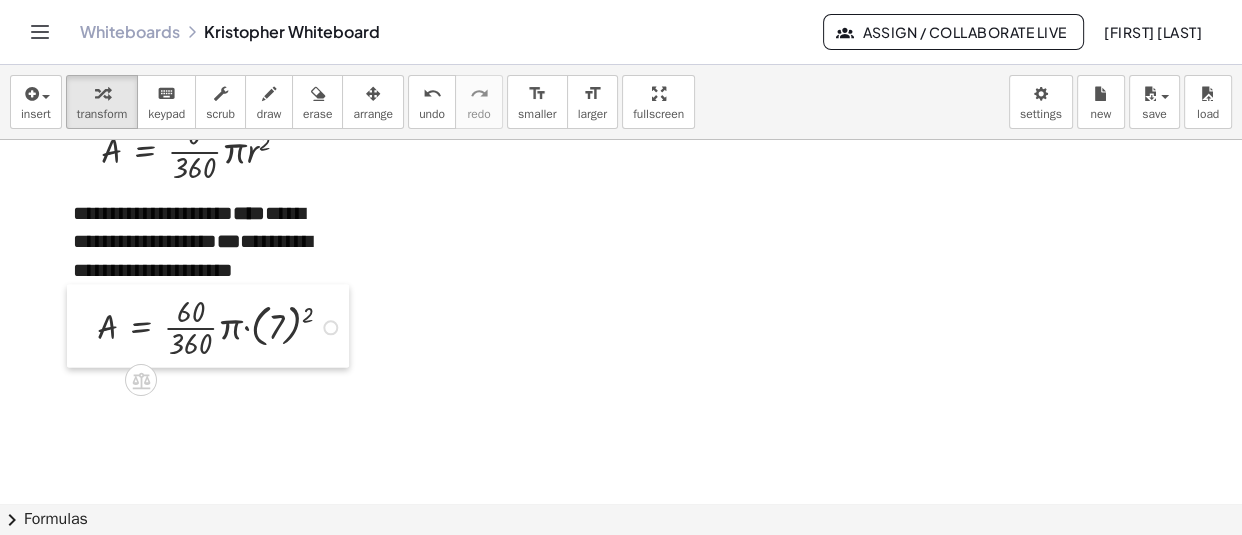 drag, startPoint x: 226, startPoint y: 400, endPoint x: 97, endPoint y: 330, distance: 146.76852 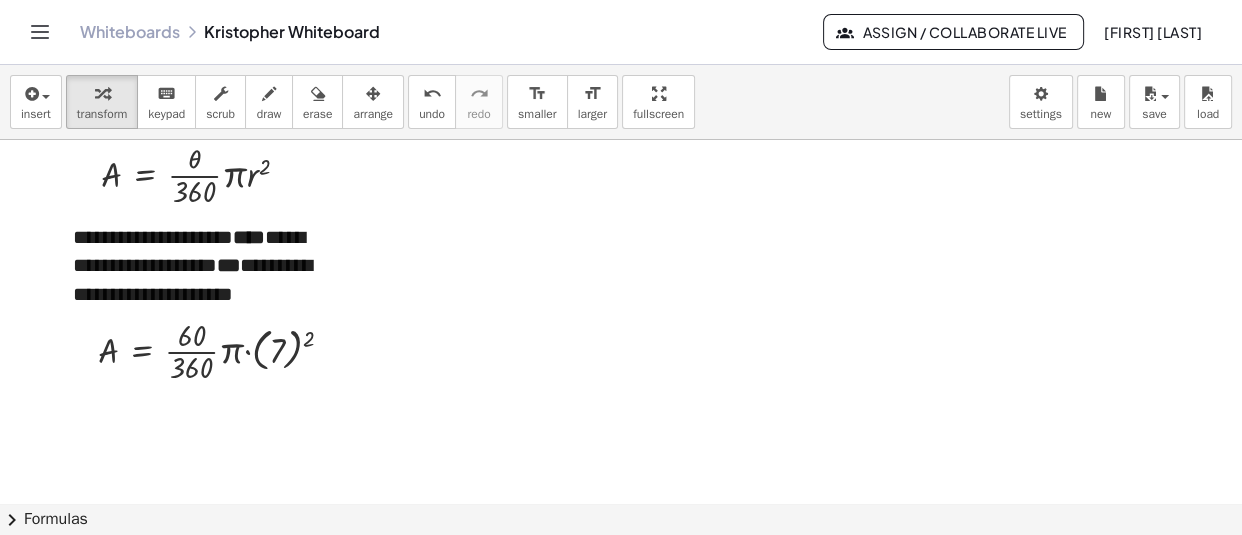 scroll, scrollTop: 30570, scrollLeft: 0, axis: vertical 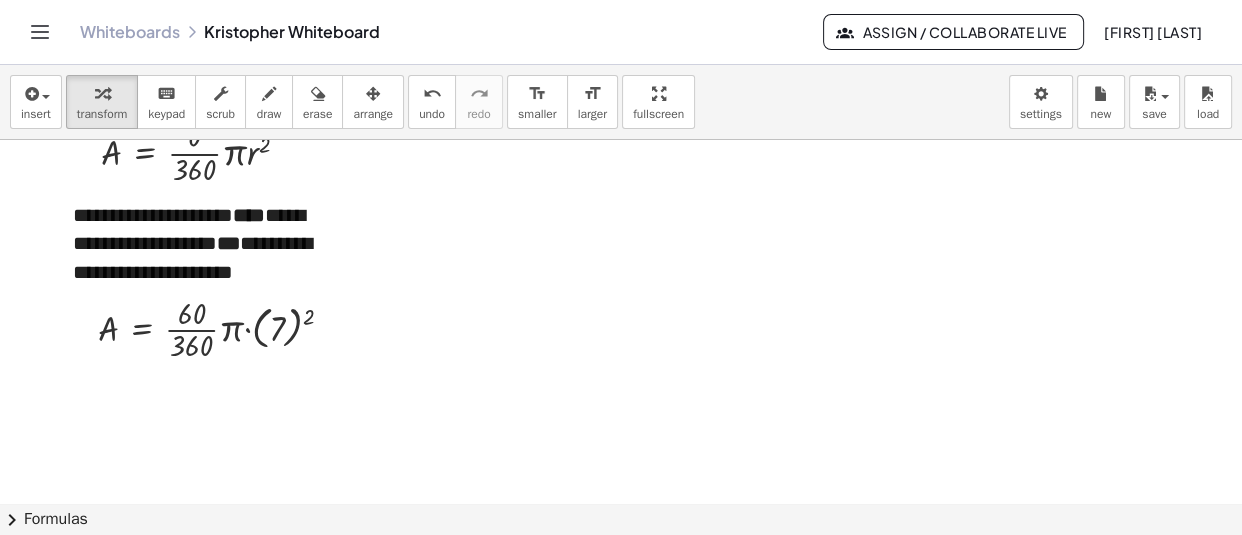 click at bounding box center (815, -14784) 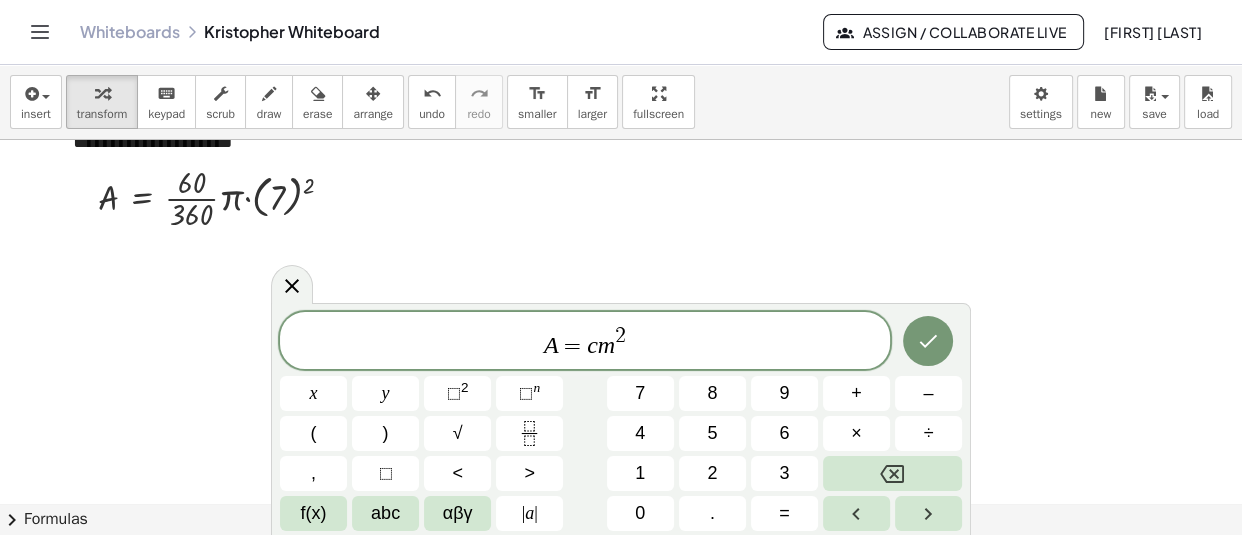 scroll, scrollTop: 30702, scrollLeft: 0, axis: vertical 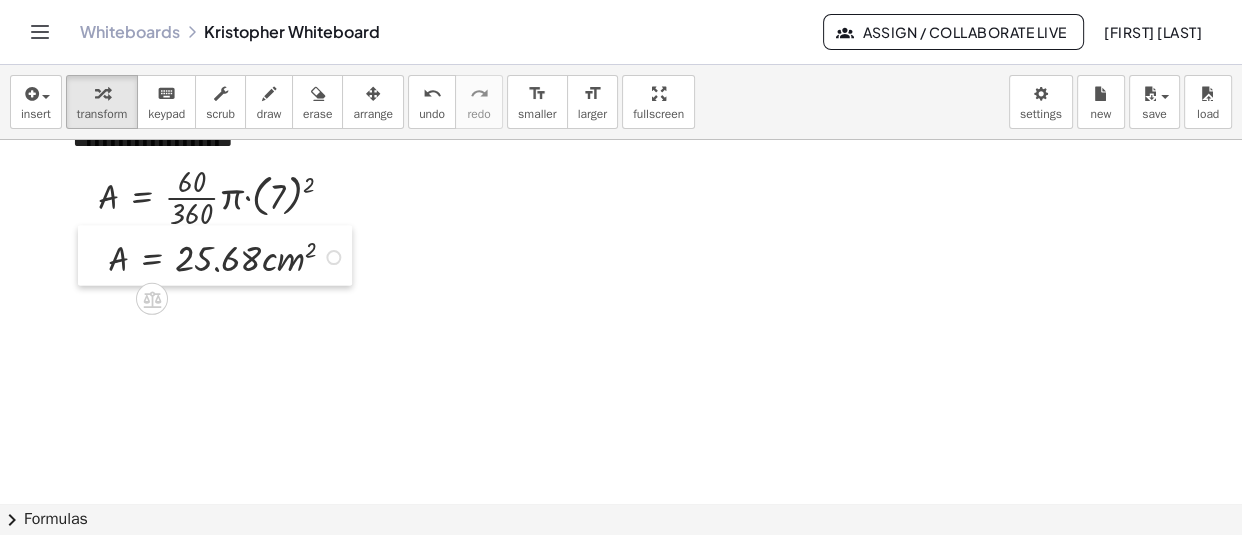 drag, startPoint x: 325, startPoint y: 343, endPoint x: 102, endPoint y: 263, distance: 236.9156 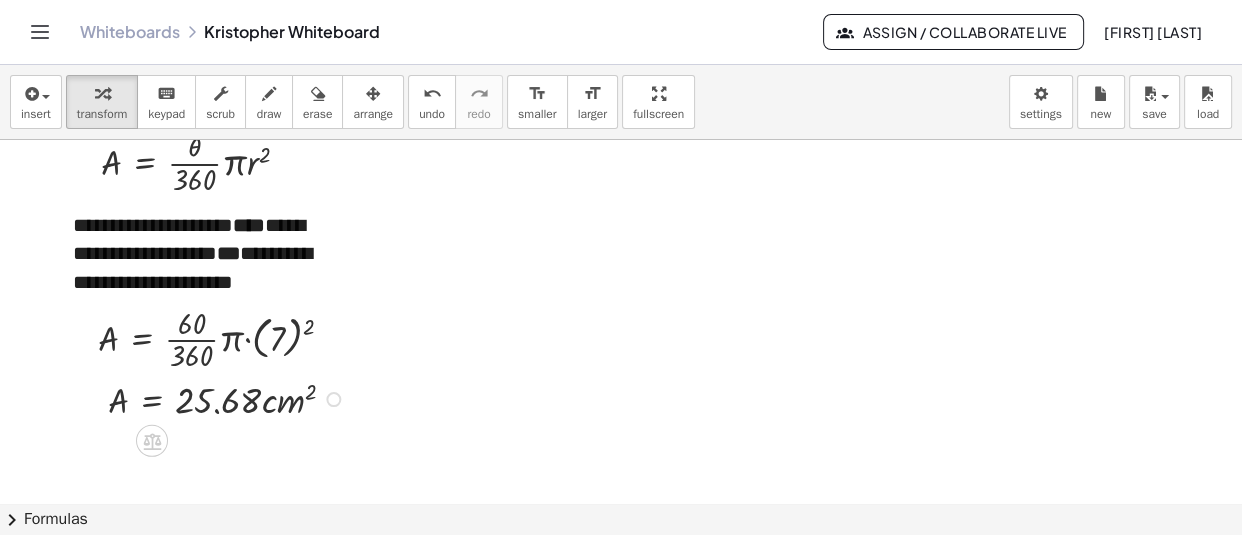 scroll, scrollTop: 30540, scrollLeft: 0, axis: vertical 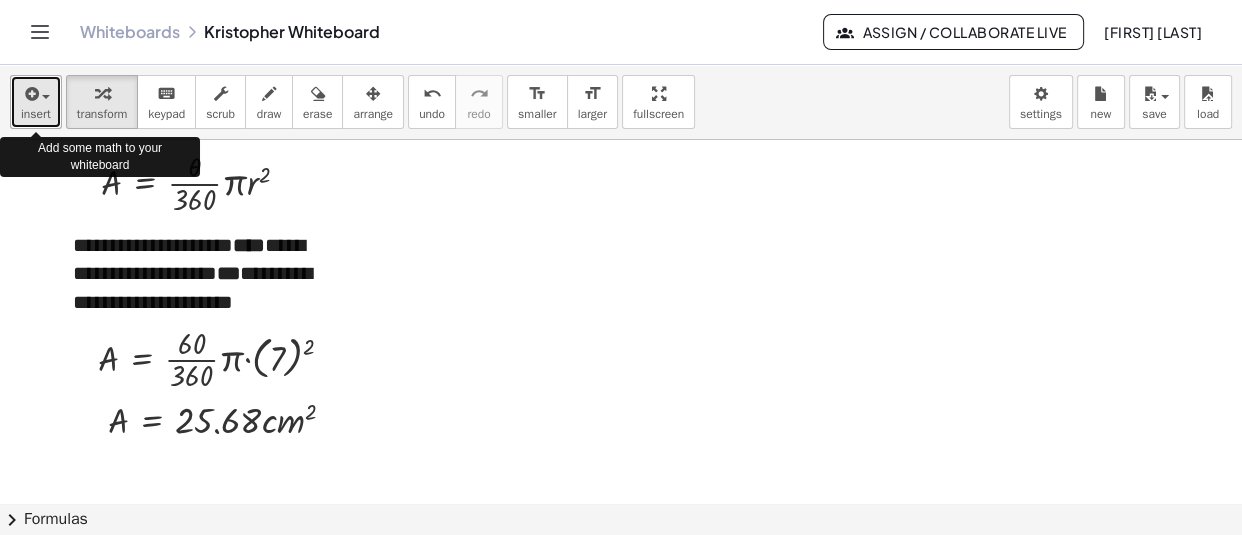 click at bounding box center (30, 94) 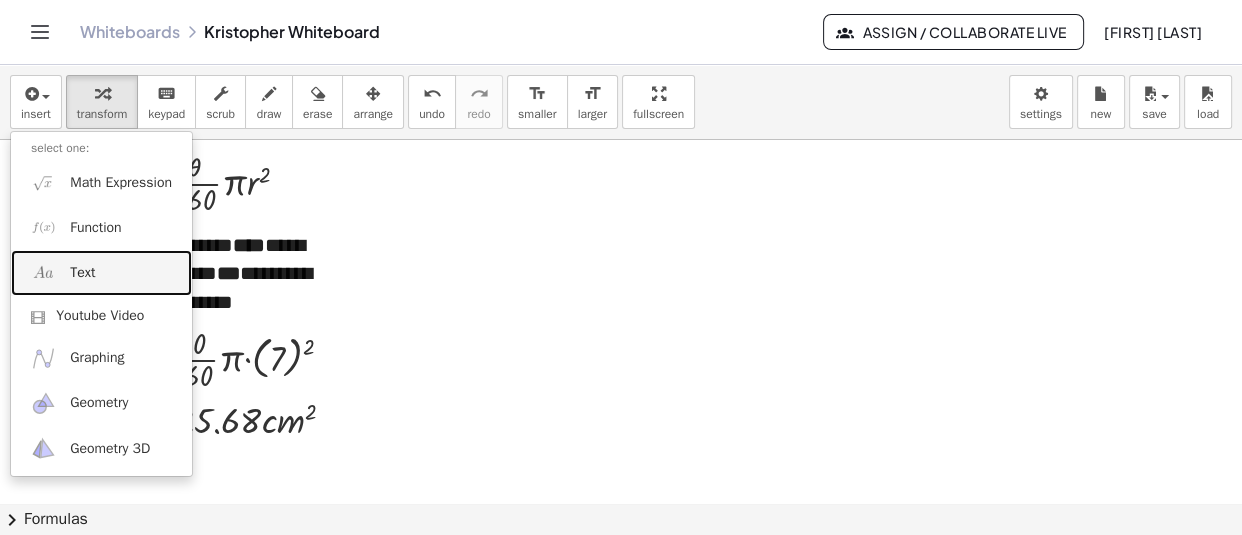 click on "Text" at bounding box center [101, 272] 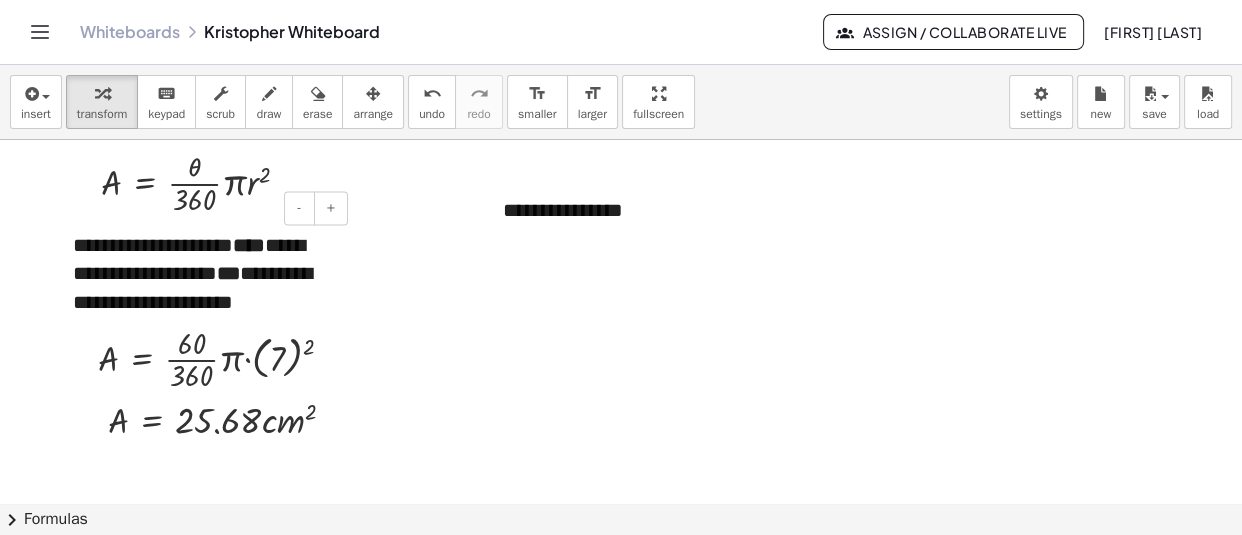 type 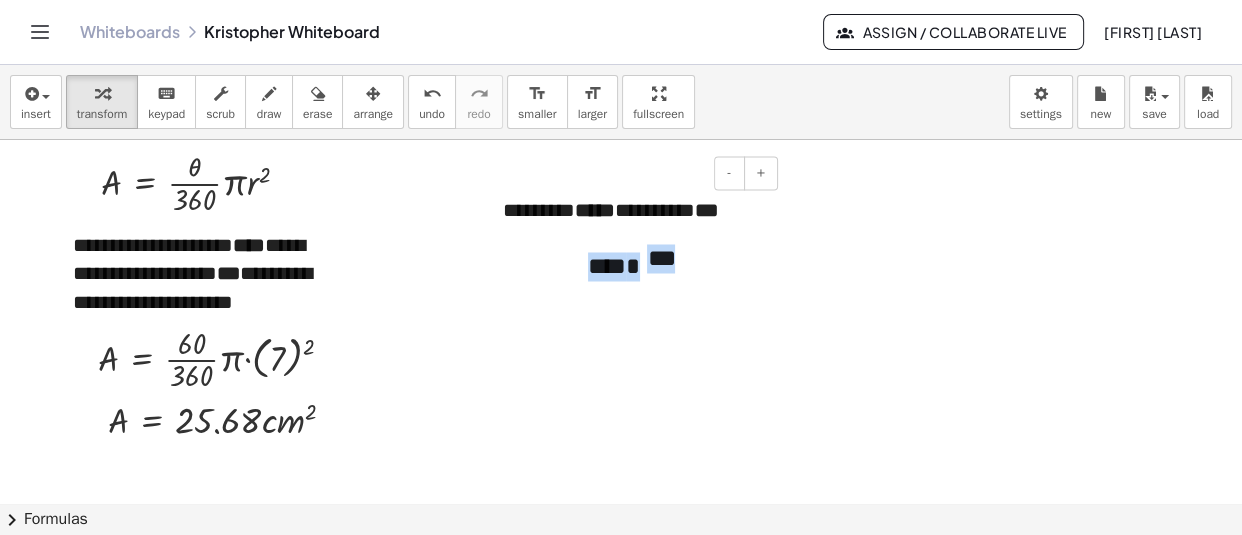 drag, startPoint x: 694, startPoint y: 256, endPoint x: 586, endPoint y: 266, distance: 108.461975 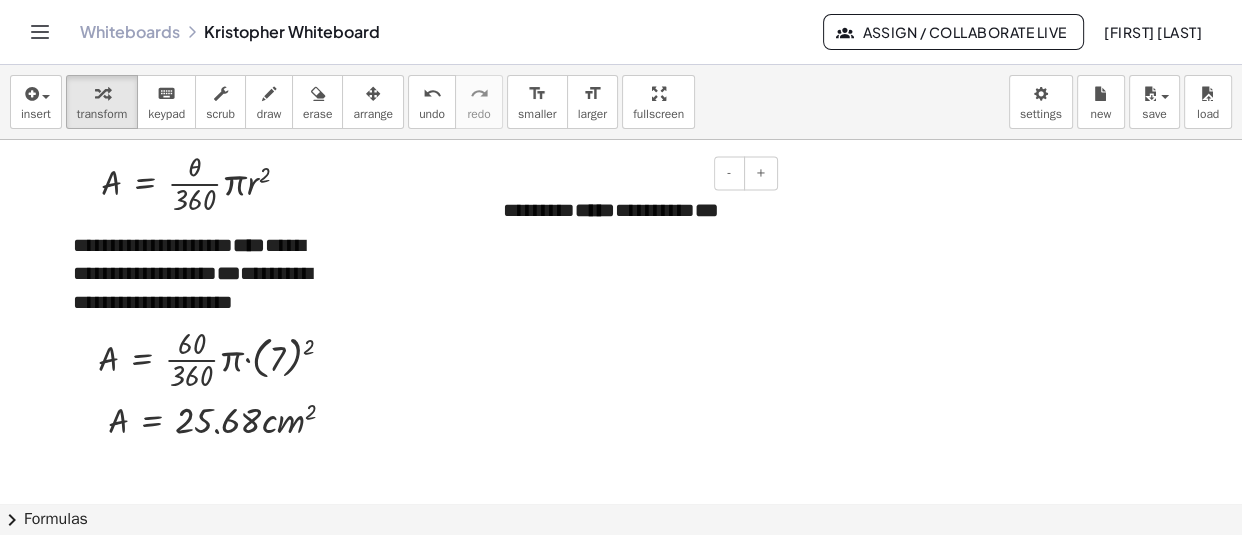 scroll, scrollTop: 14, scrollLeft: 571, axis: both 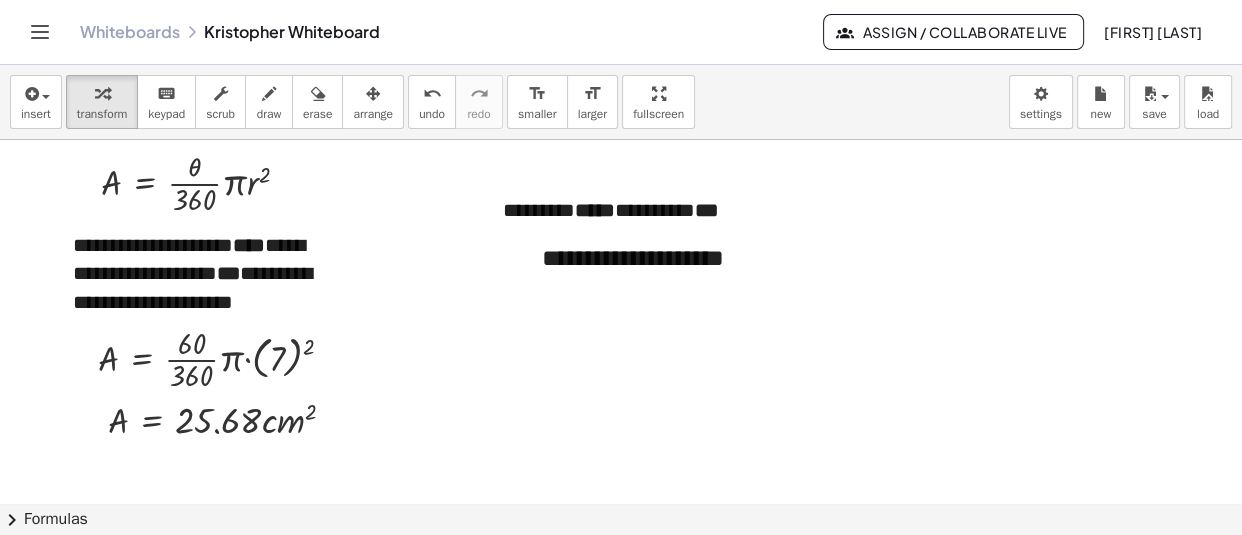 click at bounding box center [815, -14754] 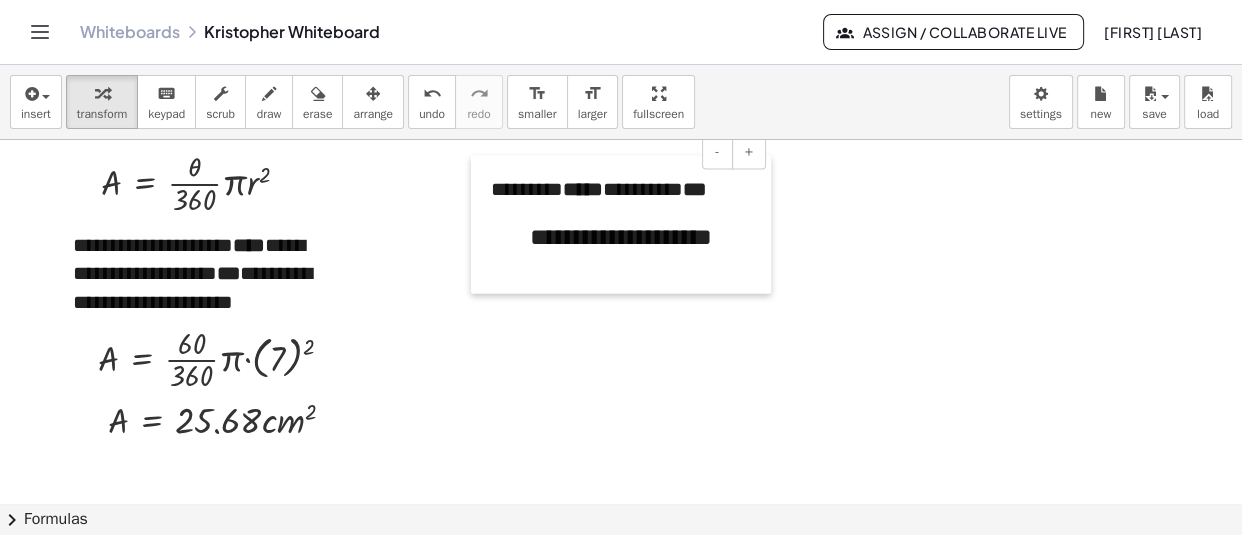 drag, startPoint x: 496, startPoint y: 244, endPoint x: 479, endPoint y: 219, distance: 30.232433 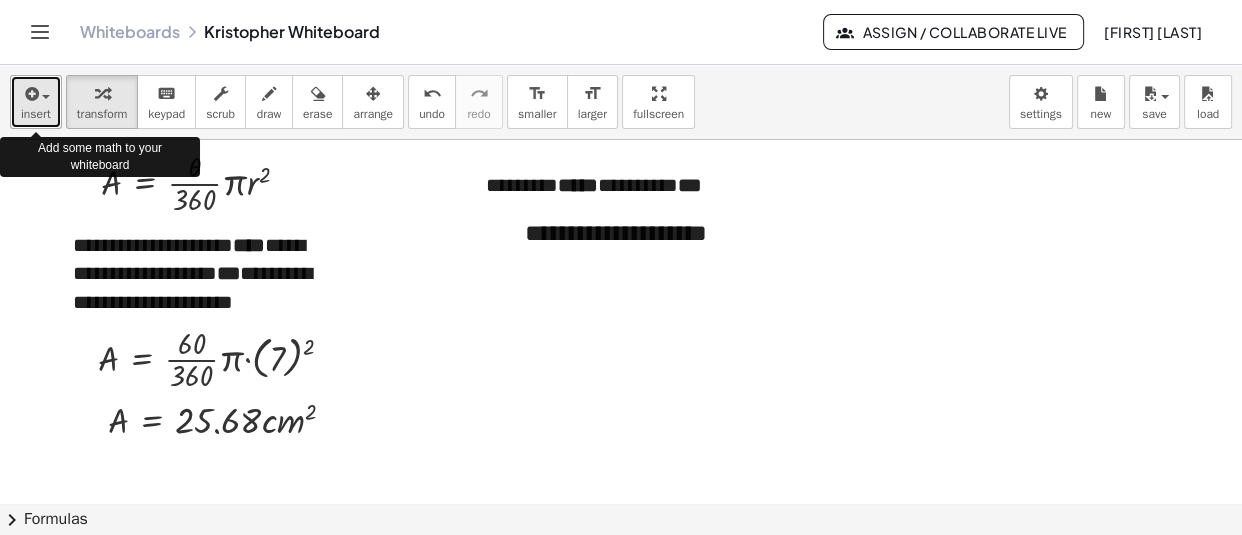 click at bounding box center [30, 94] 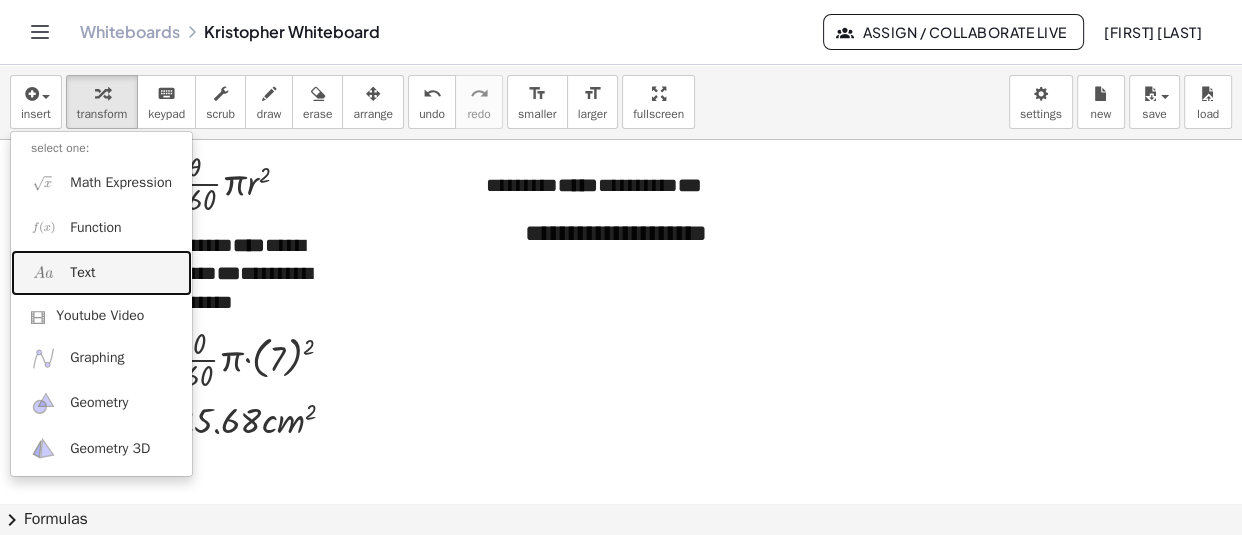 click on "Text" at bounding box center (82, 273) 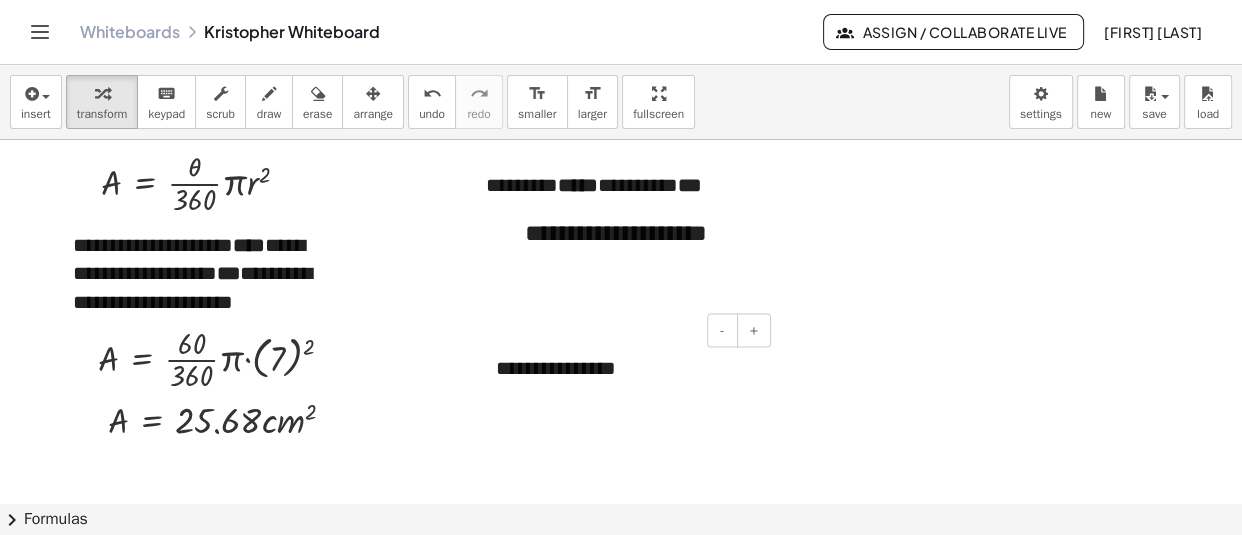 type 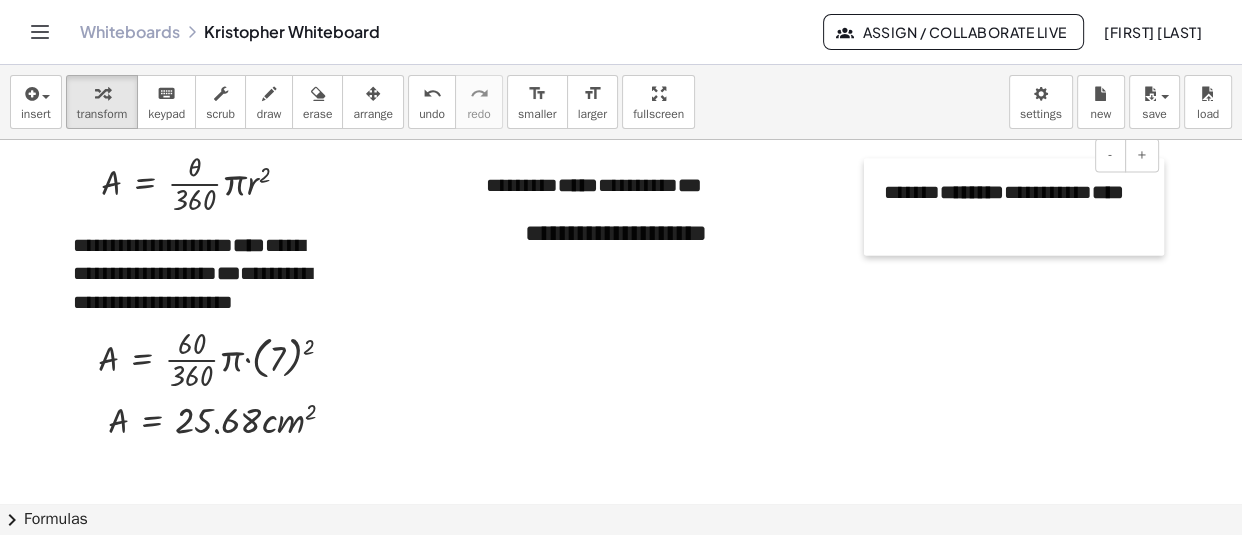 drag, startPoint x: 491, startPoint y: 391, endPoint x: 879, endPoint y: 200, distance: 432.46387 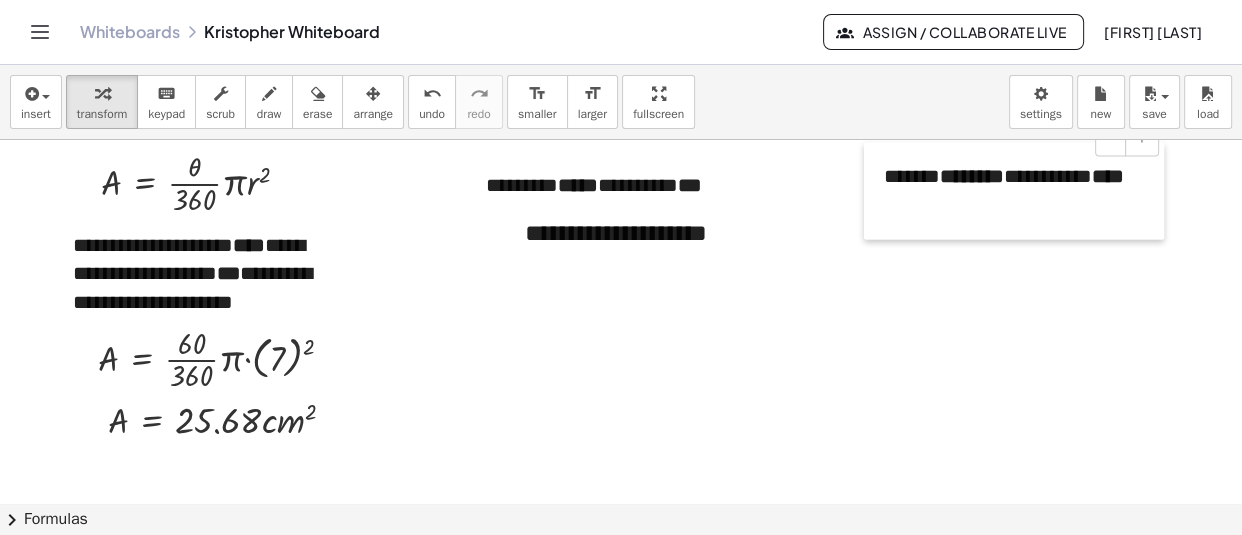 drag, startPoint x: 878, startPoint y: 190, endPoint x: 874, endPoint y: 202, distance: 12.649111 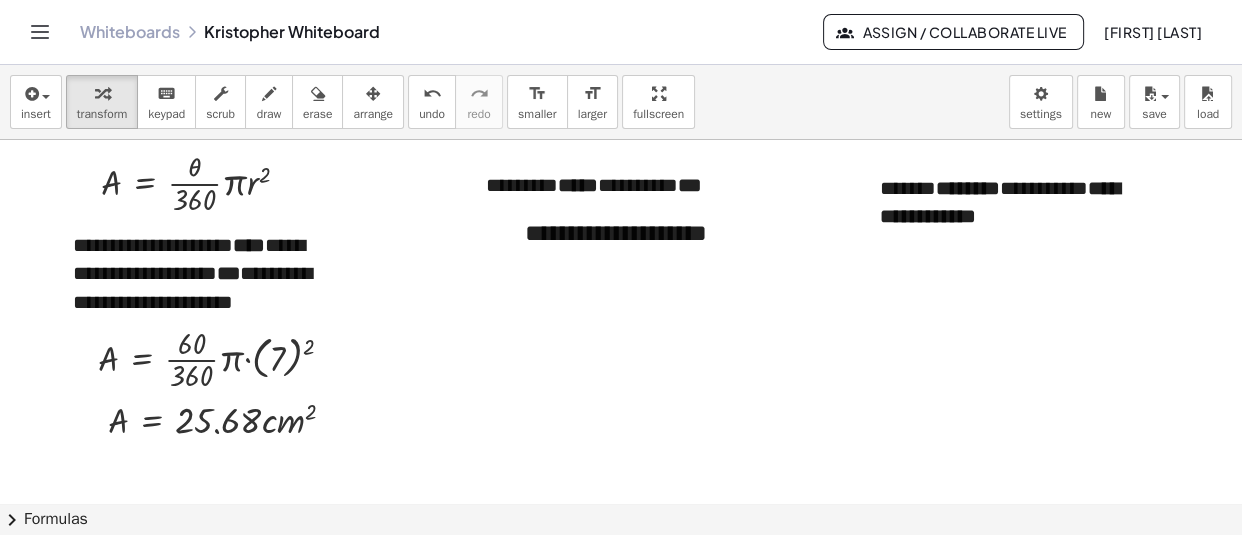 click at bounding box center [815, -14754] 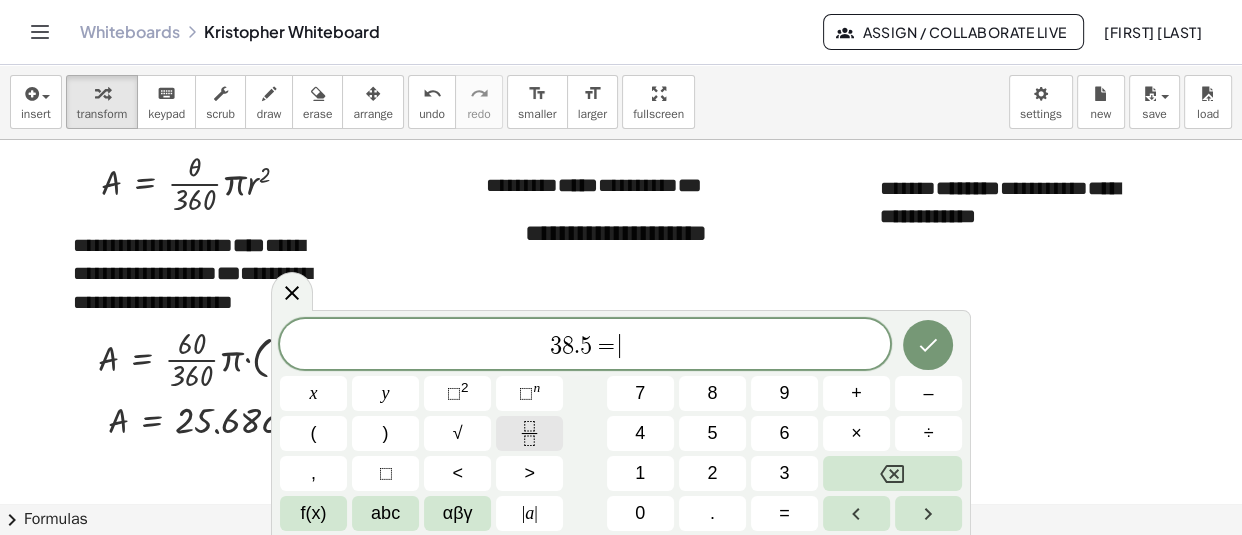 click 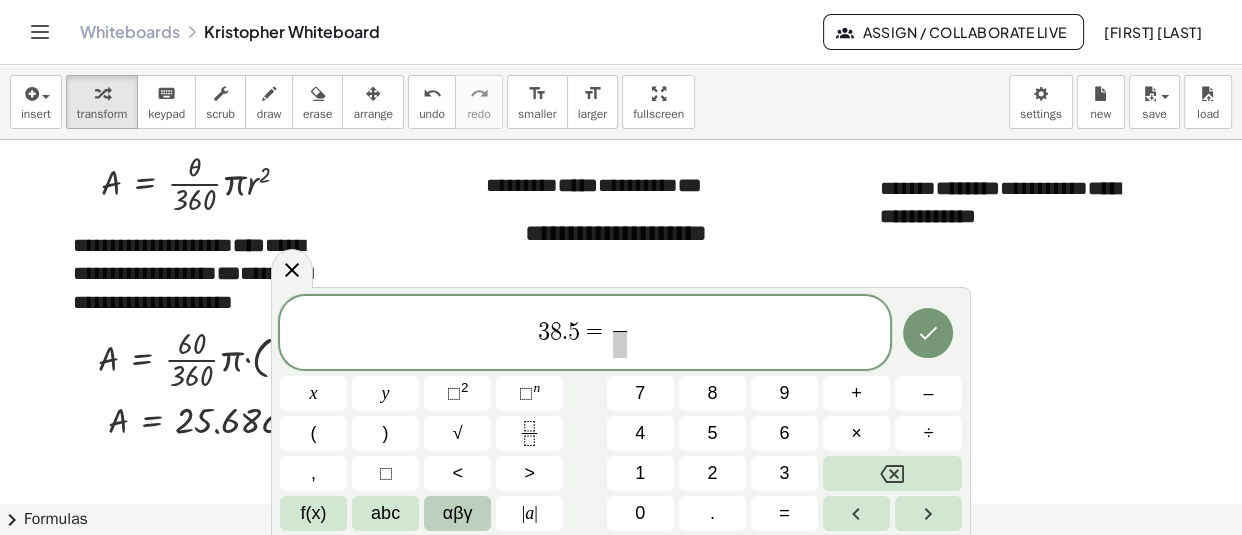 click on "αβγ" at bounding box center (458, 513) 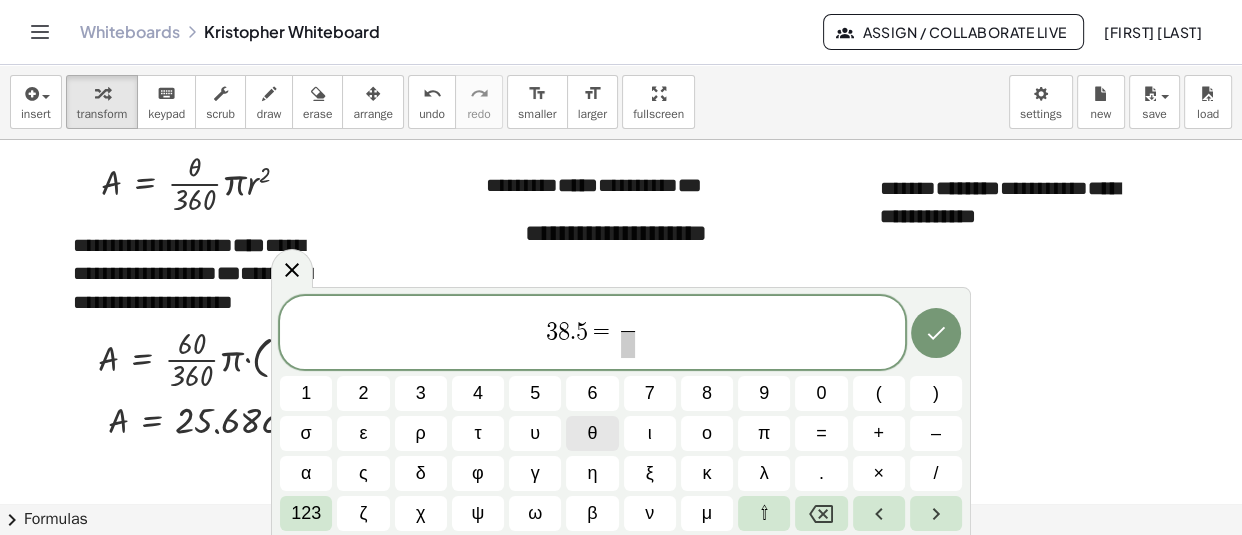 click on "θ" at bounding box center (592, 433) 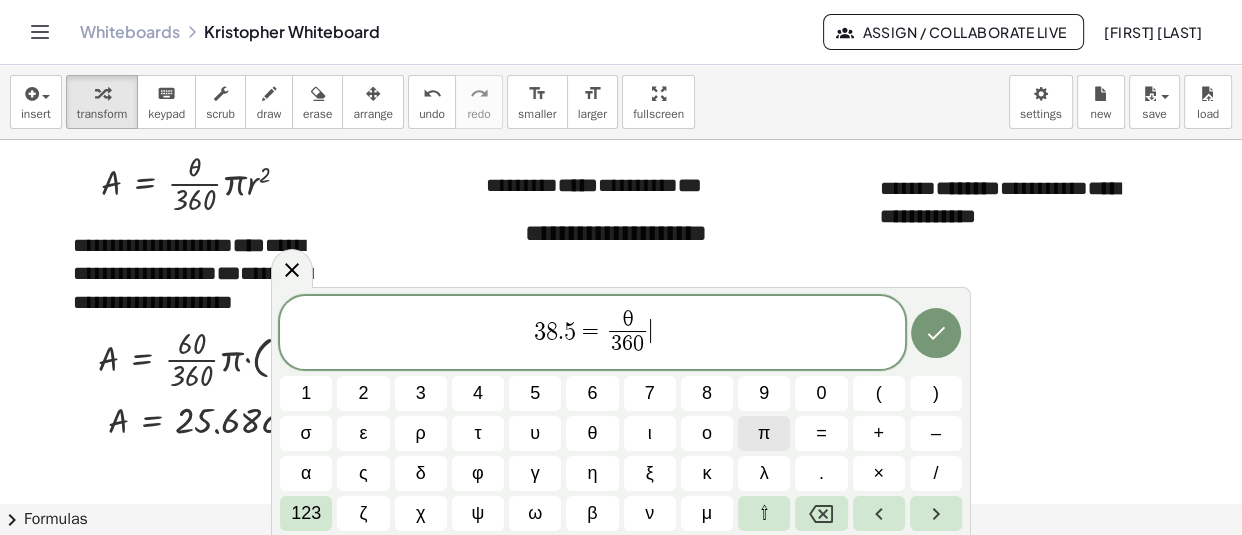 click on "π" at bounding box center [764, 433] 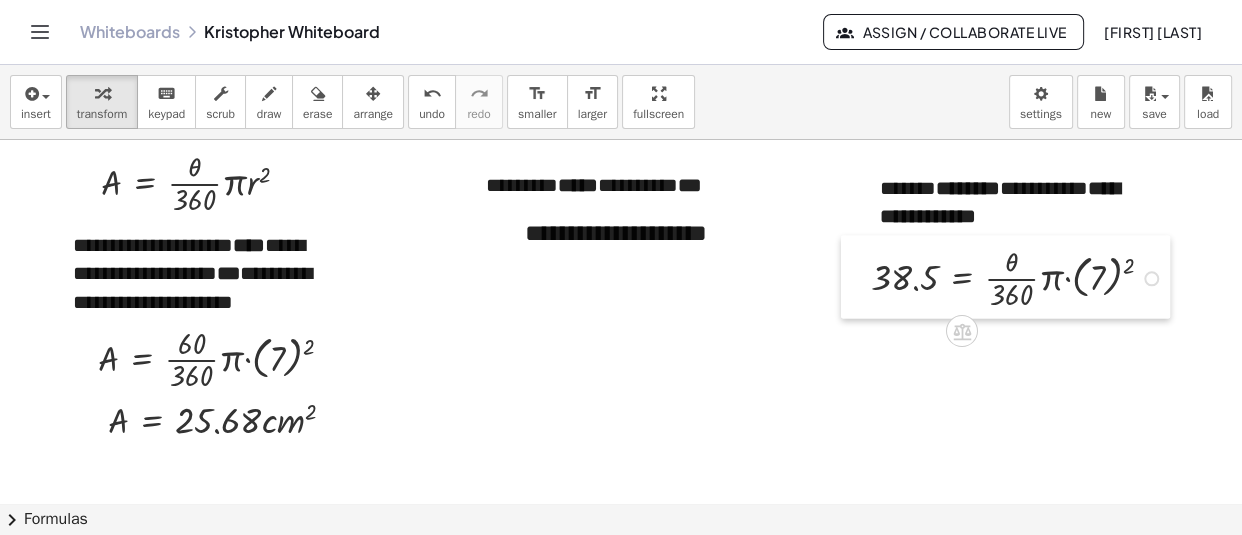 drag, startPoint x: 960, startPoint y: 330, endPoint x: 853, endPoint y: 274, distance: 120.76837 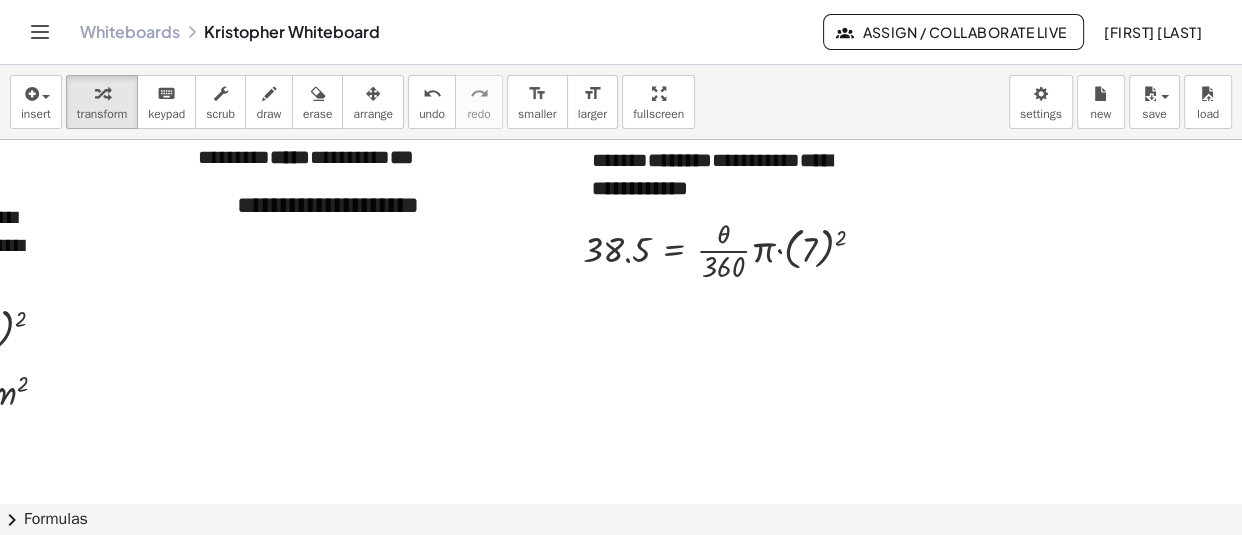 scroll, scrollTop: 30567, scrollLeft: 288, axis: both 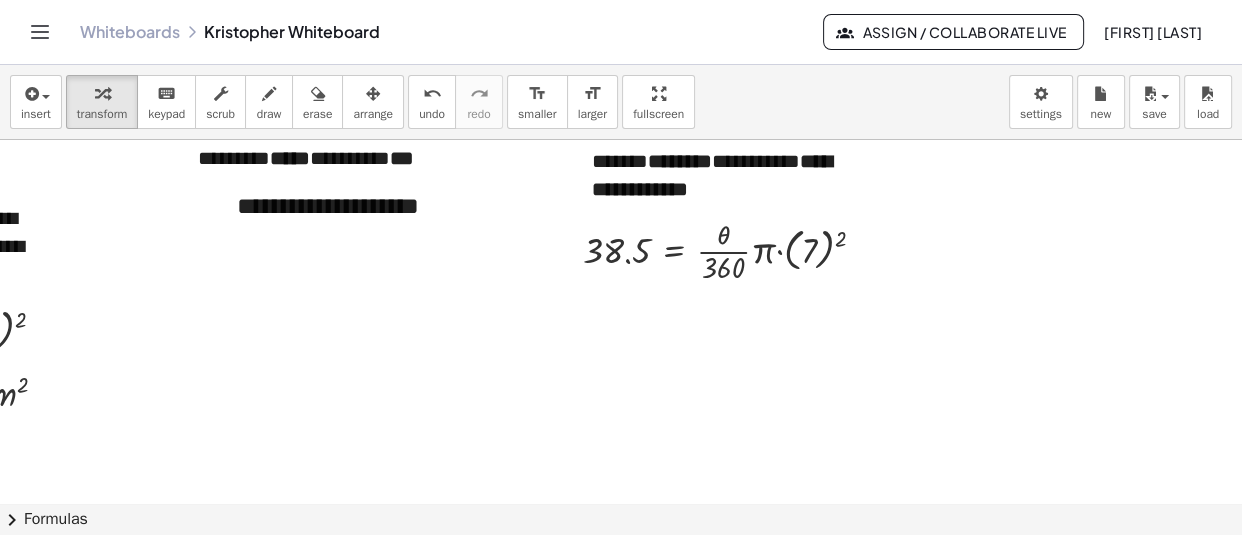click at bounding box center (527, -14781) 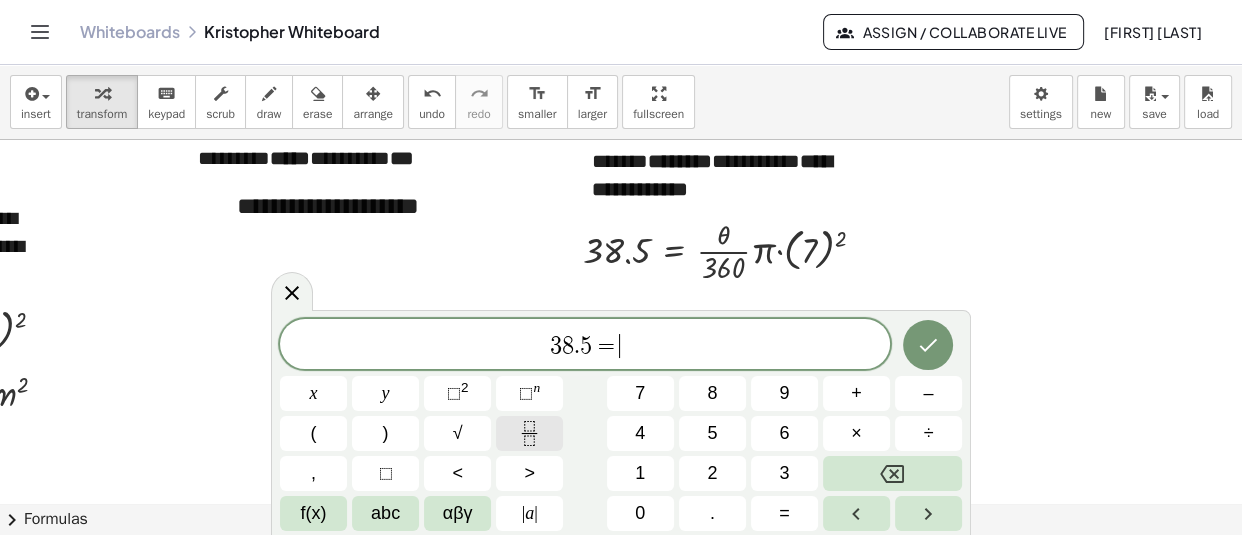 click at bounding box center (529, 433) 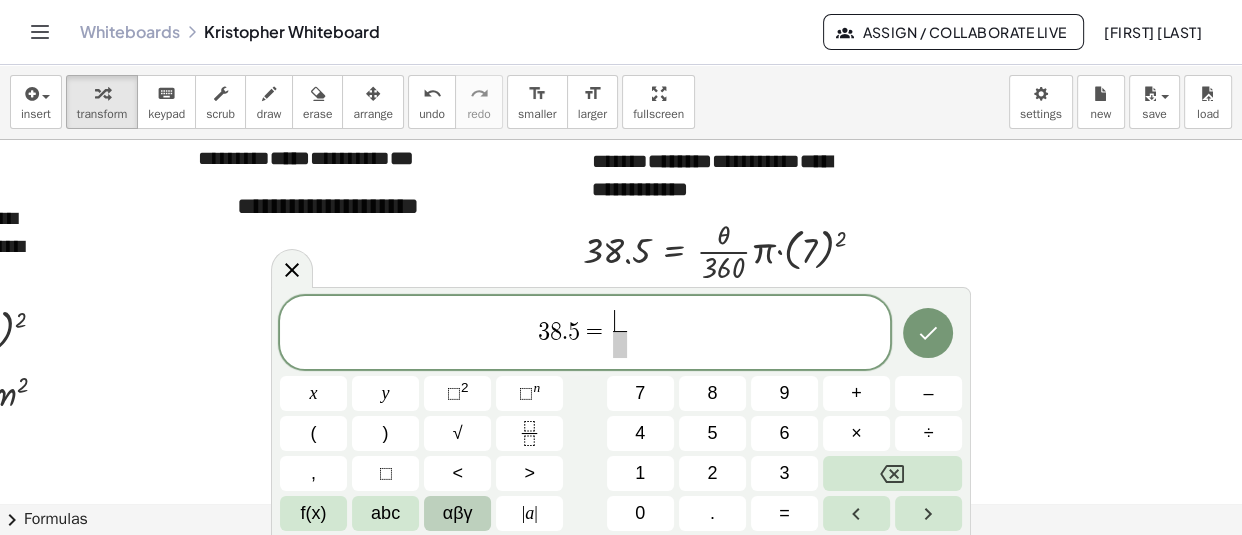 click on "αβγ" at bounding box center (458, 513) 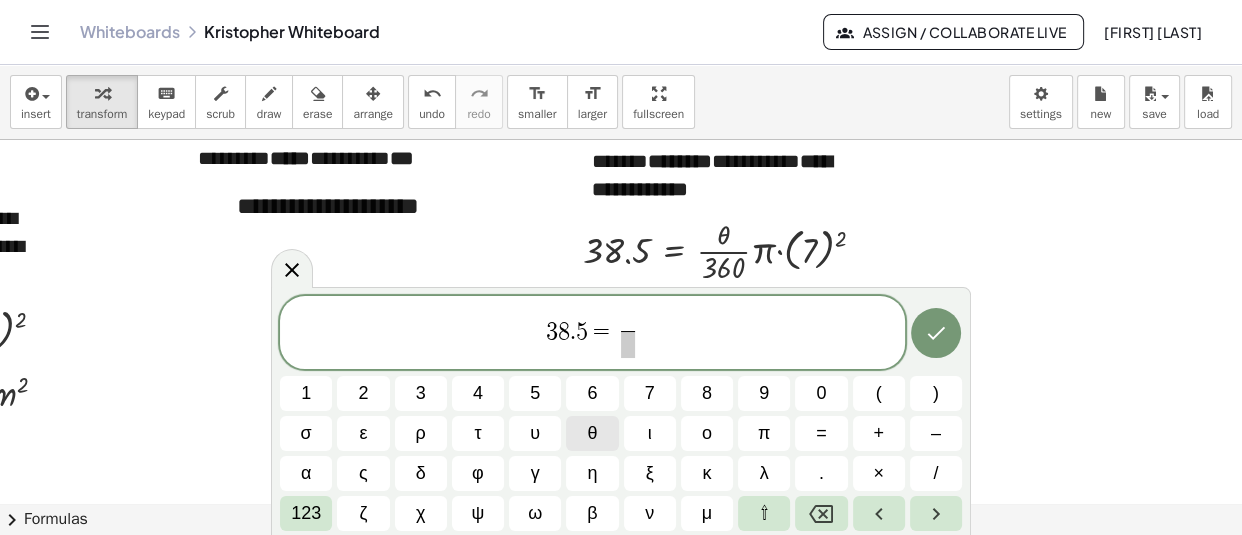 click on "θ" at bounding box center [592, 433] 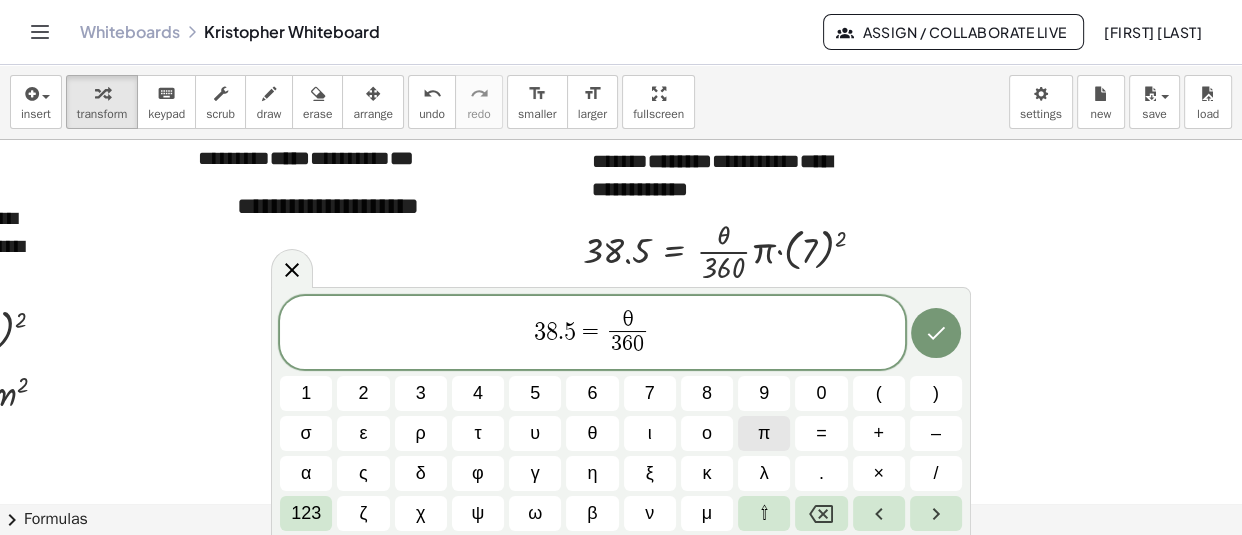 click on "π" at bounding box center [764, 433] 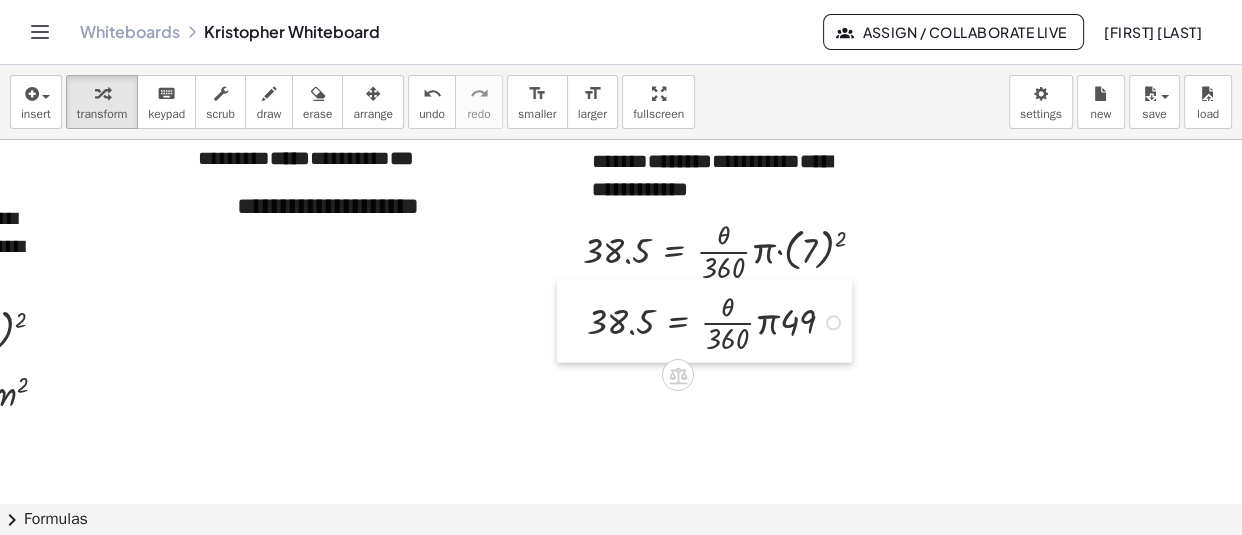 drag, startPoint x: 683, startPoint y: 452, endPoint x: 575, endPoint y: 332, distance: 161.44348 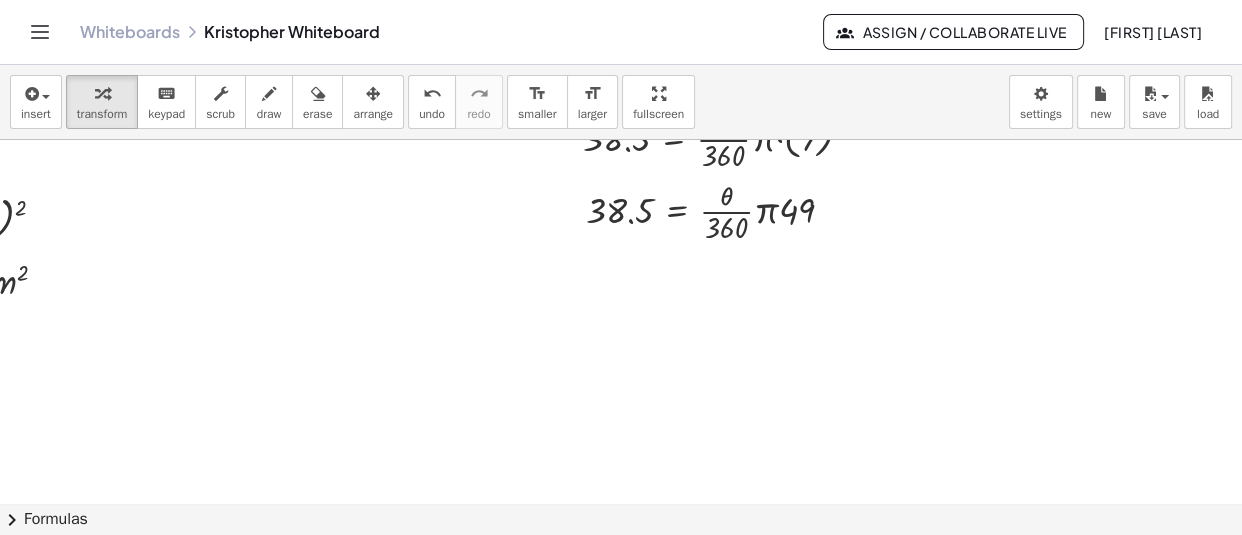 scroll, scrollTop: 30683, scrollLeft: 288, axis: both 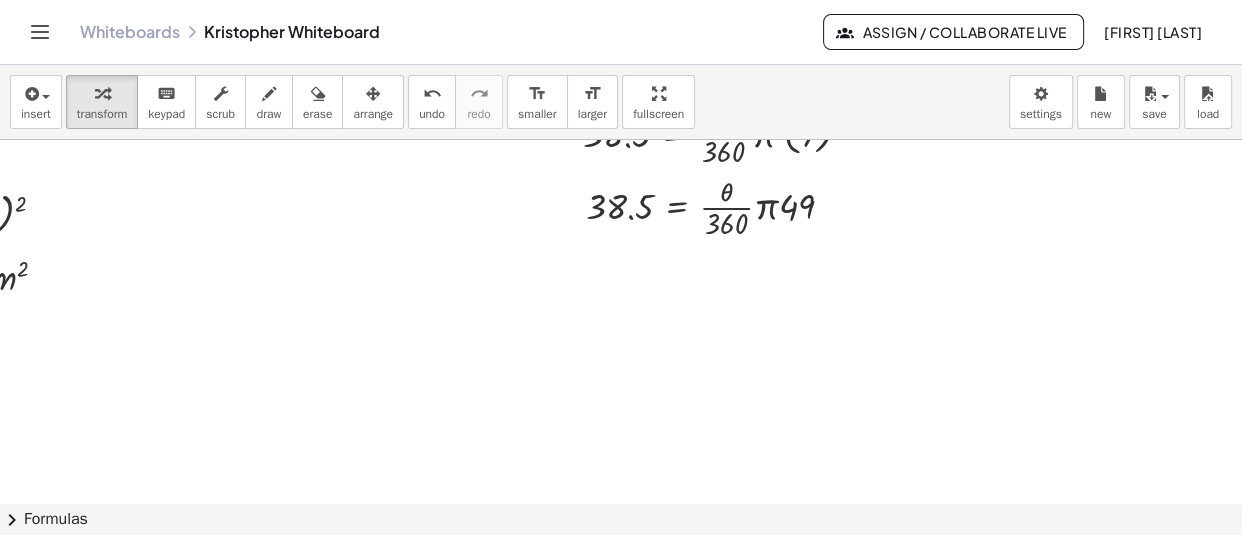 click at bounding box center [527, -14897] 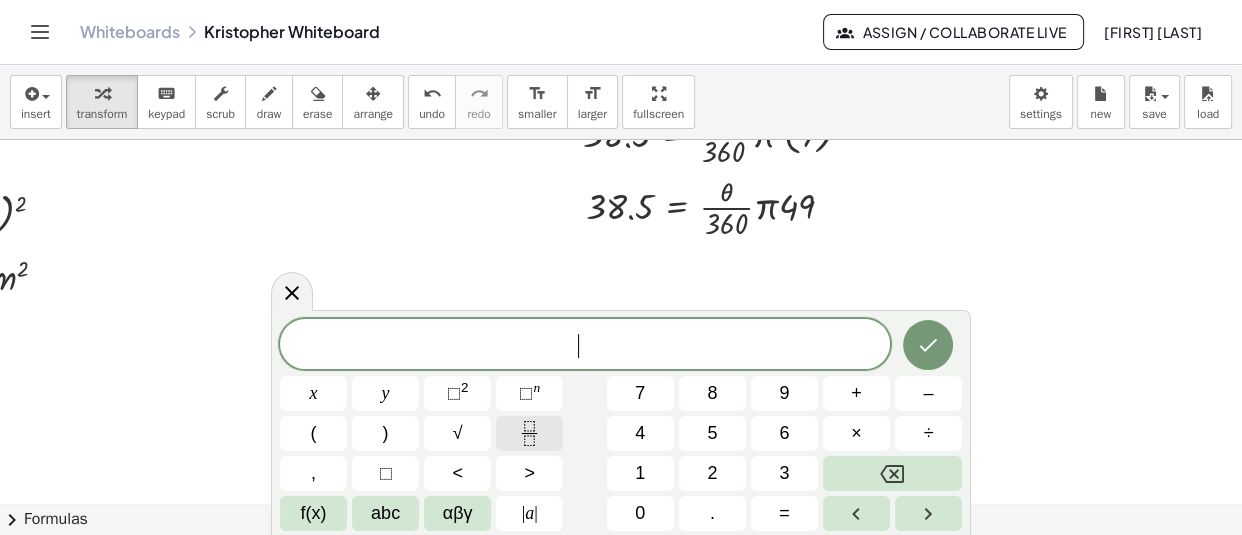 click 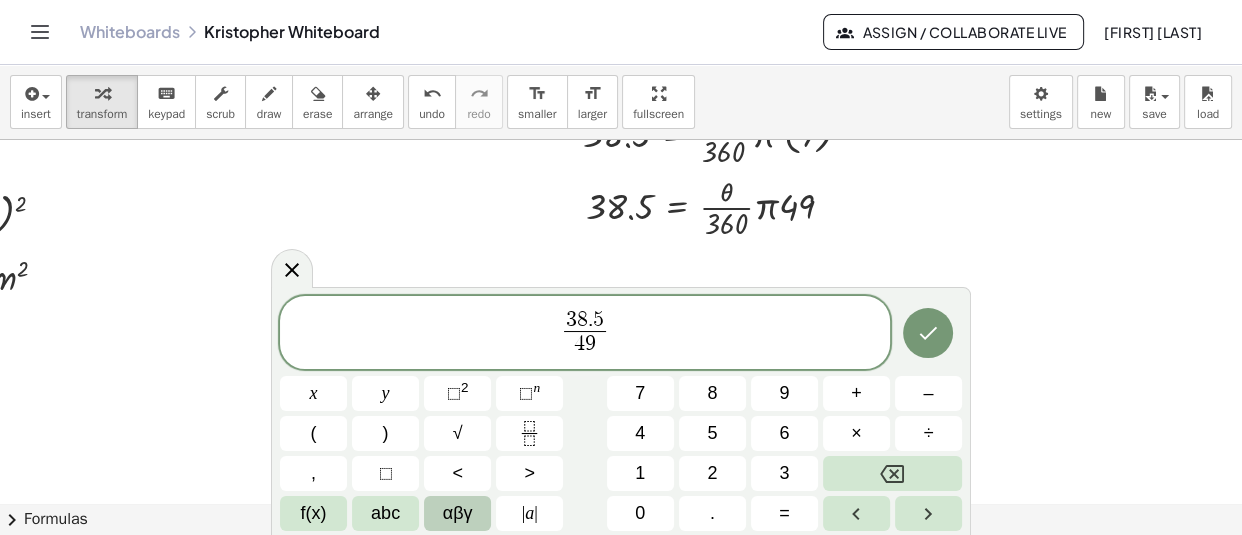 click on "αβγ" at bounding box center (458, 513) 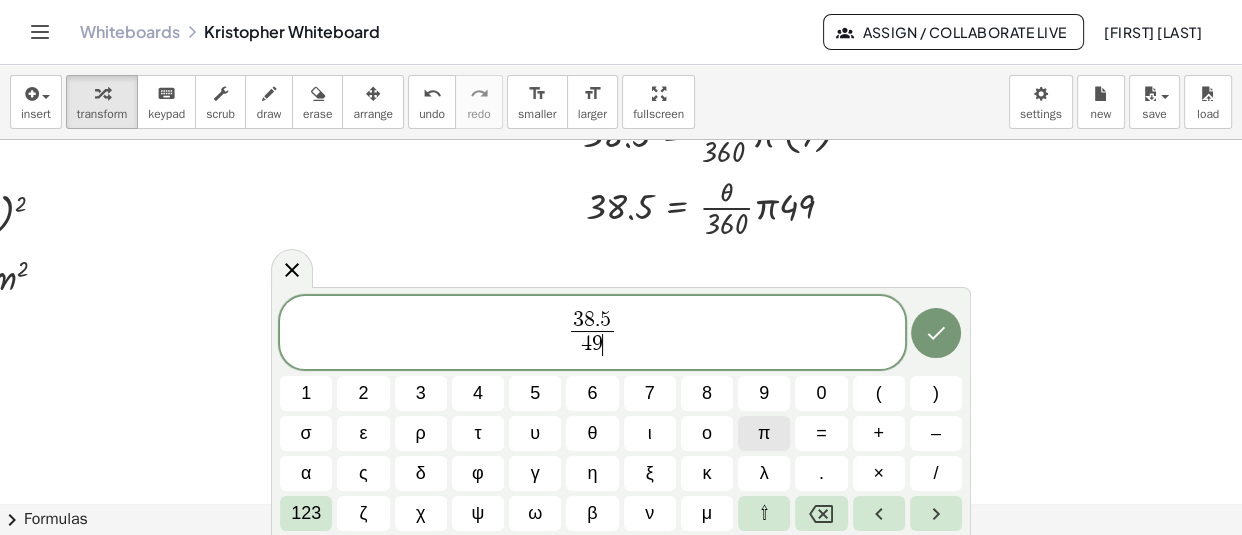 click on "π" at bounding box center (764, 433) 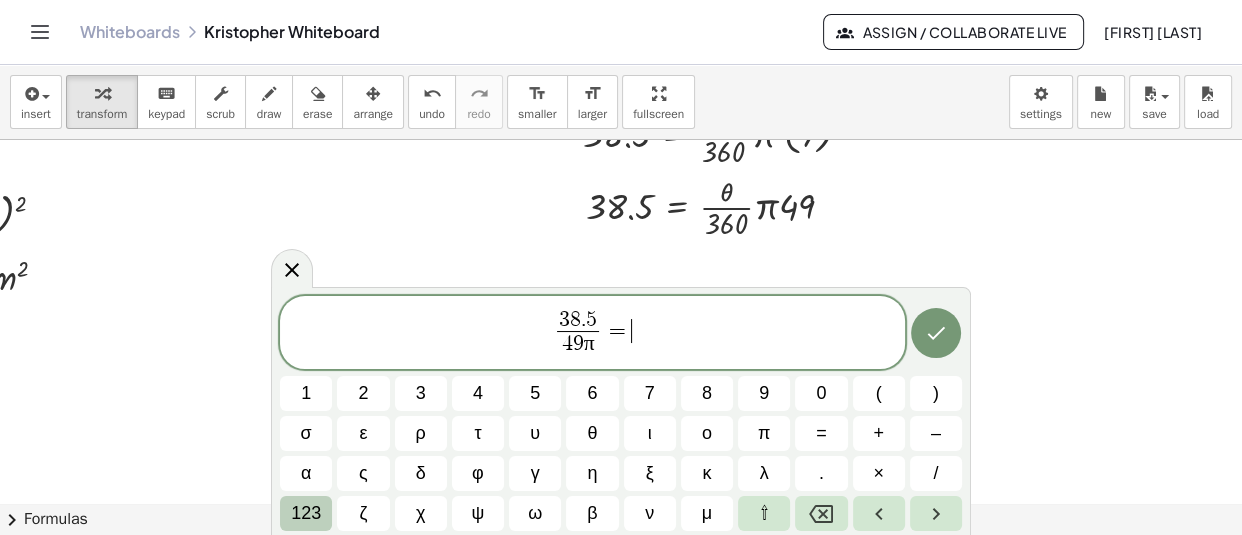 click on "123" at bounding box center (306, 513) 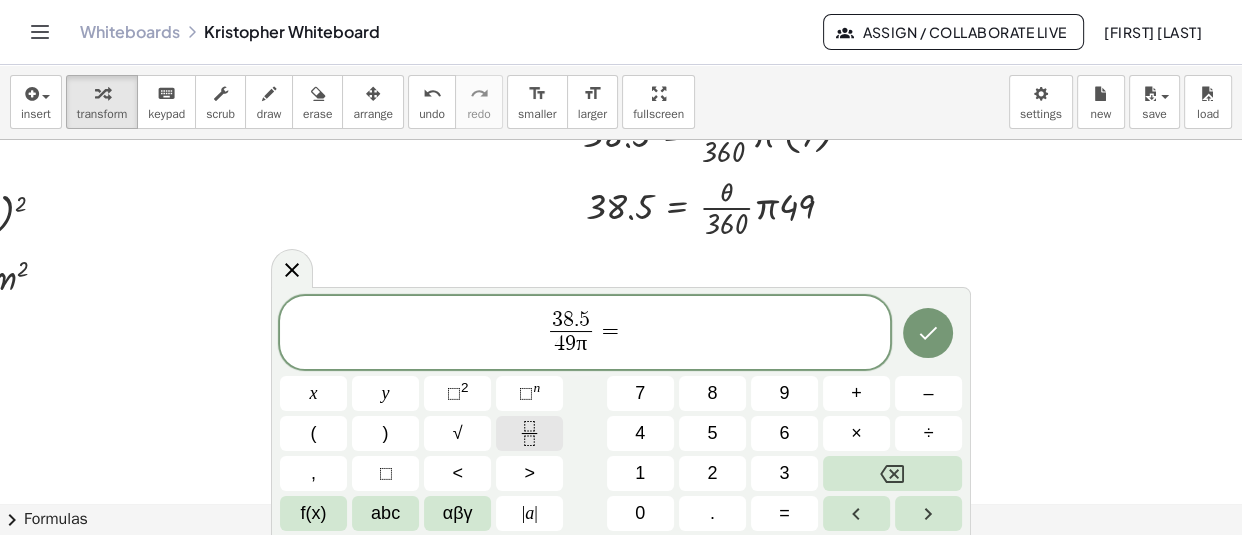 click 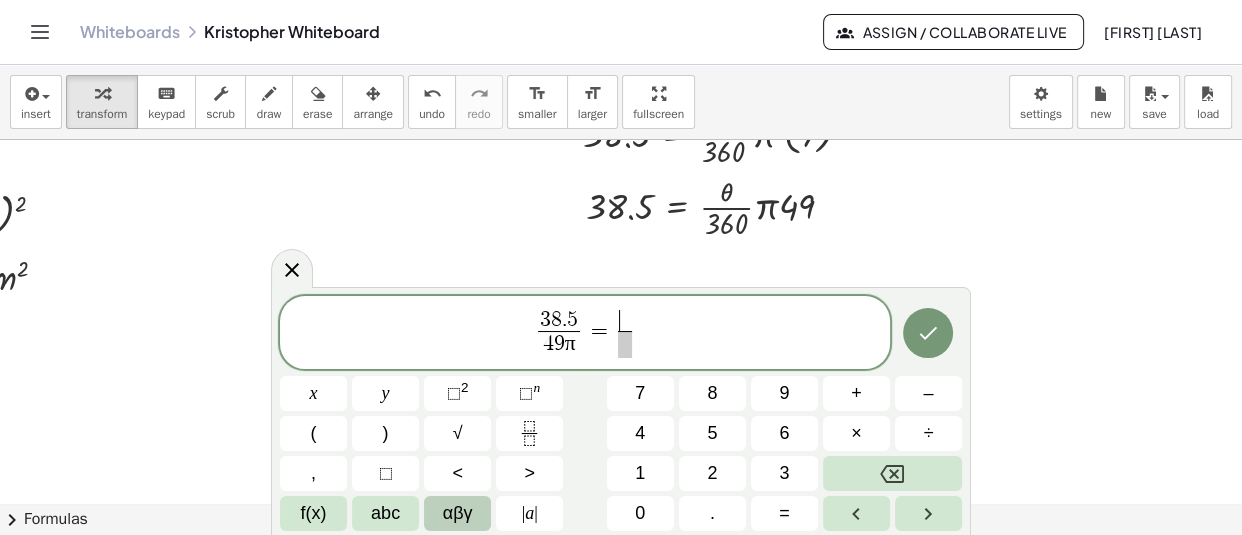 click on "αβγ" at bounding box center [458, 513] 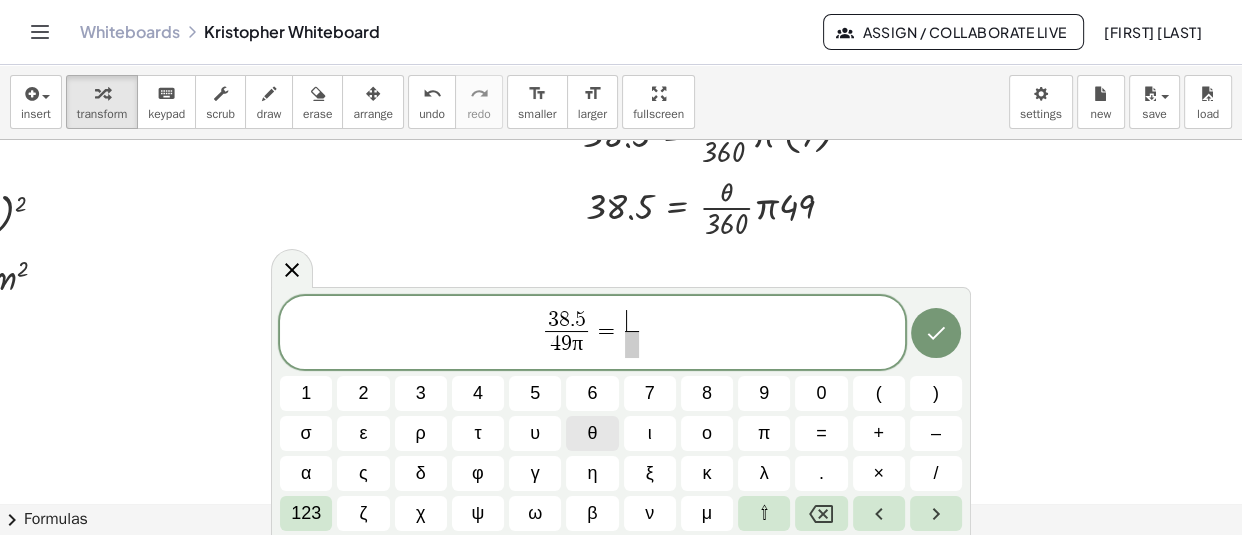 click on "θ" at bounding box center [592, 433] 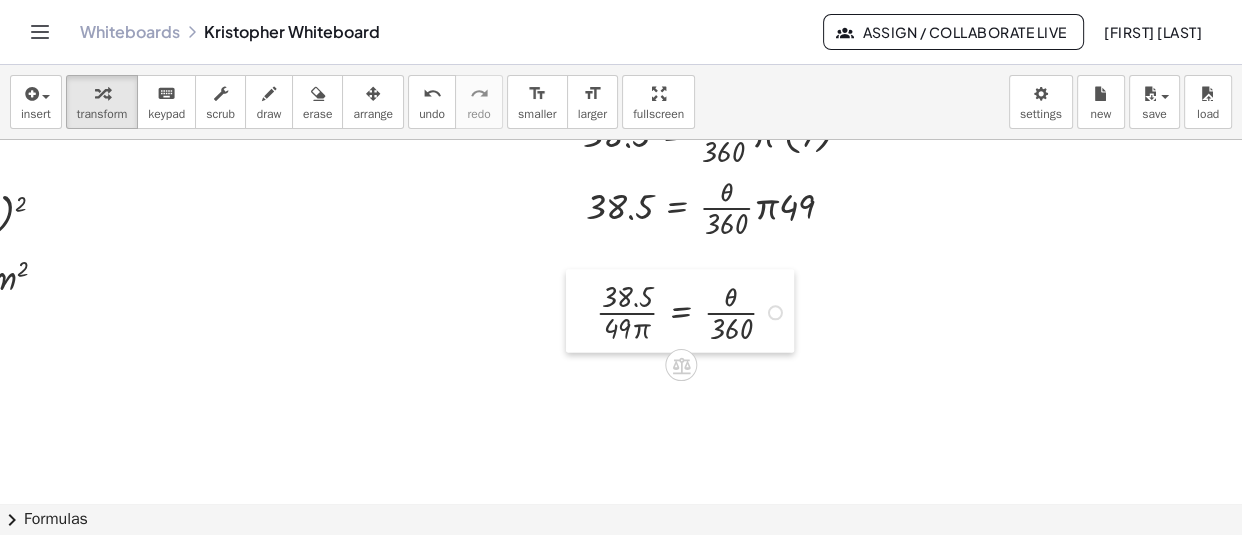 drag, startPoint x: 711, startPoint y: 400, endPoint x: 598, endPoint y: 264, distance: 176.81912 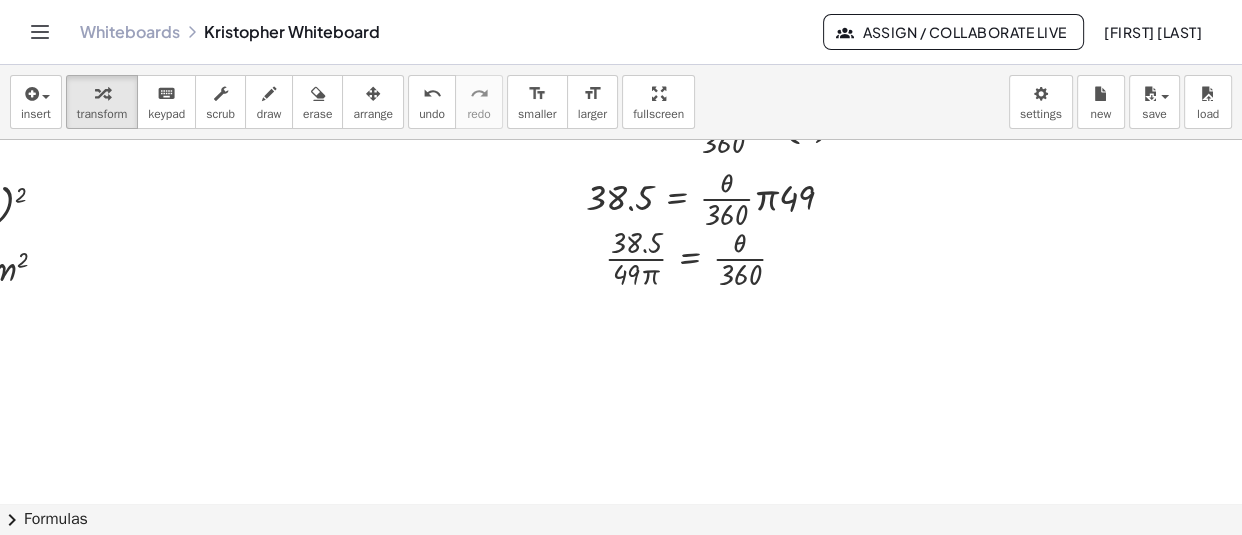 scroll, scrollTop: 30693, scrollLeft: 288, axis: both 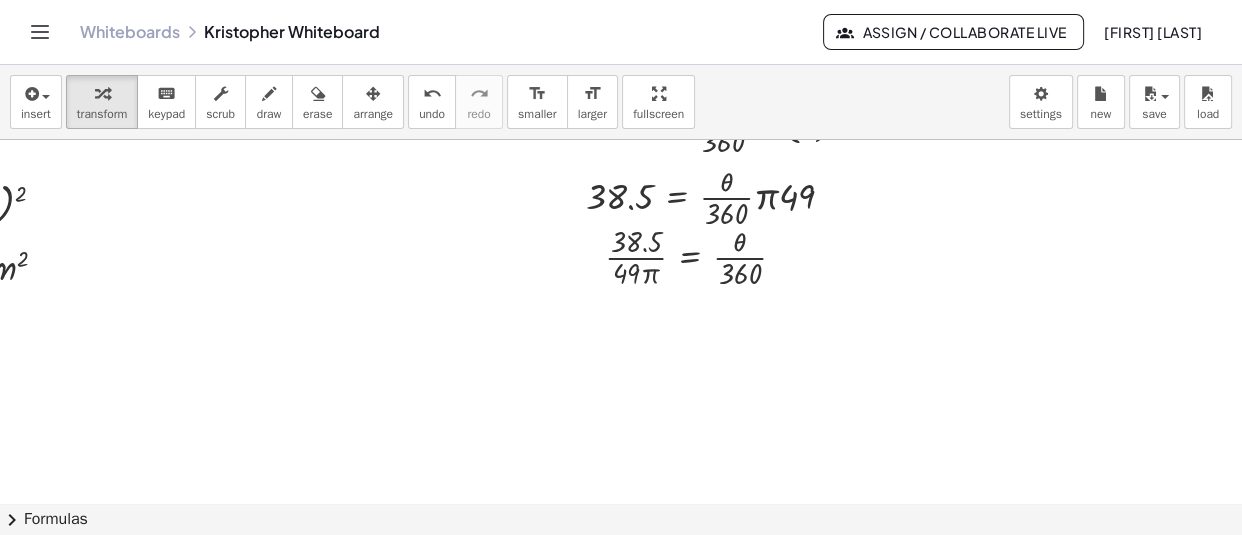 click at bounding box center (527, -14907) 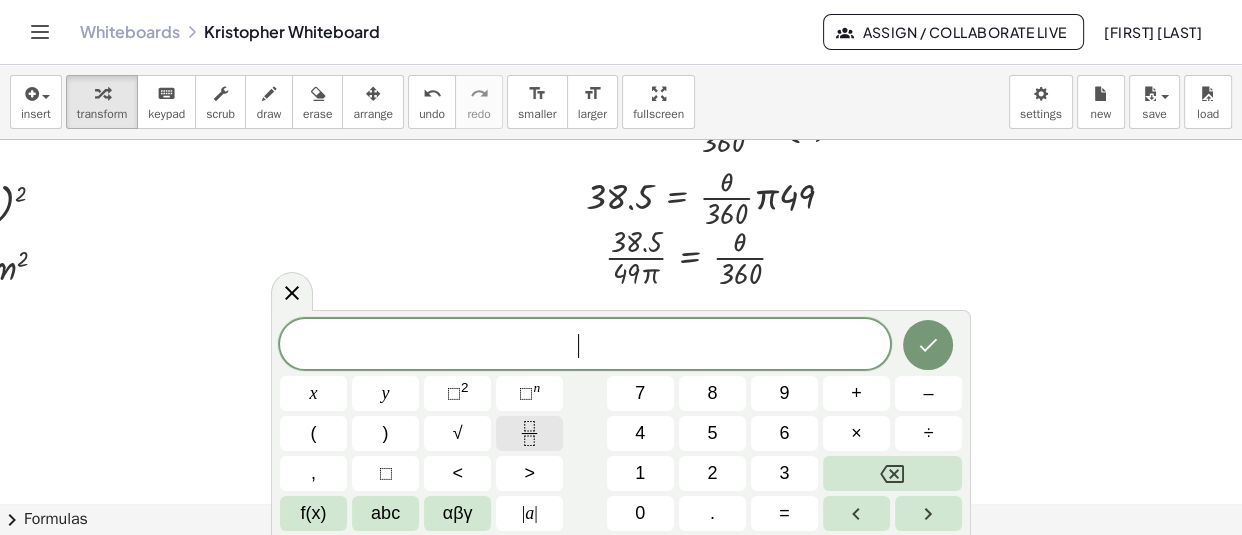 click 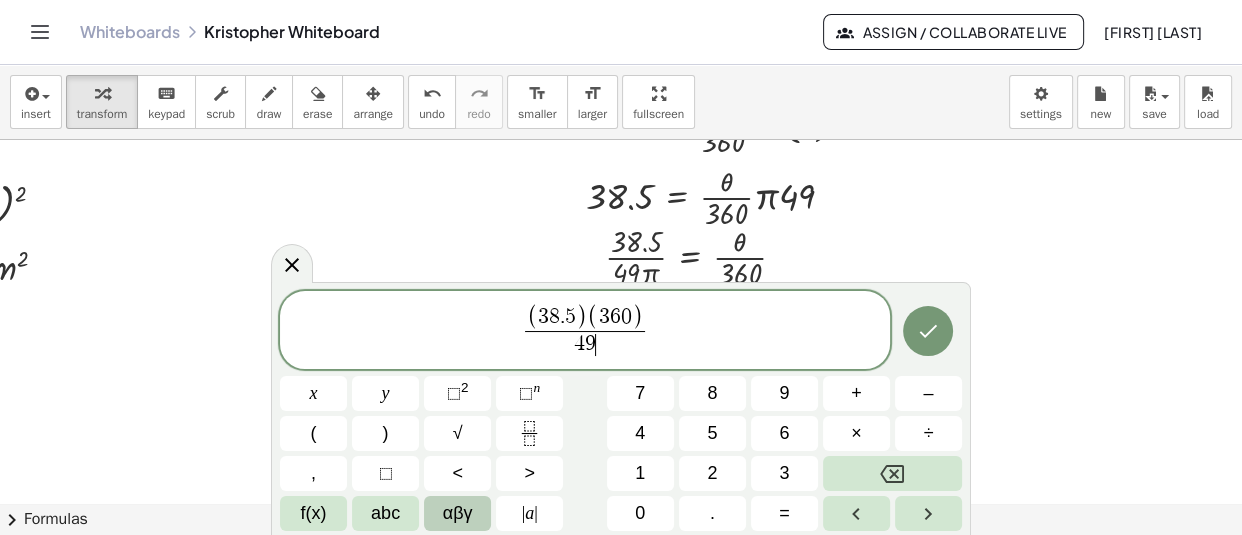 click on "αβγ" at bounding box center (458, 513) 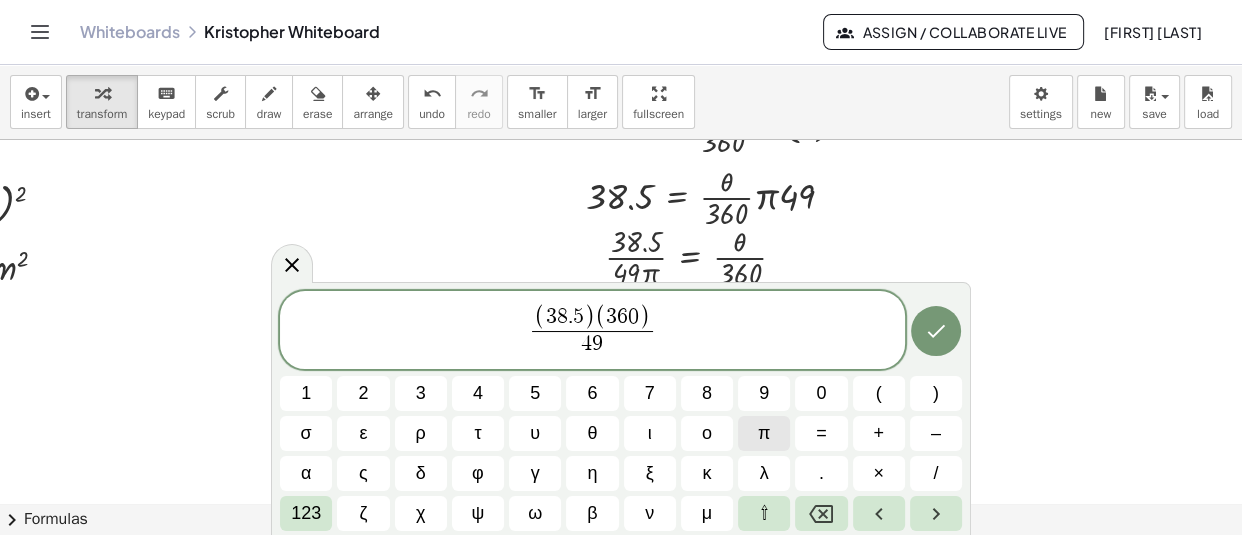 click on "π" at bounding box center [764, 433] 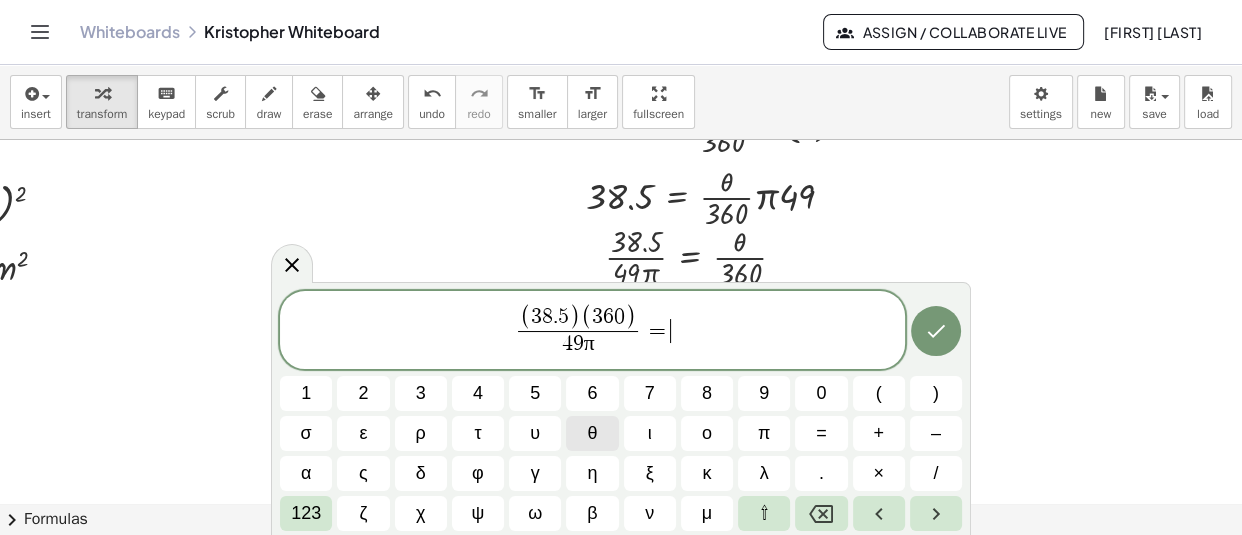 click on "θ" at bounding box center (592, 433) 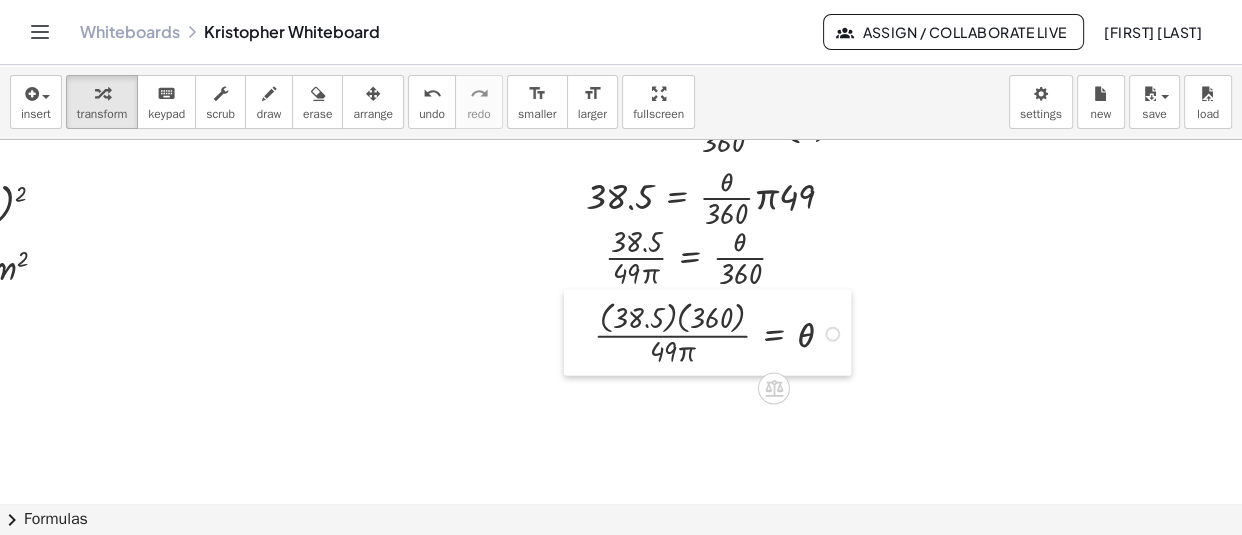 drag, startPoint x: 700, startPoint y: 429, endPoint x: 577, endPoint y: 339, distance: 152.41063 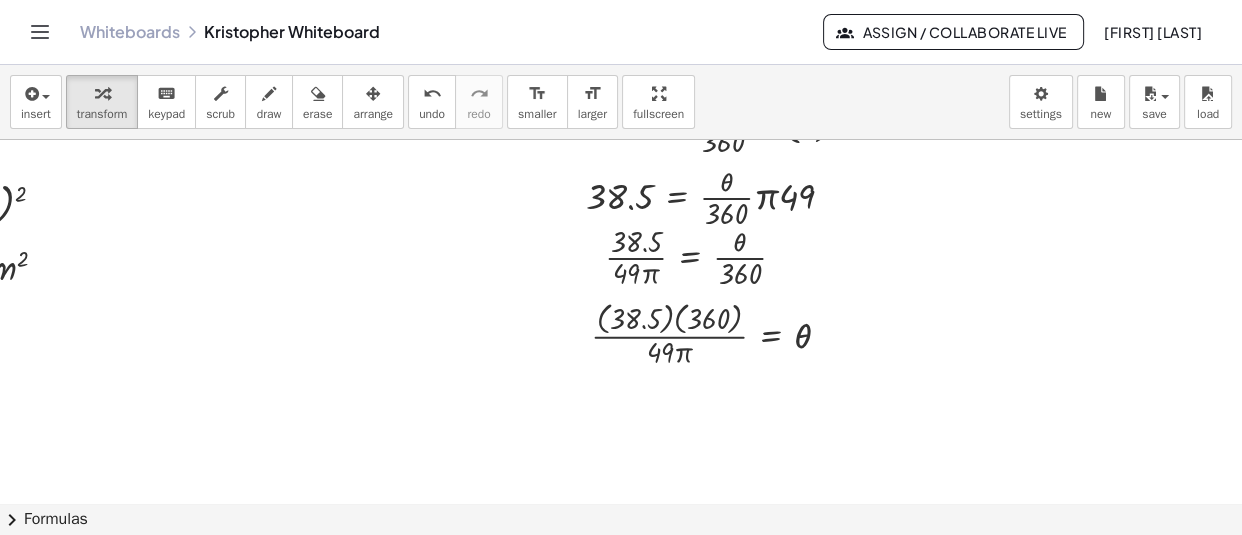 click at bounding box center (527, -14907) 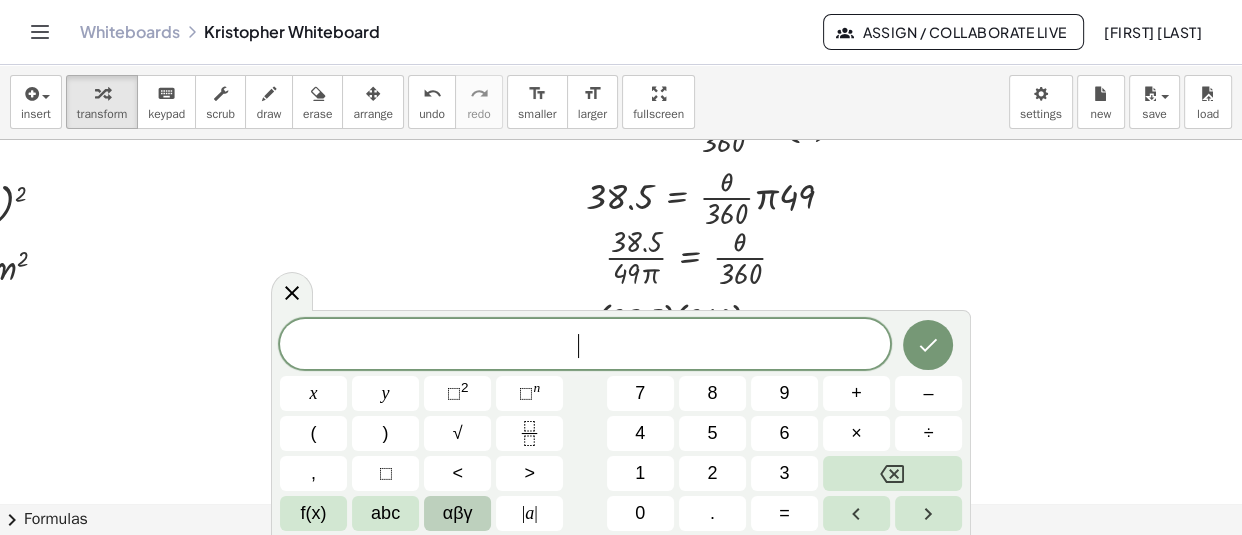 click on "αβγ" at bounding box center (458, 513) 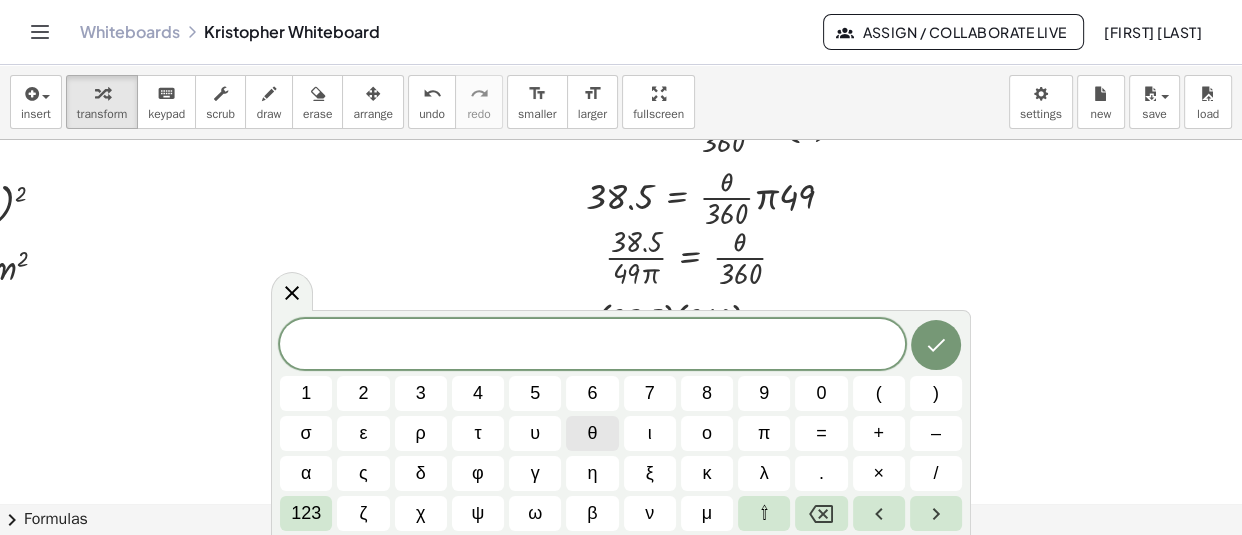 click on "θ" at bounding box center (592, 433) 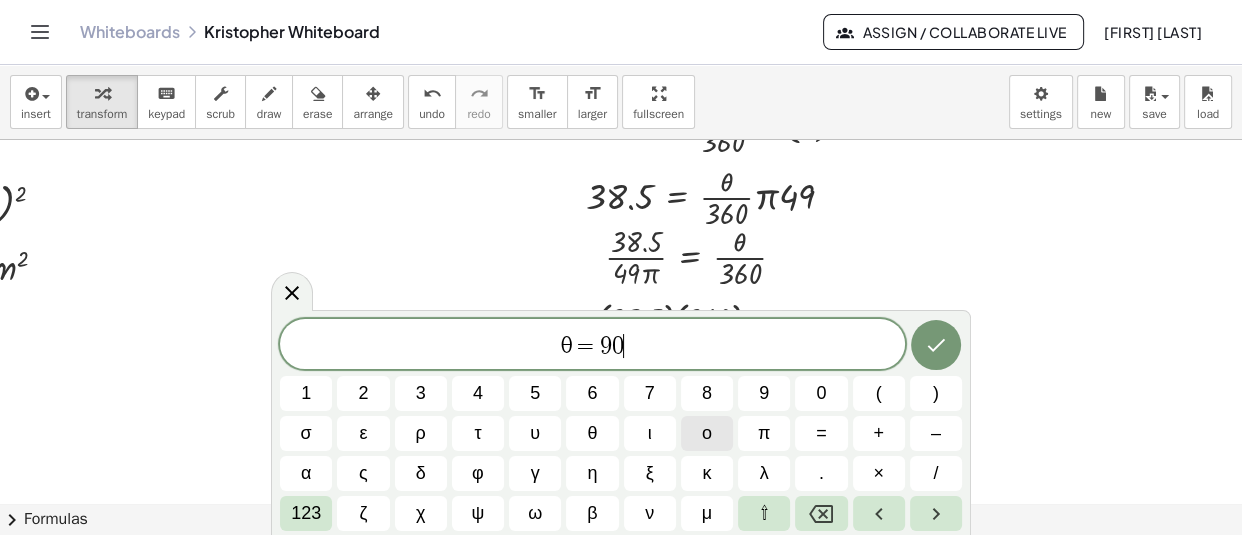 click on "ο" at bounding box center (707, 433) 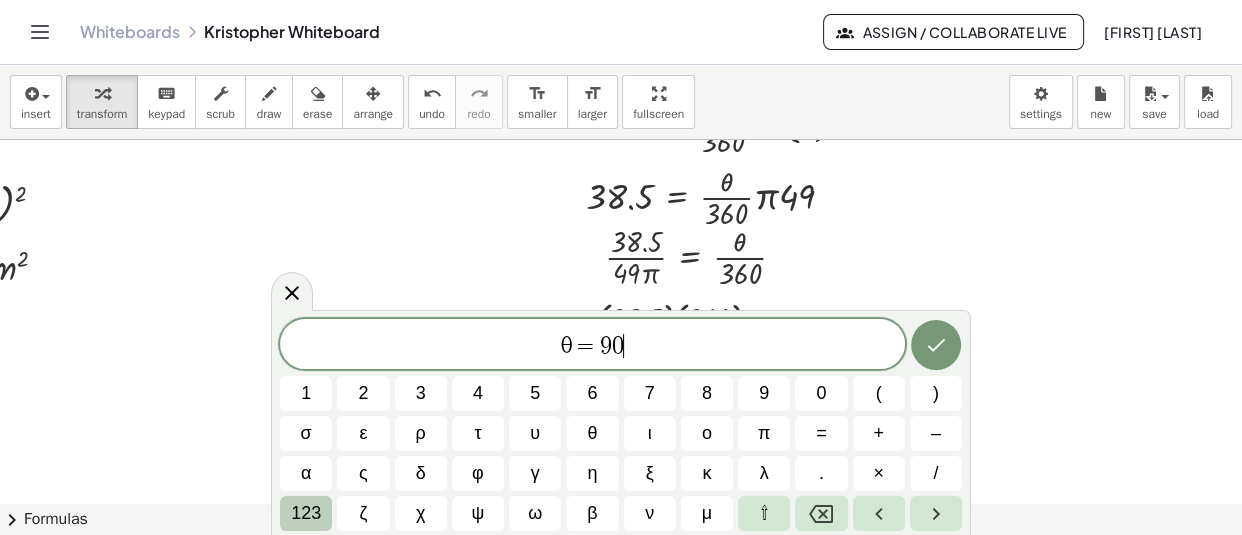 click on "123" at bounding box center [306, 513] 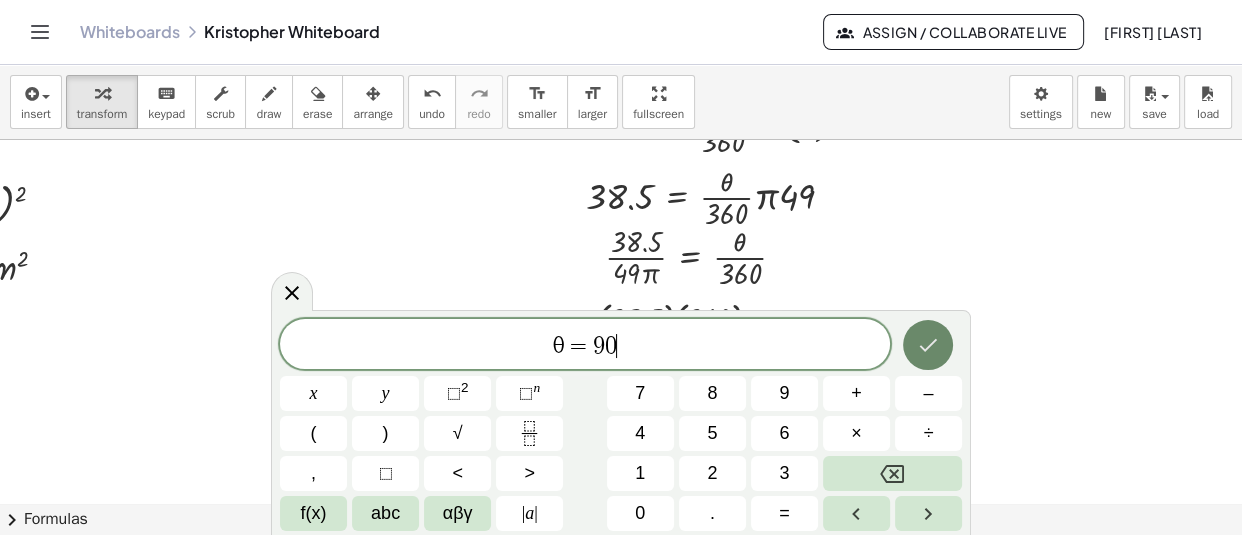 click at bounding box center [928, 345] 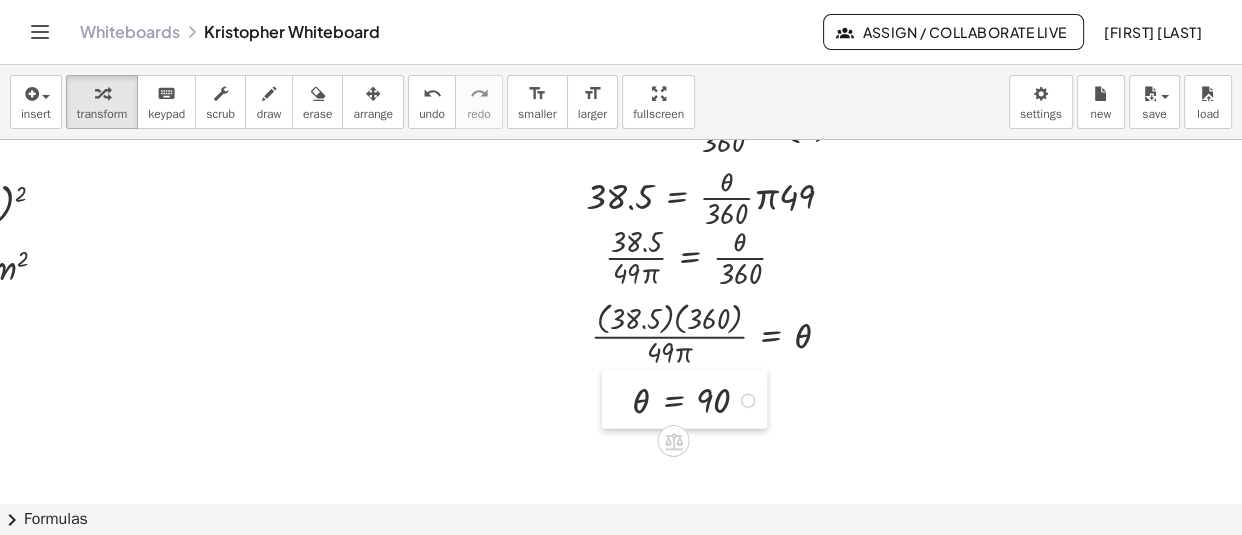 drag, startPoint x: 714, startPoint y: 467, endPoint x: 615, endPoint y: 404, distance: 117.34564 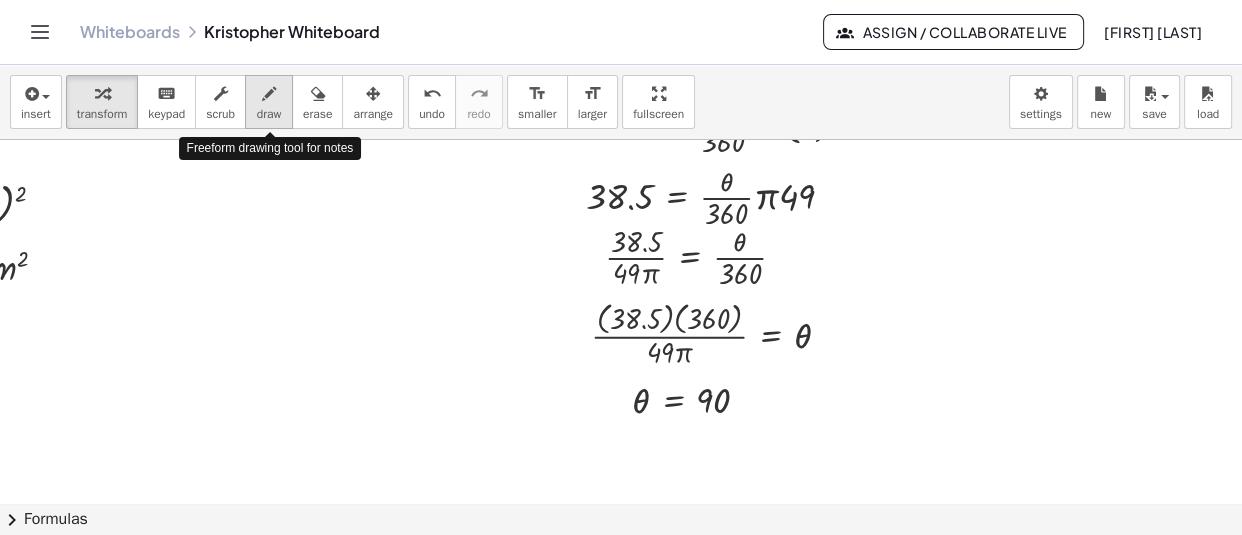click at bounding box center [269, 94] 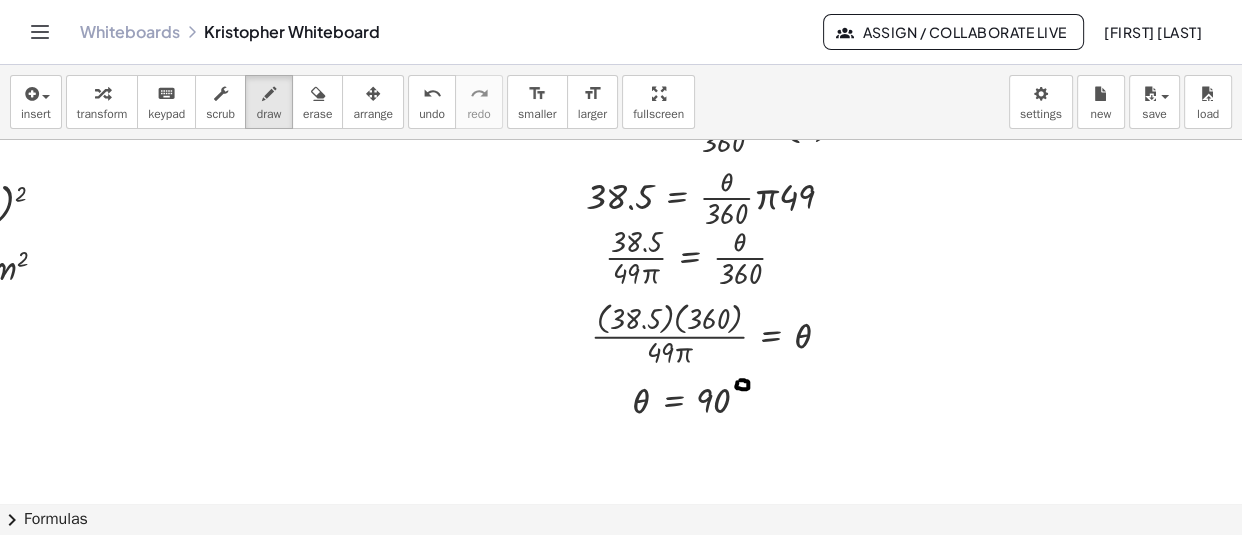 click at bounding box center [527, -14907] 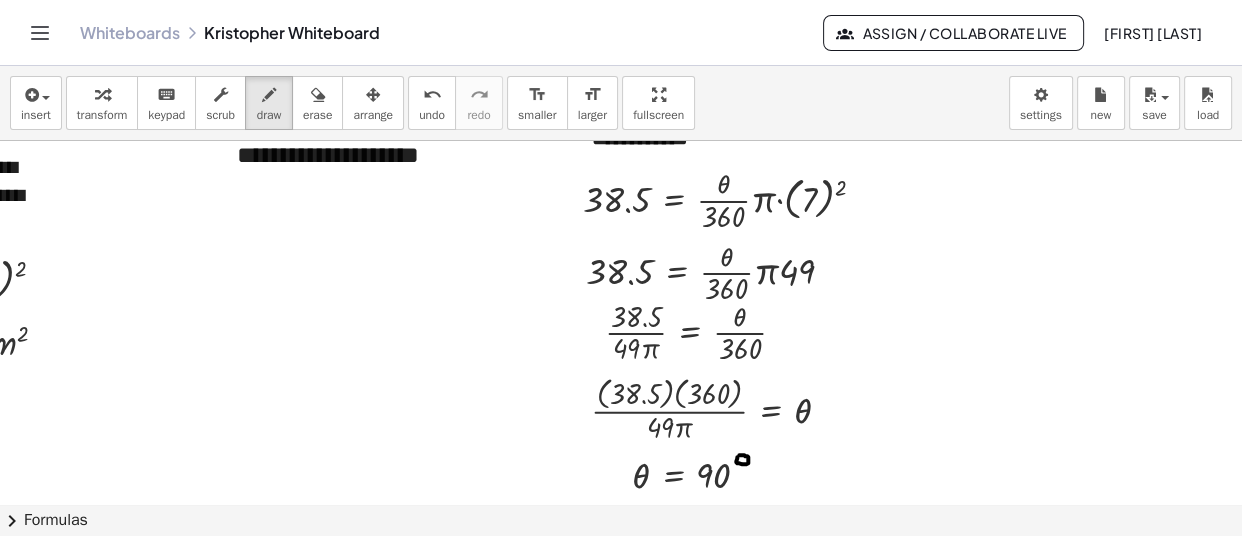 scroll, scrollTop: 30618, scrollLeft: 288, axis: both 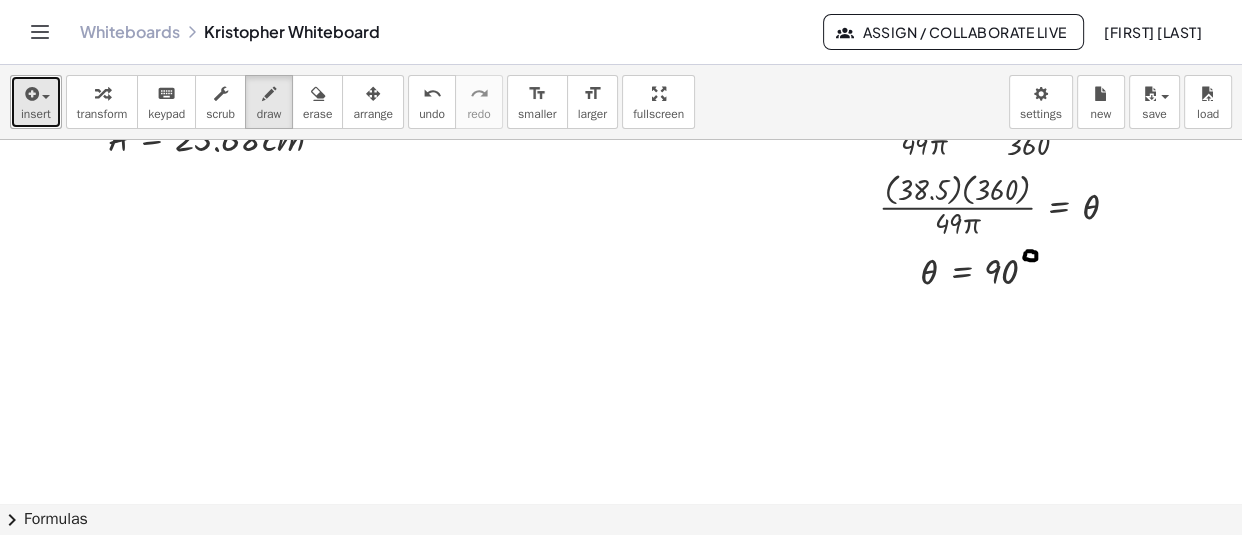 click at bounding box center [41, 96] 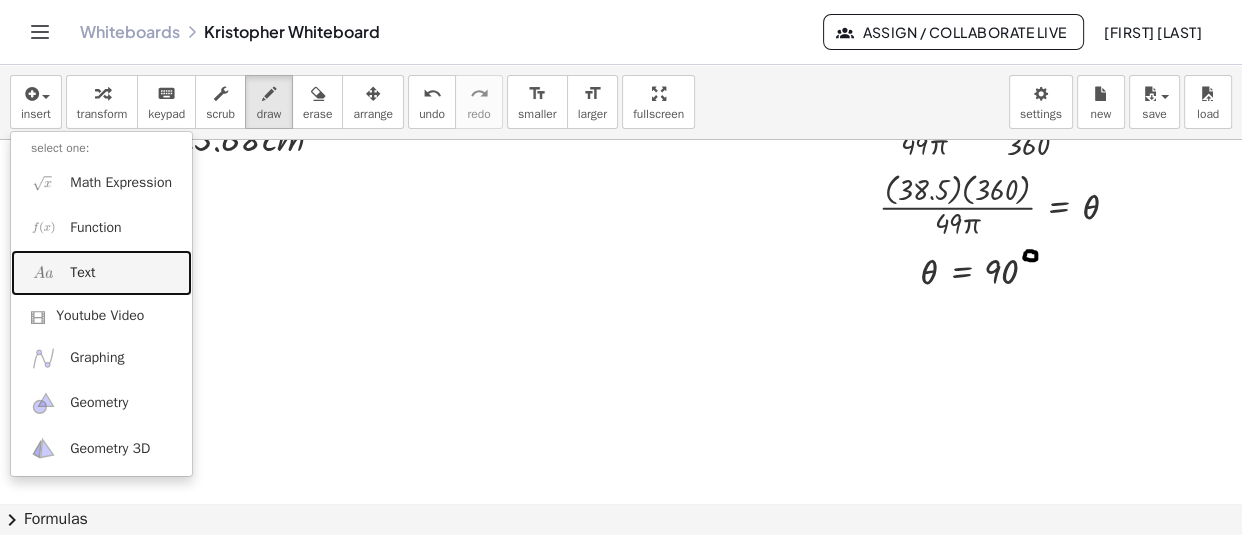 click on "Text" at bounding box center [82, 273] 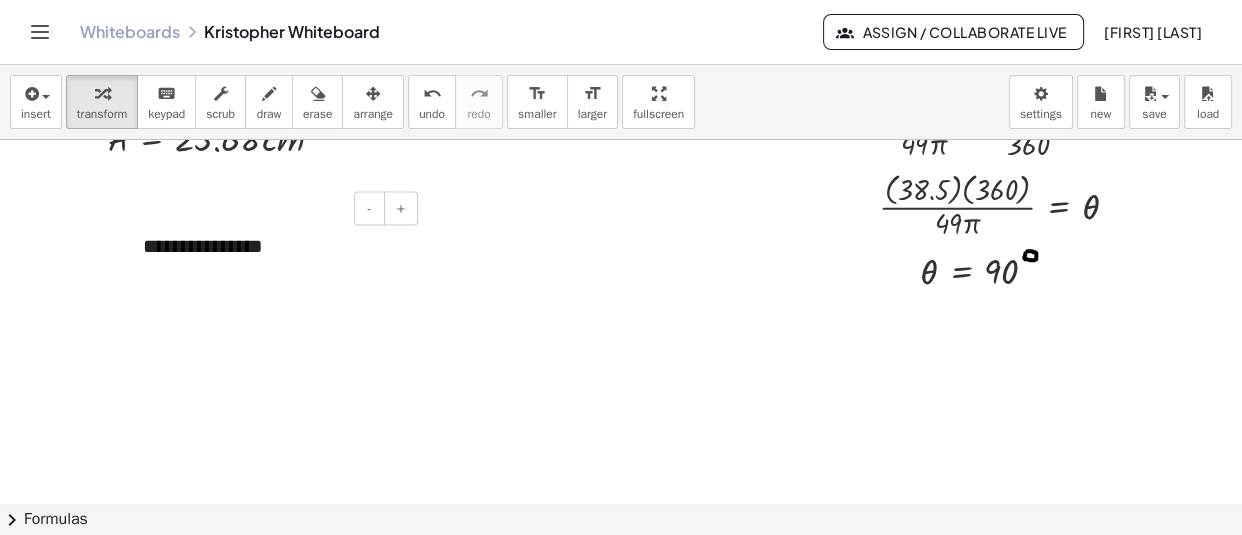 type 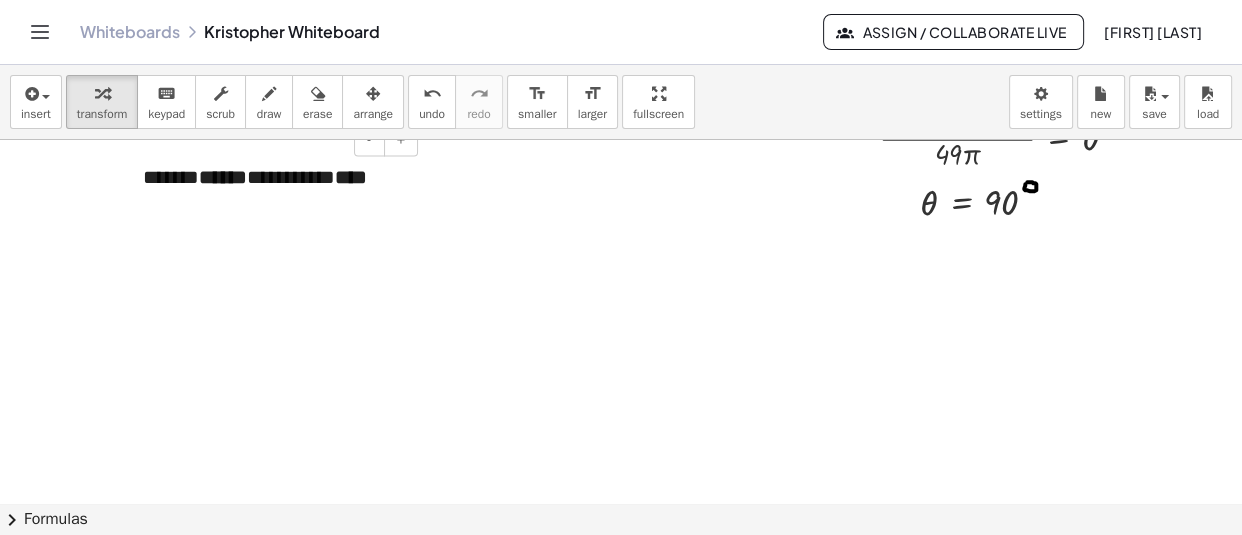 scroll, scrollTop: 30890, scrollLeft: 0, axis: vertical 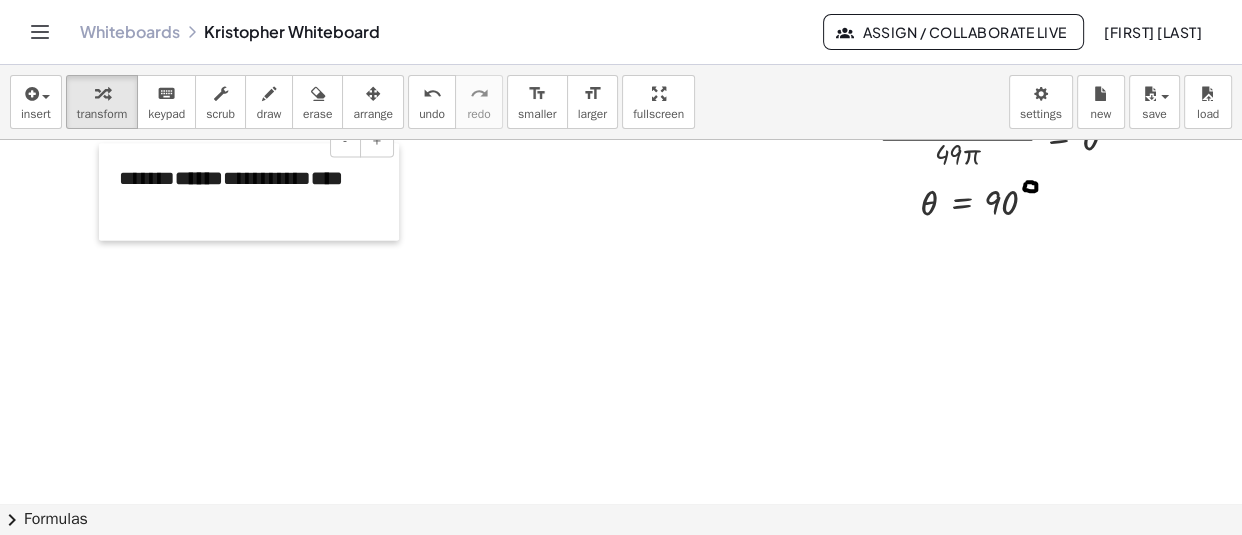 drag, startPoint x: 133, startPoint y: 191, endPoint x: 109, endPoint y: 192, distance: 24.020824 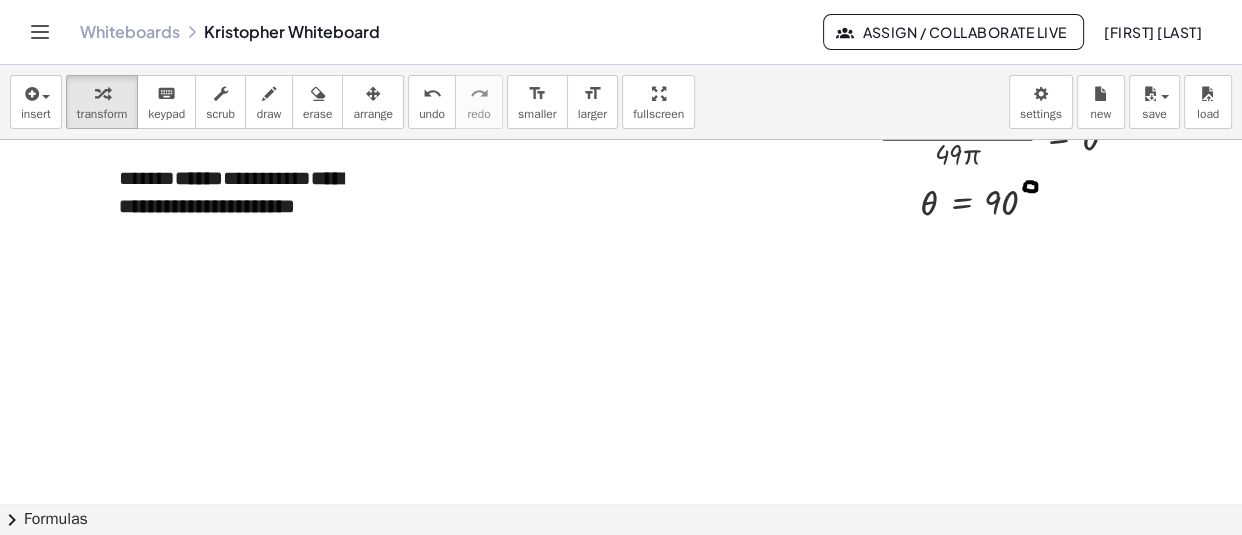 click at bounding box center [815, -15104] 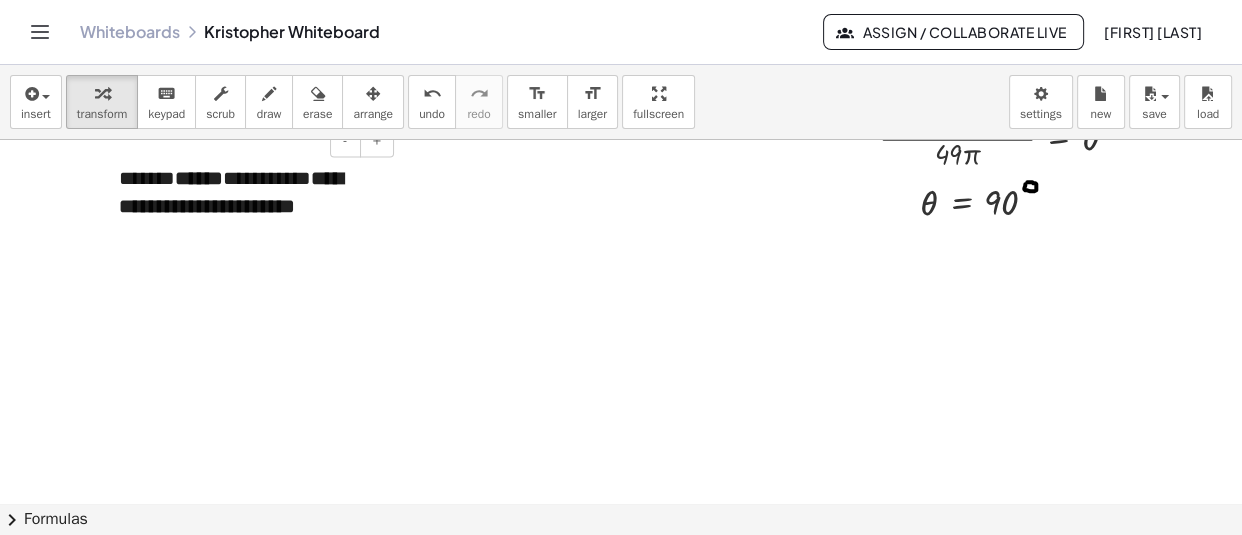 scroll, scrollTop: 30820, scrollLeft: 0, axis: vertical 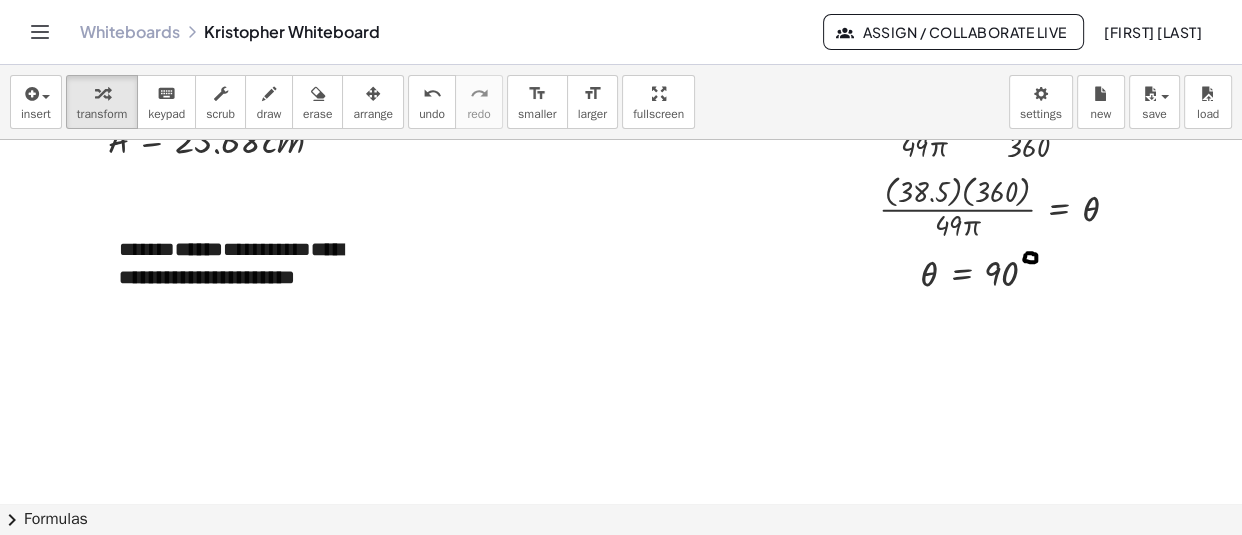 click at bounding box center [815, -15034] 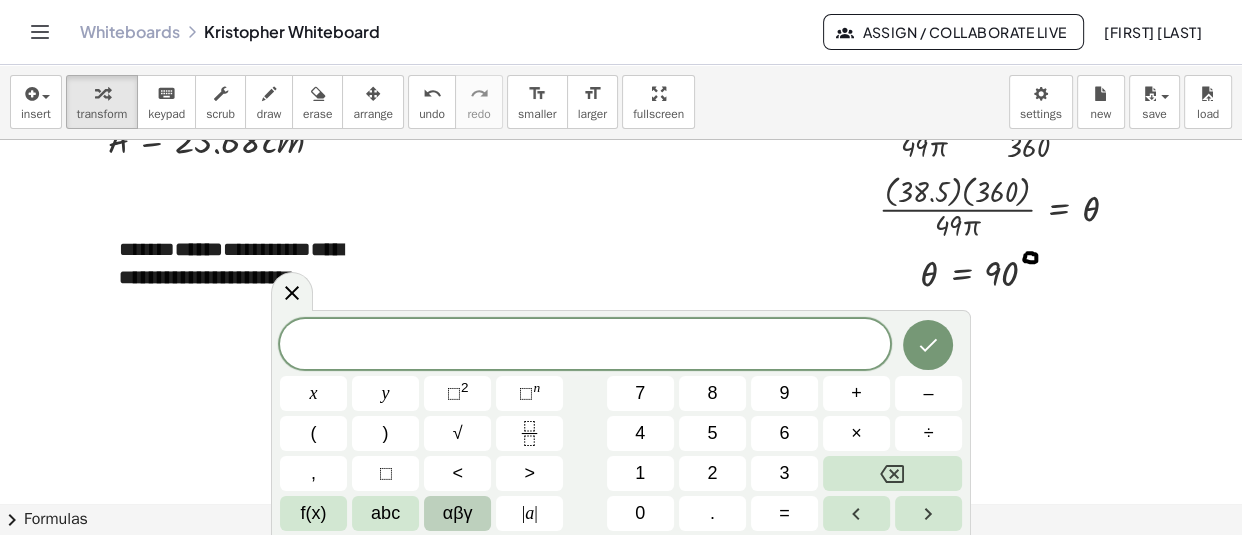 click on "αβγ" at bounding box center (458, 513) 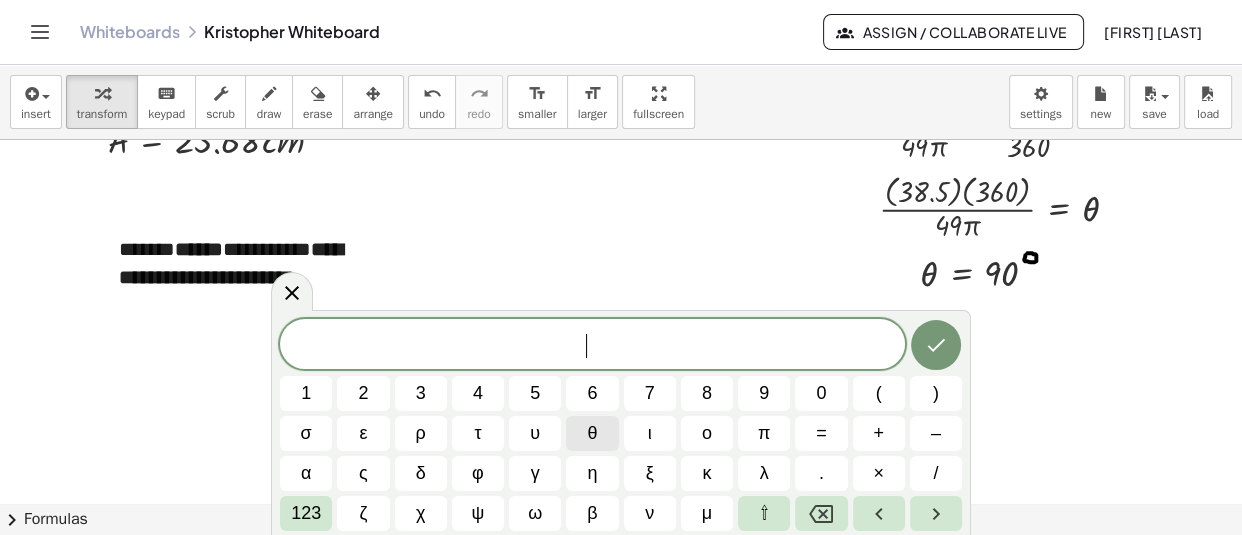click on "θ" at bounding box center (592, 433) 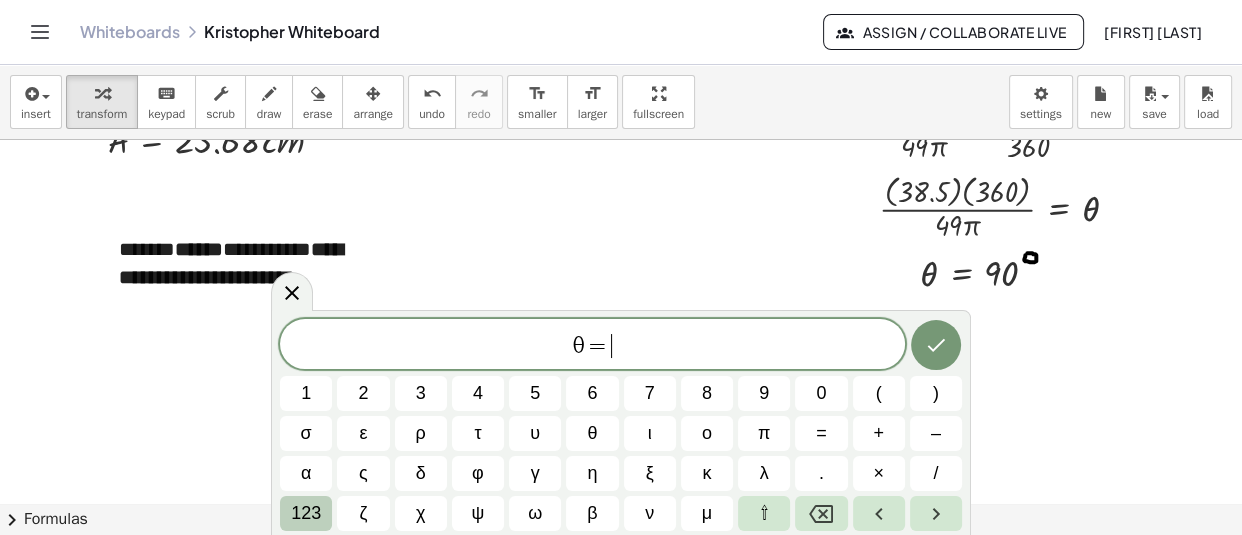 click on "123" at bounding box center (306, 513) 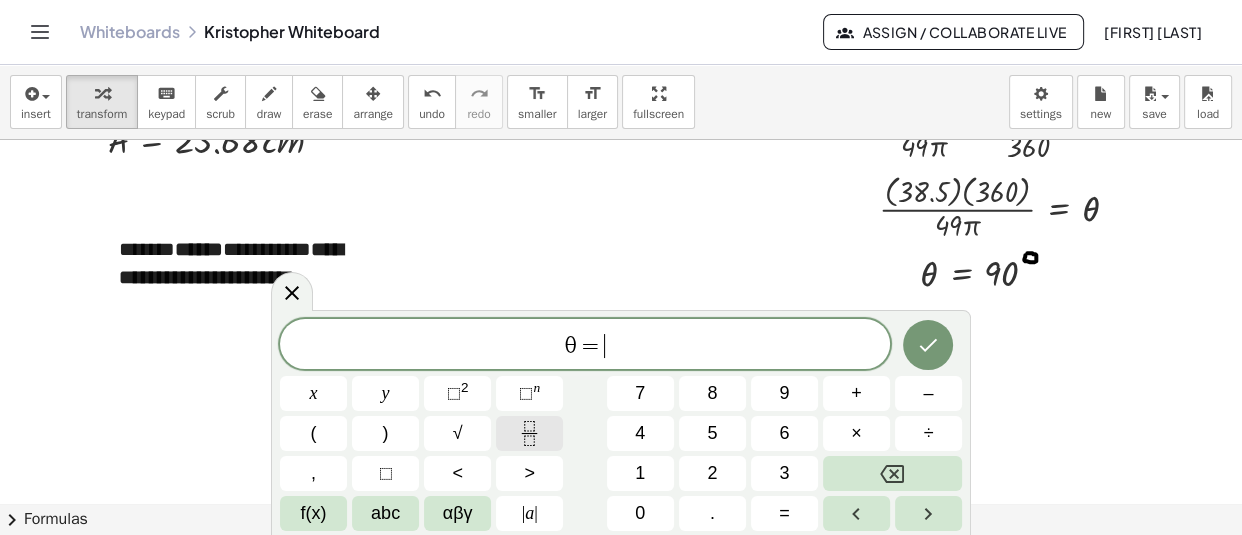 click at bounding box center [529, 433] 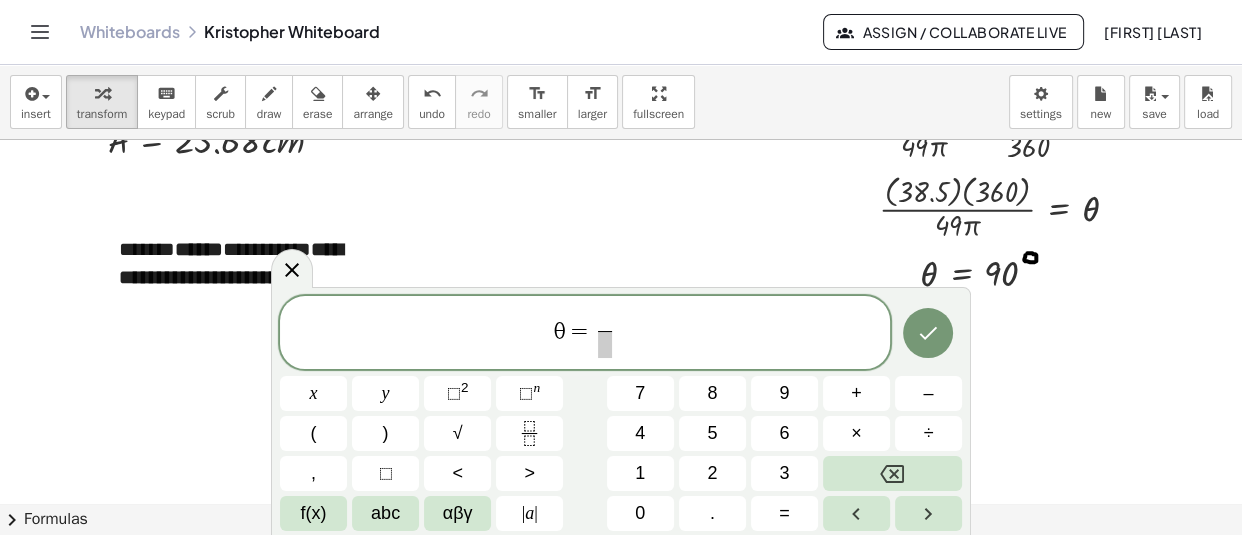 scroll, scrollTop: 30845, scrollLeft: 0, axis: vertical 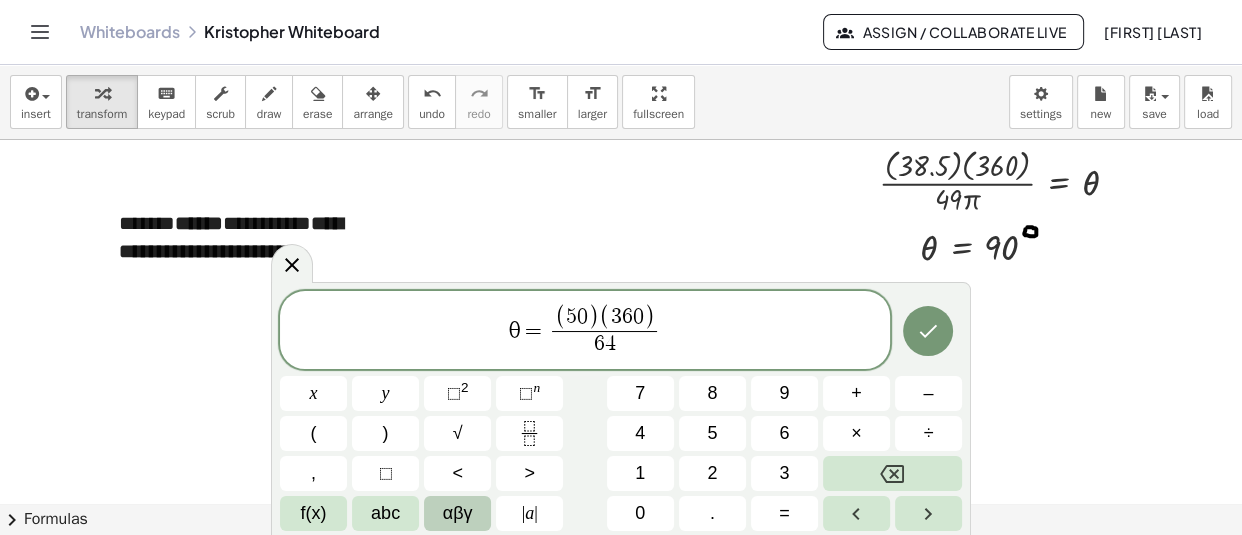 click on "αβγ" at bounding box center [457, 513] 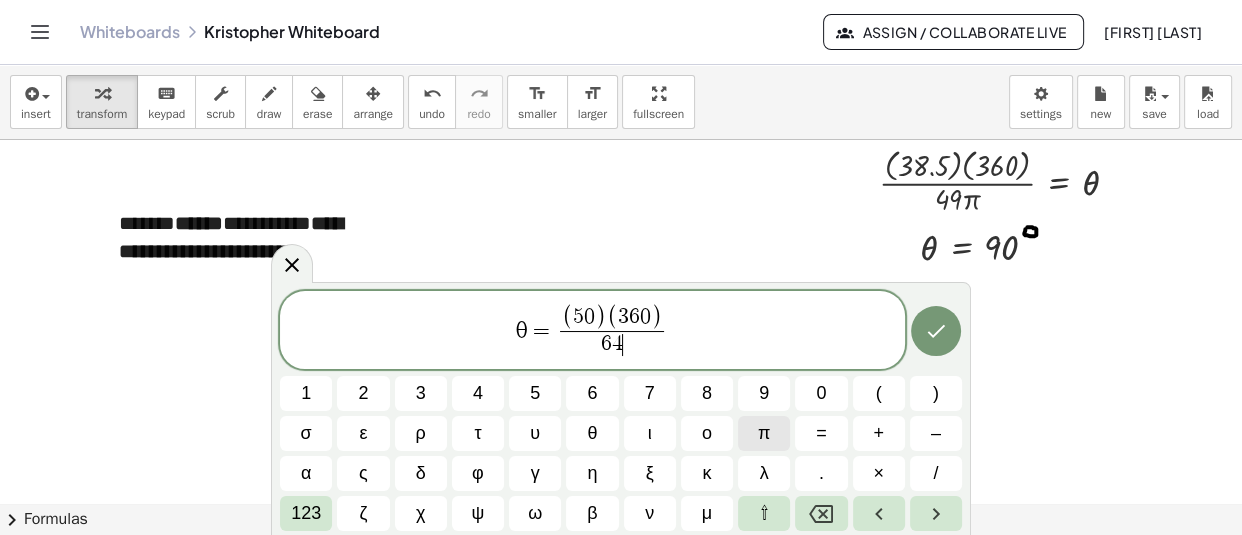 click on "π" at bounding box center (764, 433) 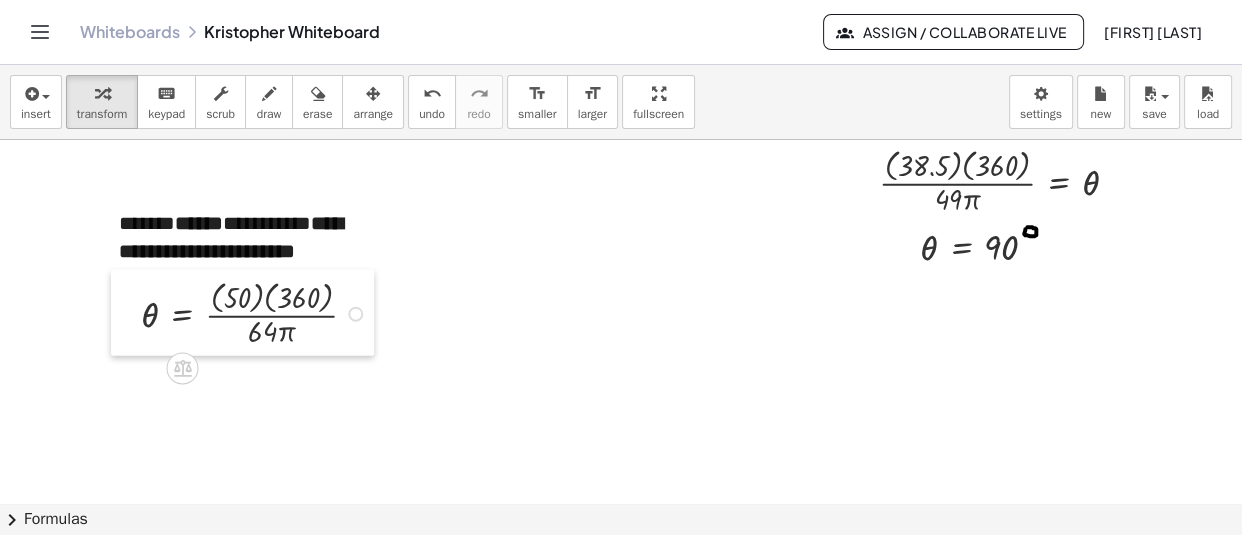 drag, startPoint x: 223, startPoint y: 359, endPoint x: 126, endPoint y: 333, distance: 100.4241 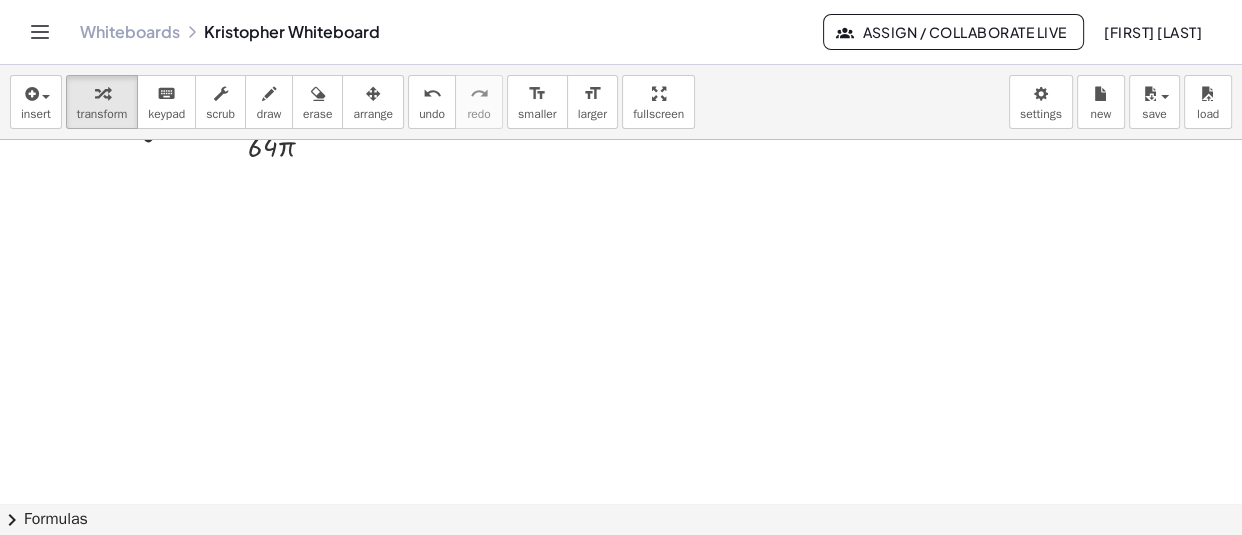 scroll, scrollTop: 31053, scrollLeft: 0, axis: vertical 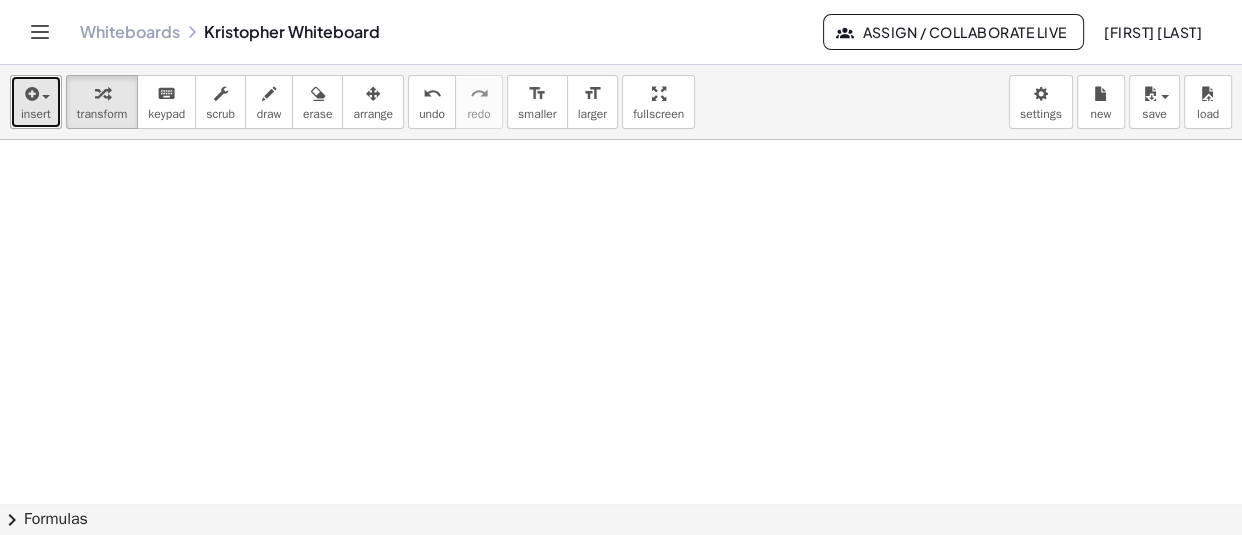 click on "insert" at bounding box center (36, 114) 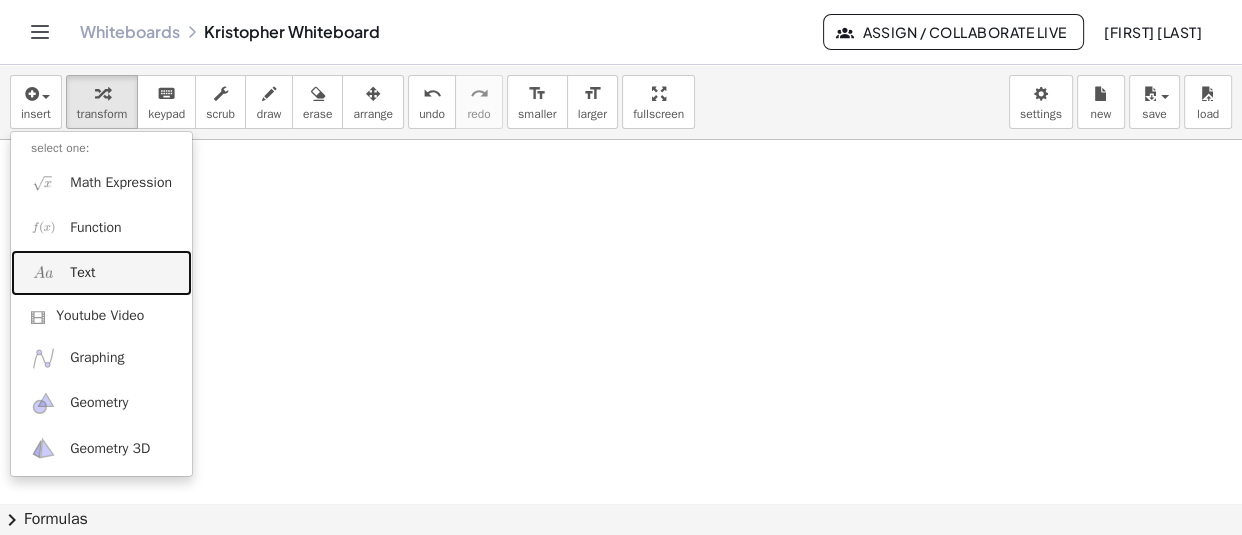 click on "Text" at bounding box center [101, 272] 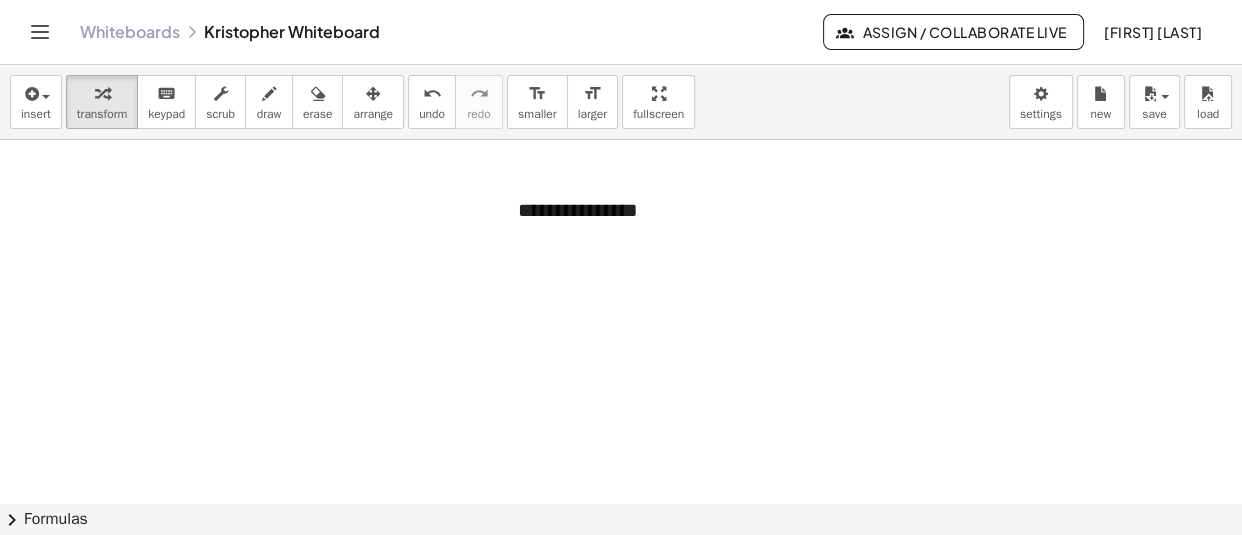 type 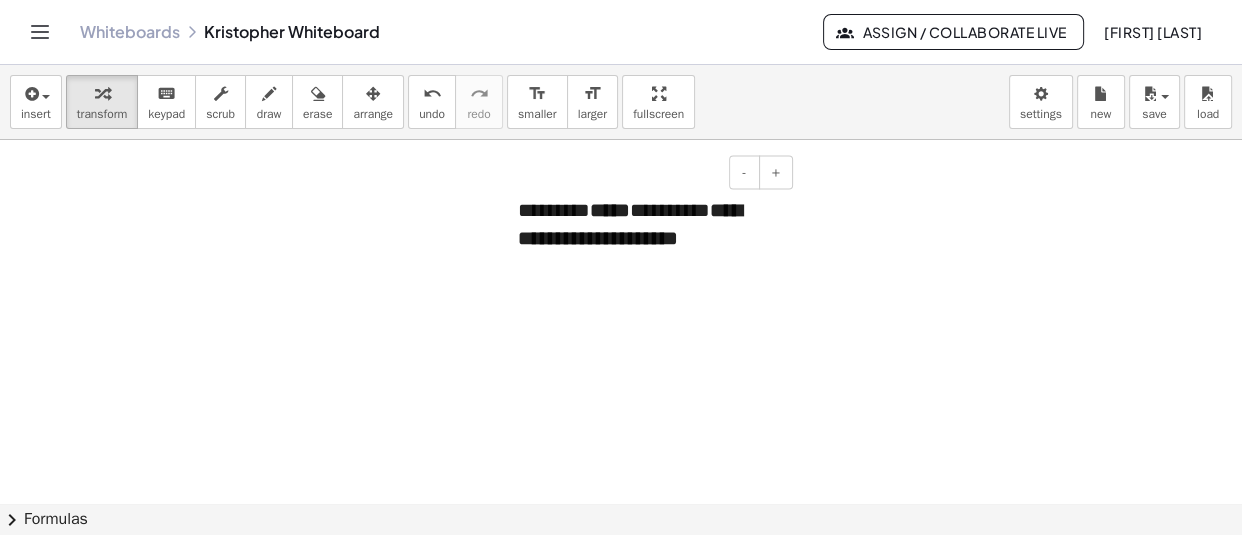 click at bounding box center (508, 224) 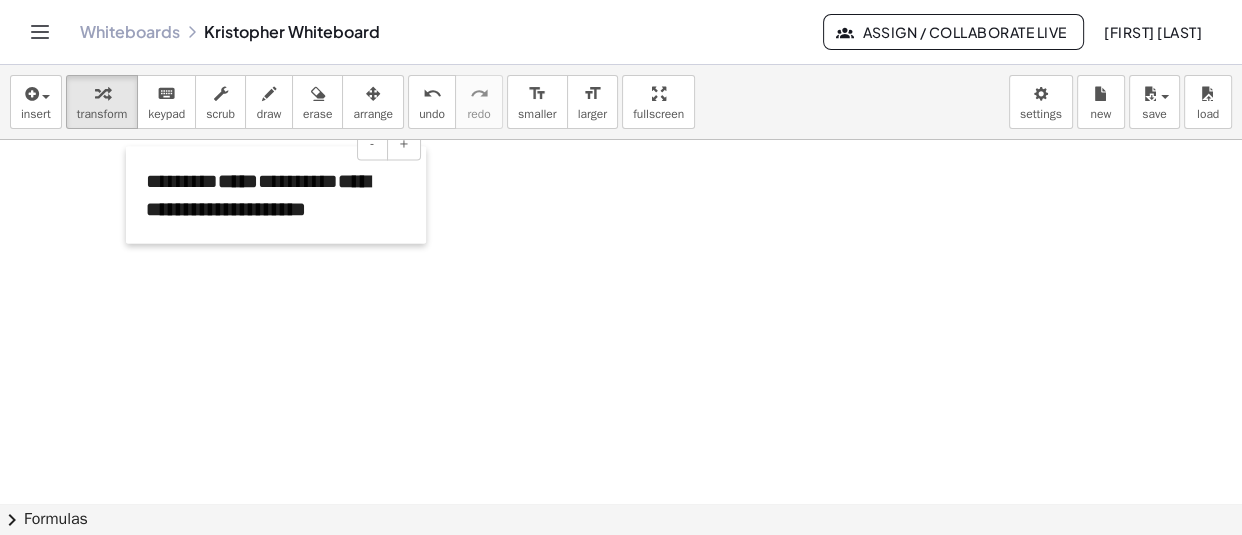 drag, startPoint x: 506, startPoint y: 229, endPoint x: 118, endPoint y: 200, distance: 389.08224 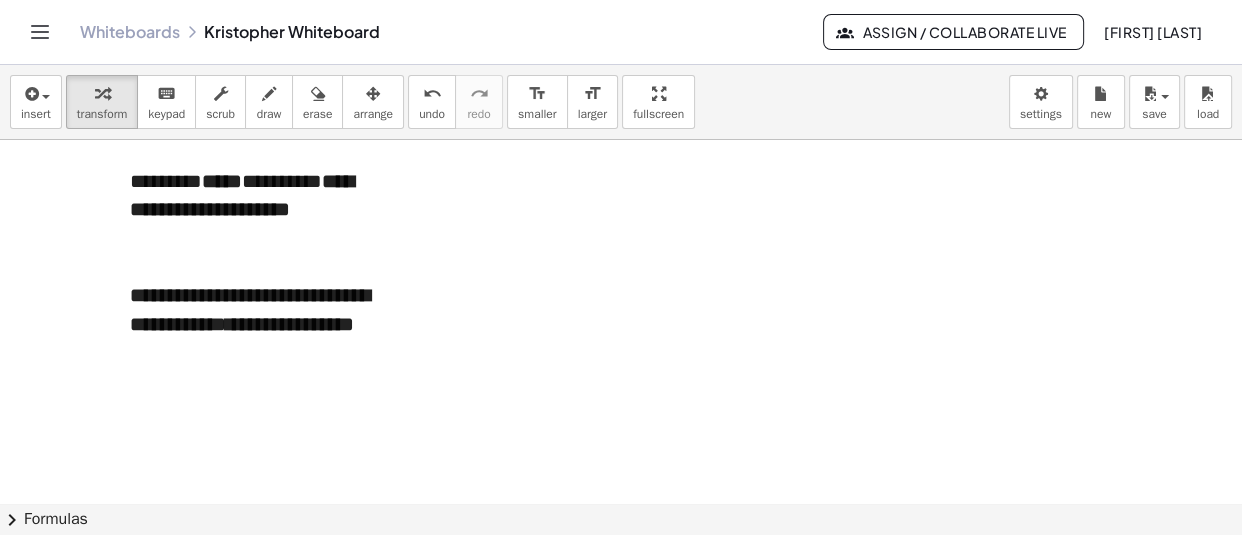 click at bounding box center [815, -15085] 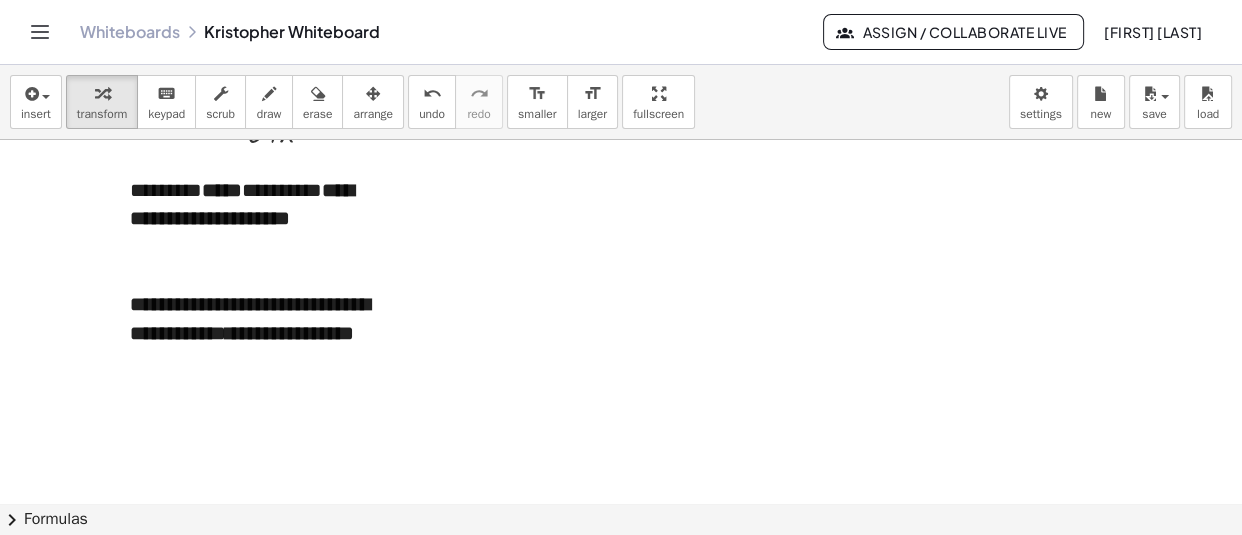 scroll, scrollTop: 31171, scrollLeft: 0, axis: vertical 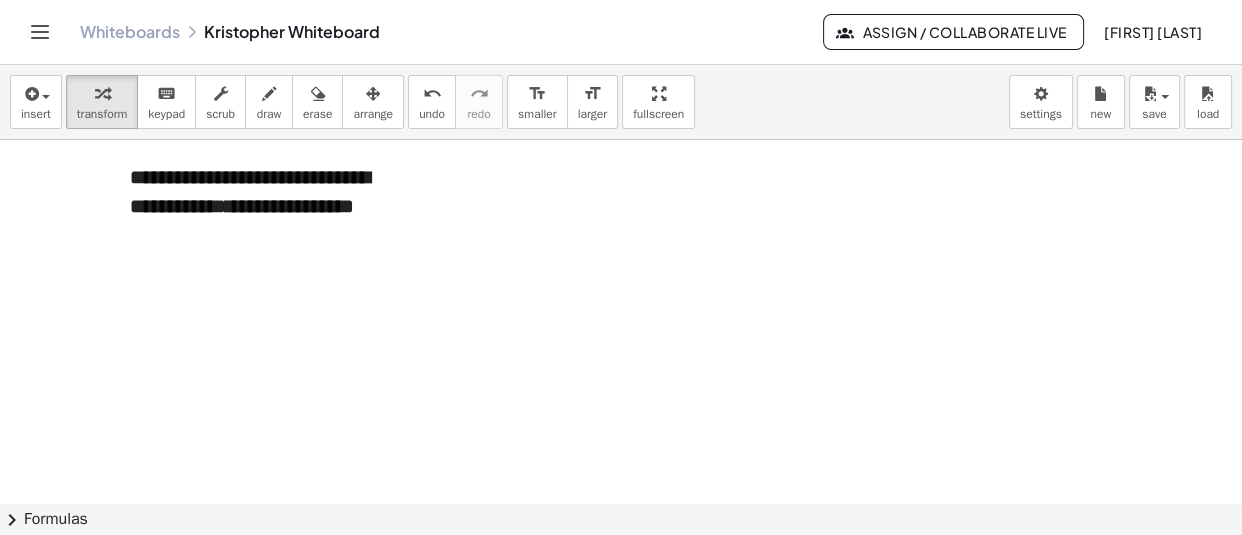 click on "**********" at bounding box center [260, 191] 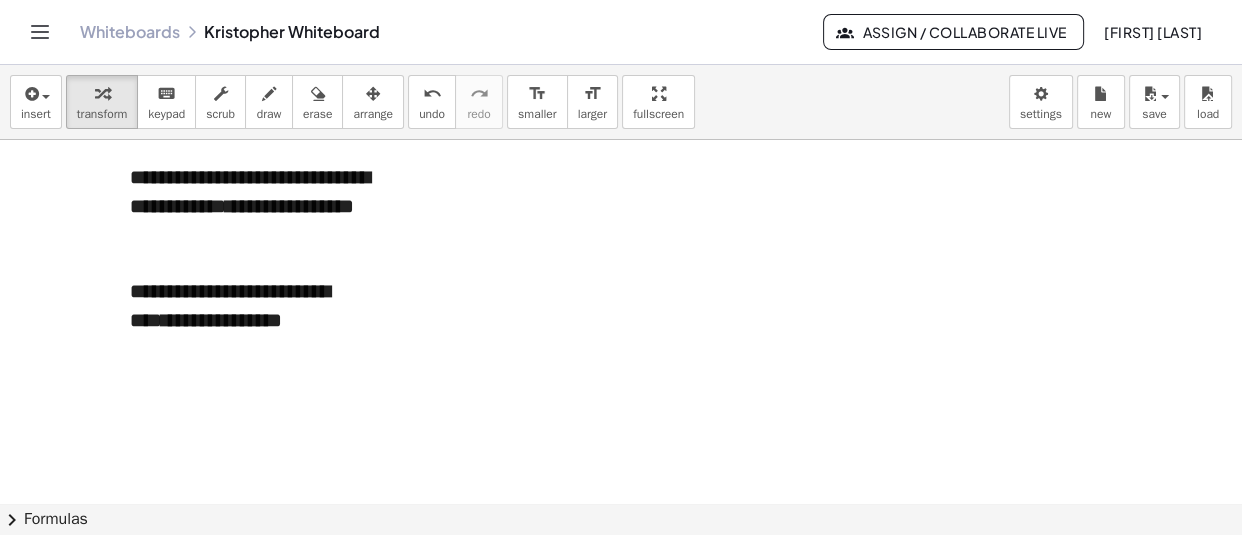 click at bounding box center (815, -15203) 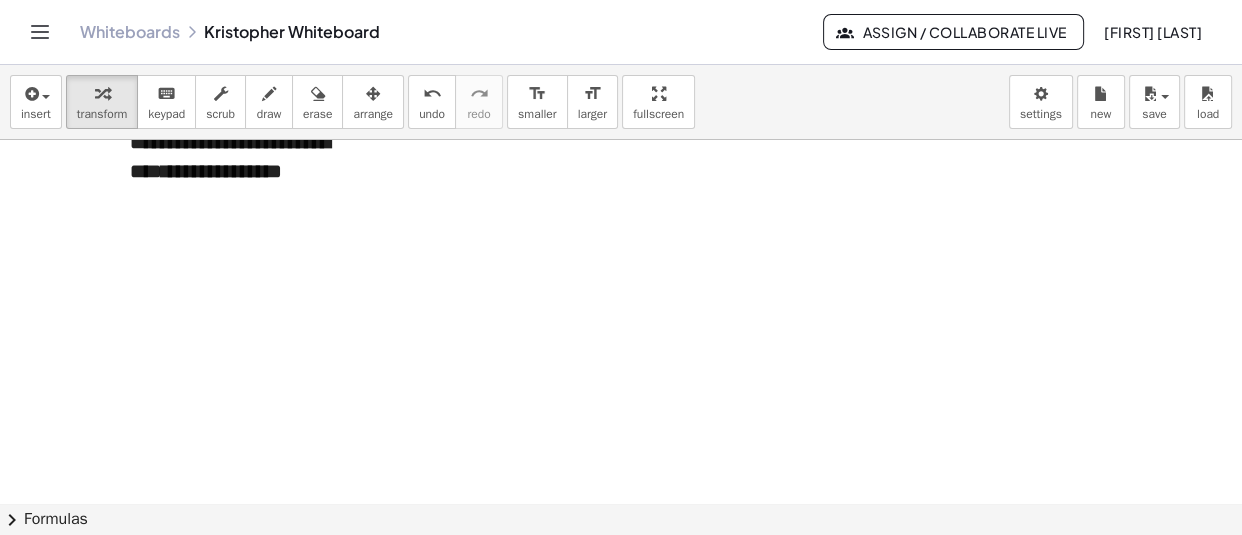 scroll, scrollTop: 31329, scrollLeft: 0, axis: vertical 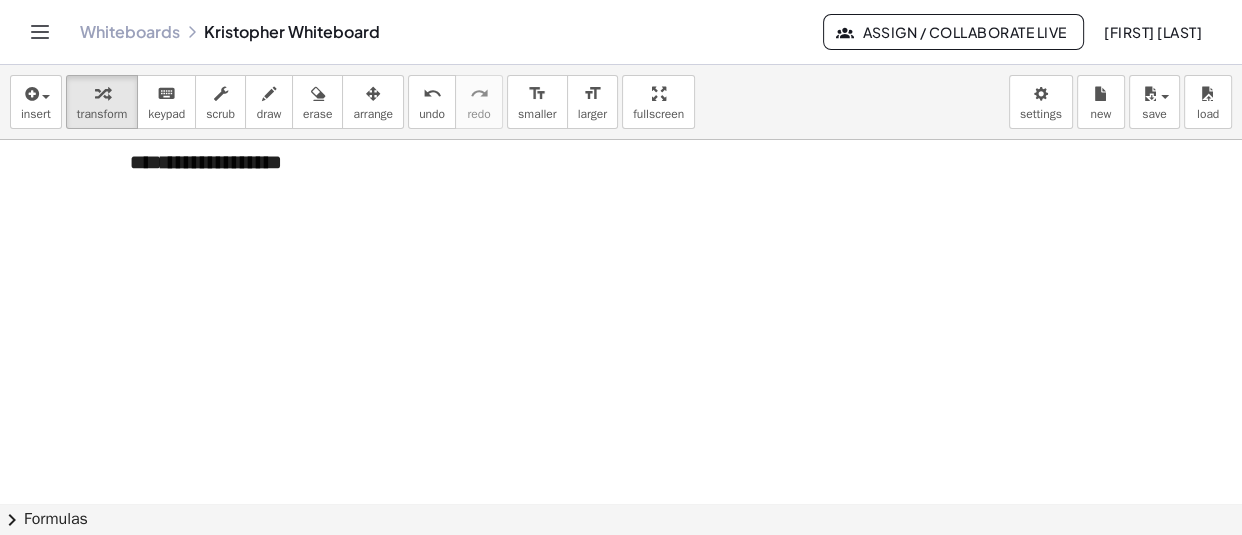 click on "**********" at bounding box center (260, 147) 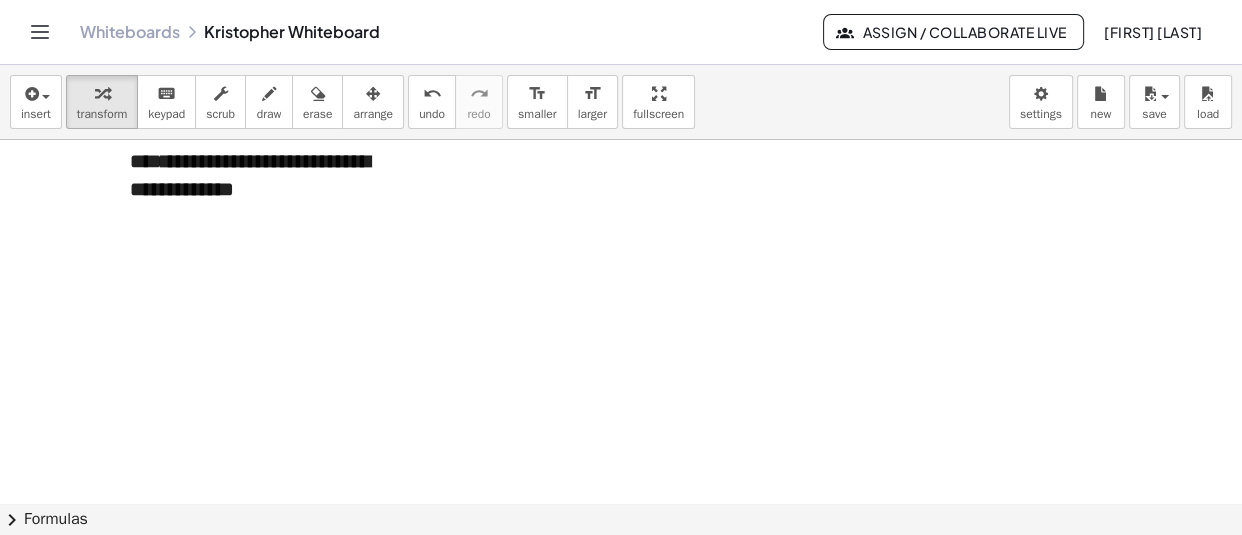 scroll, scrollTop: 31417, scrollLeft: 0, axis: vertical 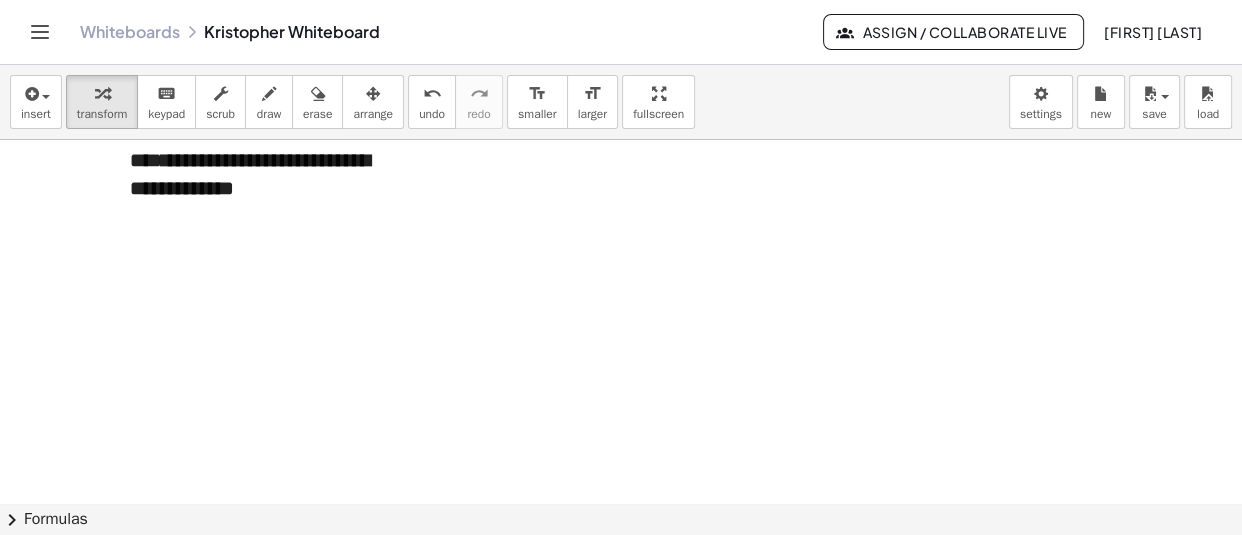 click at bounding box center (815, -15267) 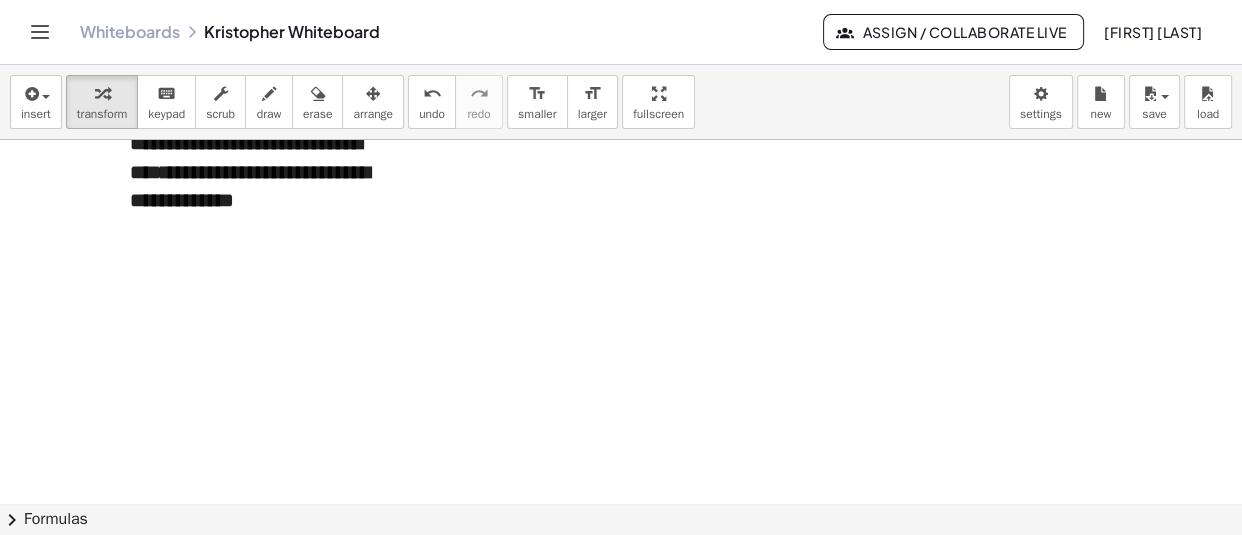 scroll, scrollTop: 31406, scrollLeft: 0, axis: vertical 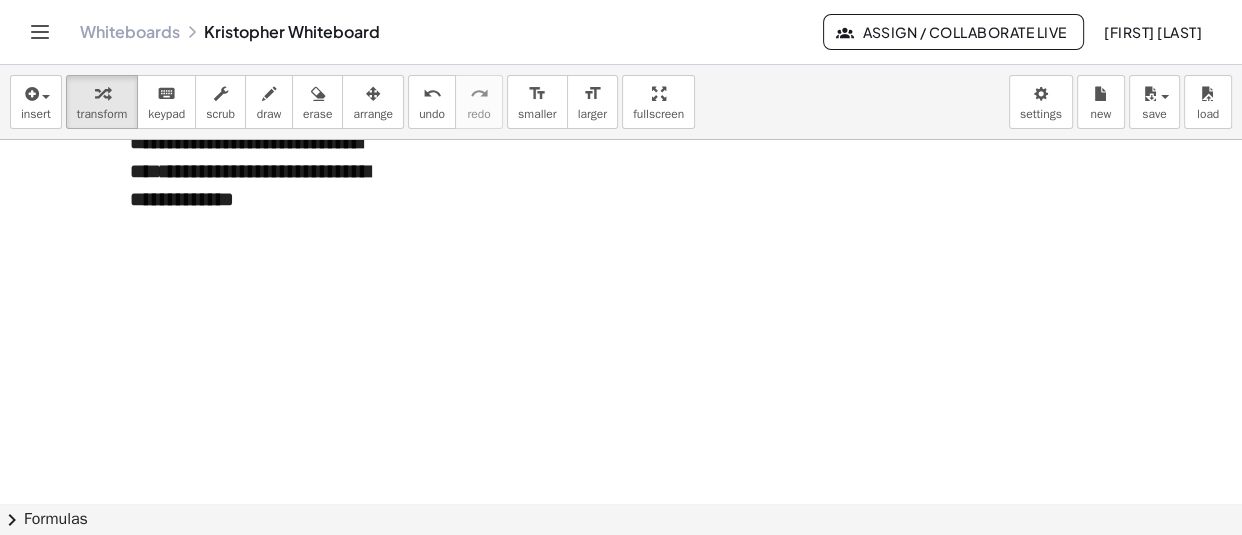 click at bounding box center [815, -15256] 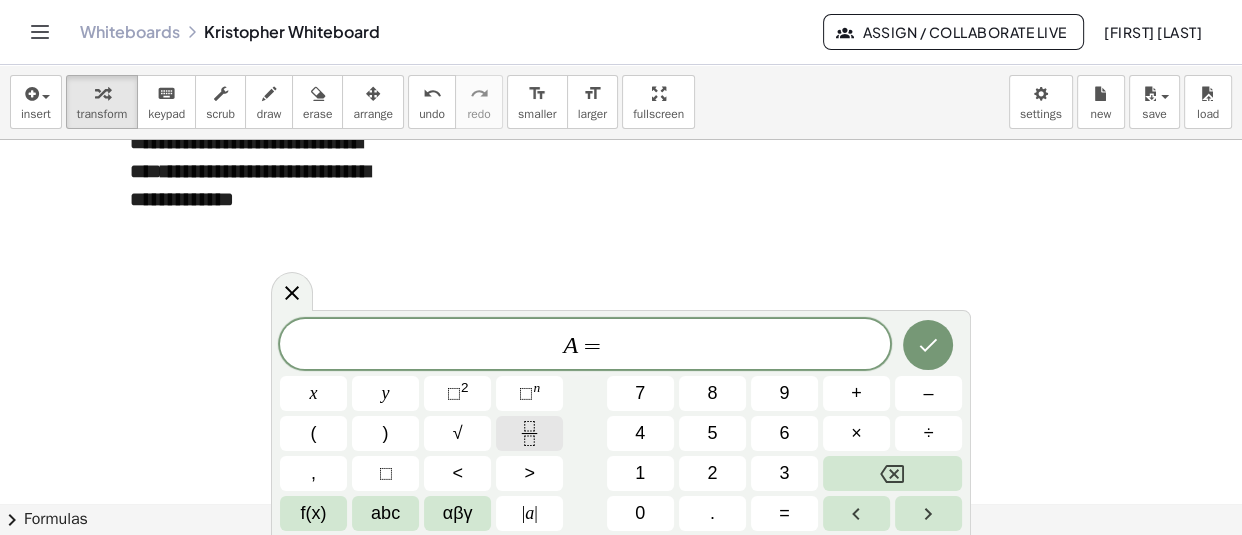 click 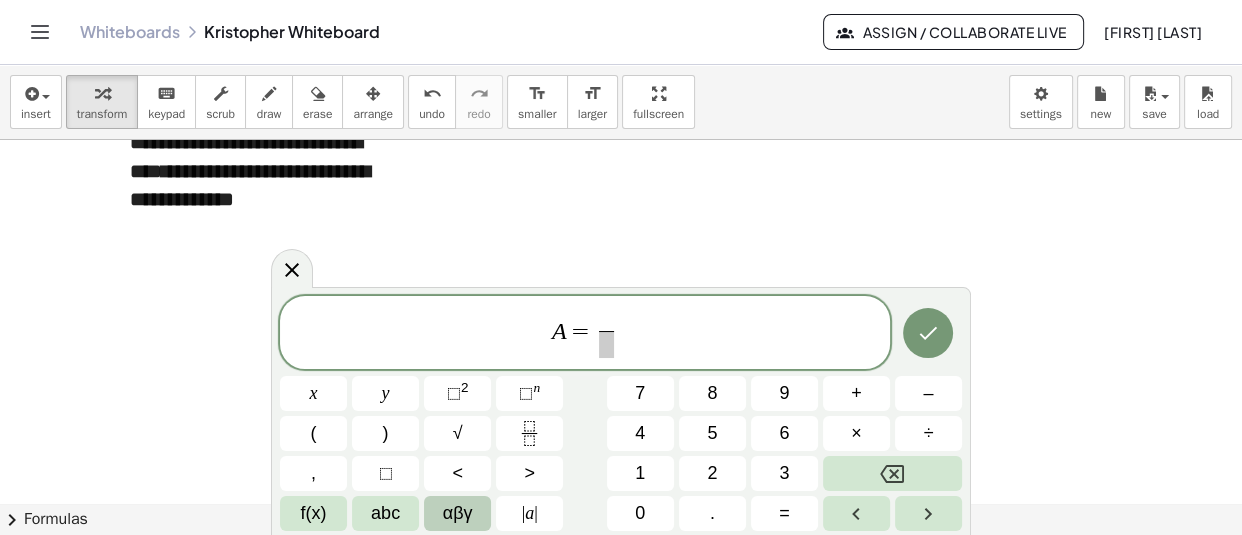 click on "αβγ" at bounding box center (458, 513) 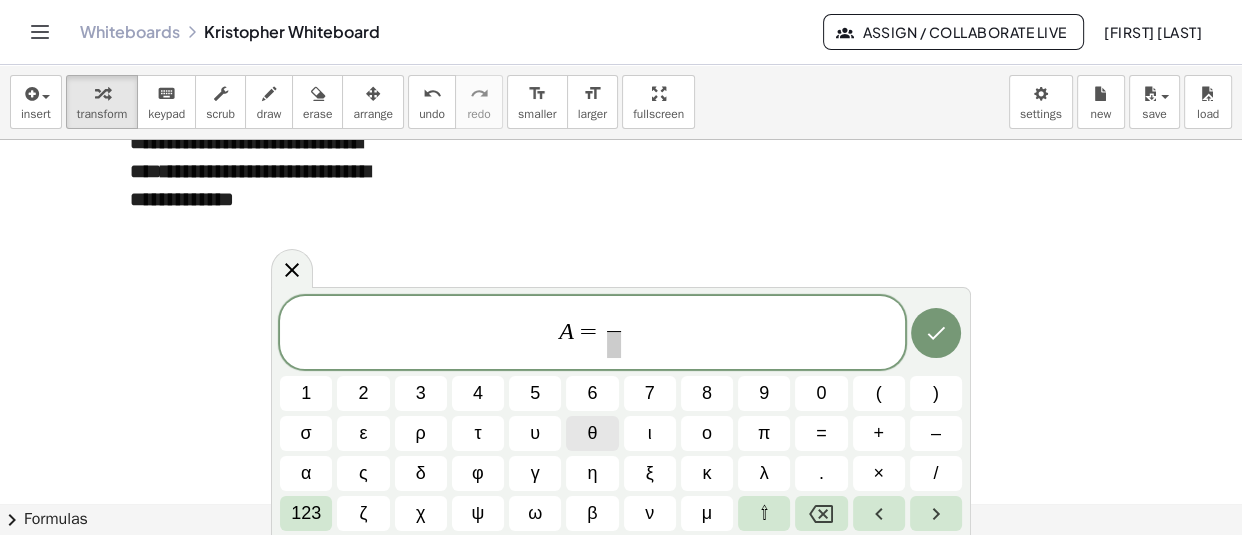 click on "θ" at bounding box center (592, 433) 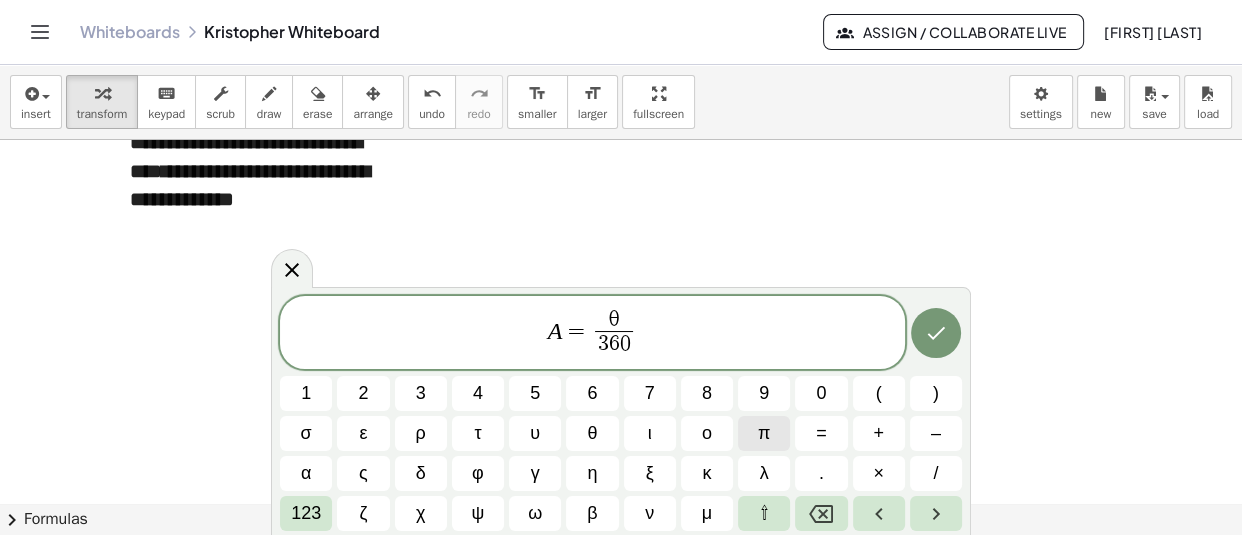 click on "π" at bounding box center (764, 433) 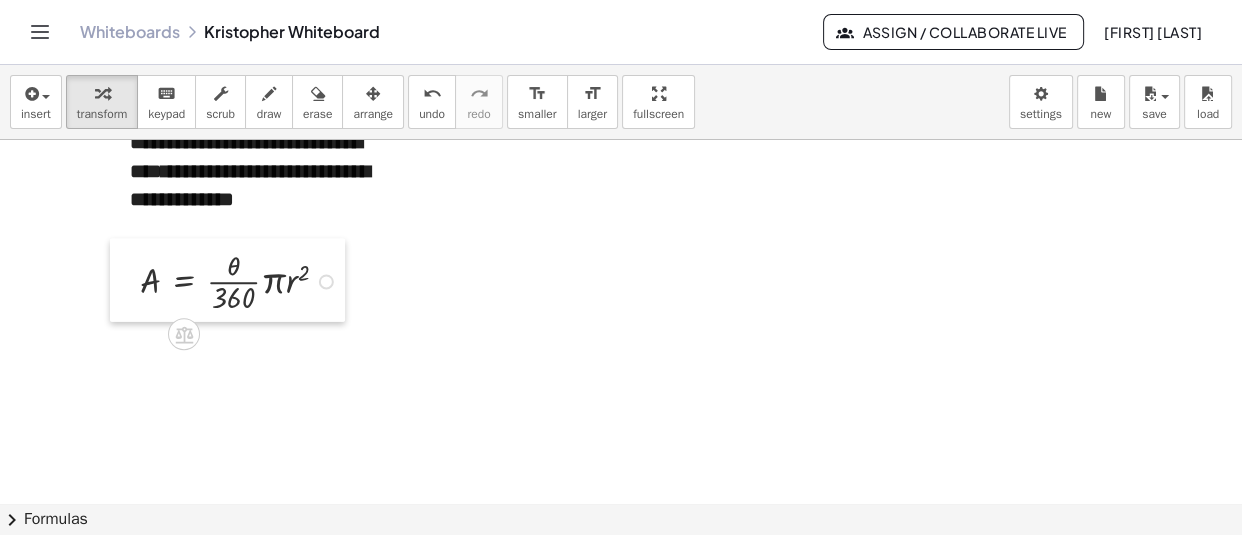 drag, startPoint x: 509, startPoint y: 400, endPoint x: 121, endPoint y: 280, distance: 406.133 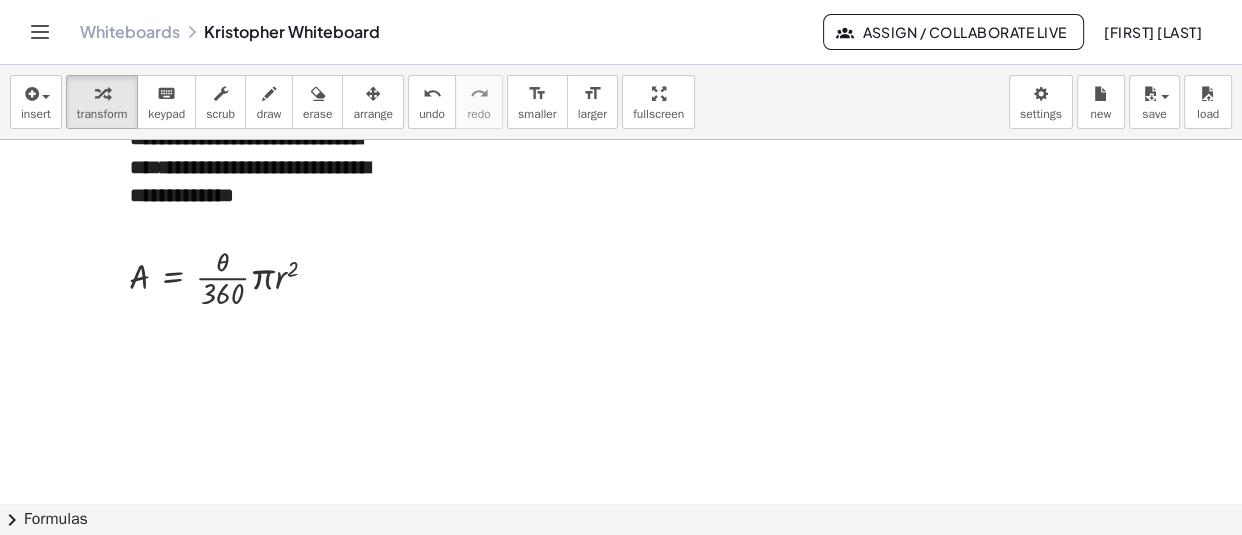 scroll, scrollTop: 31420, scrollLeft: 0, axis: vertical 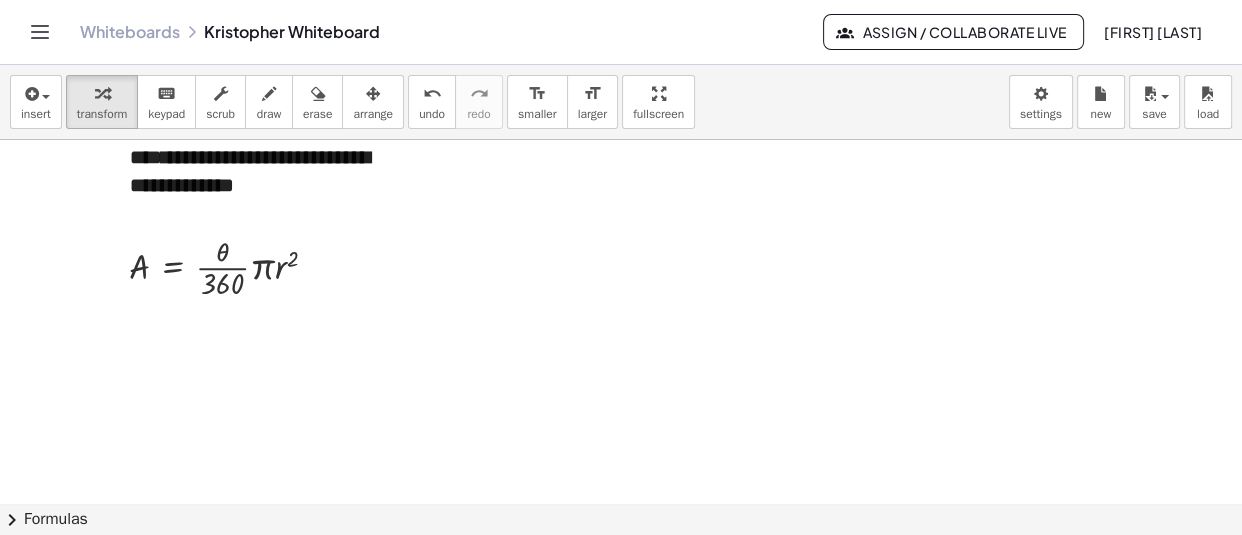 click at bounding box center [815, -15270] 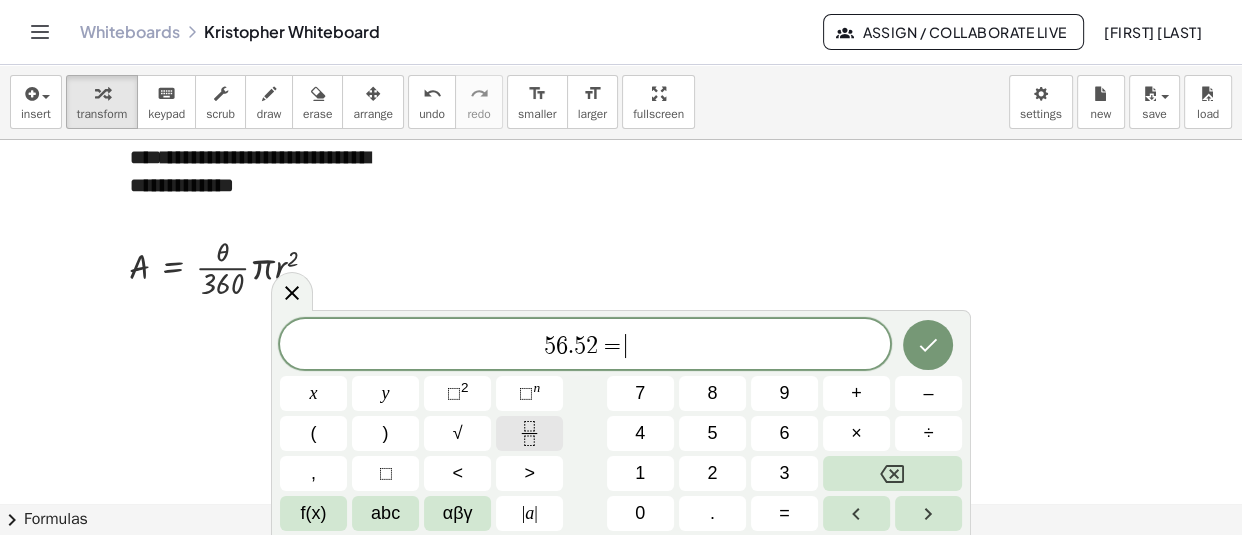 click 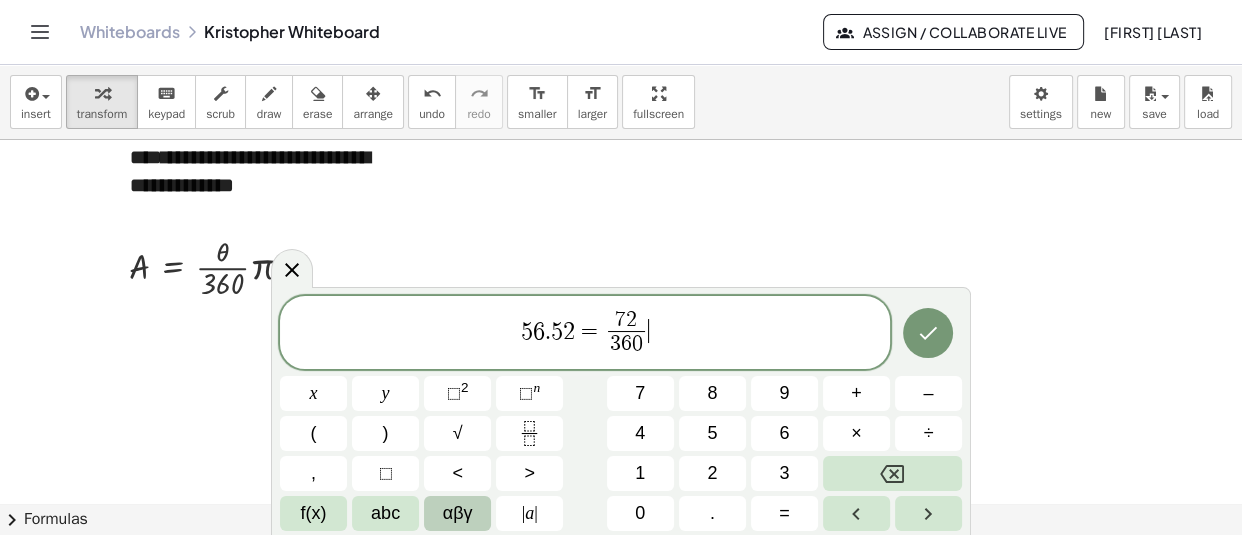 click on "αβγ" at bounding box center [457, 513] 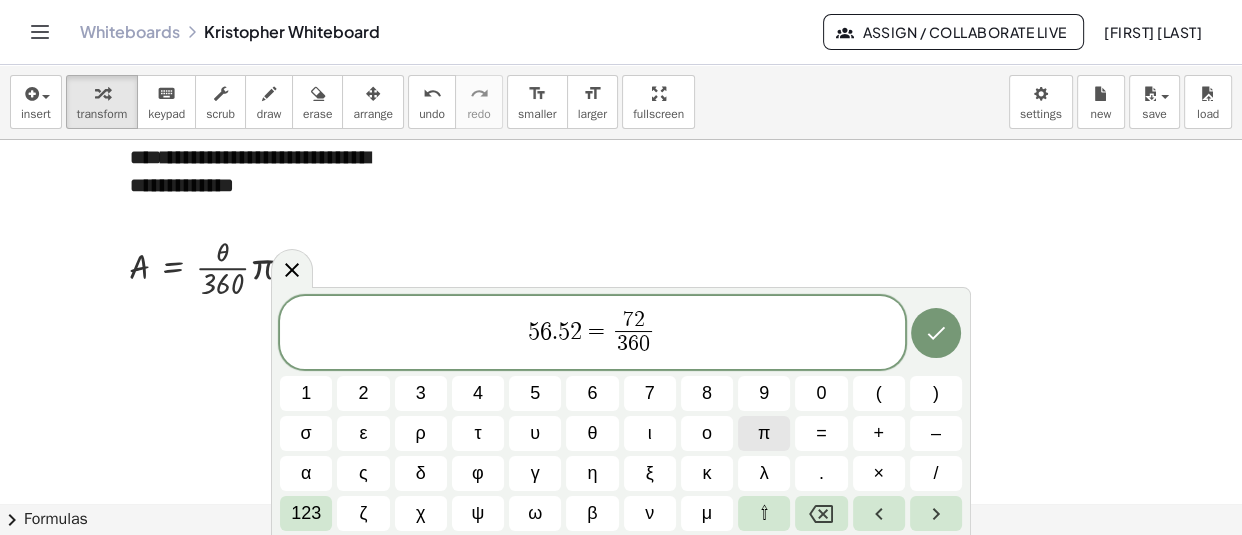 click on "π" at bounding box center [764, 433] 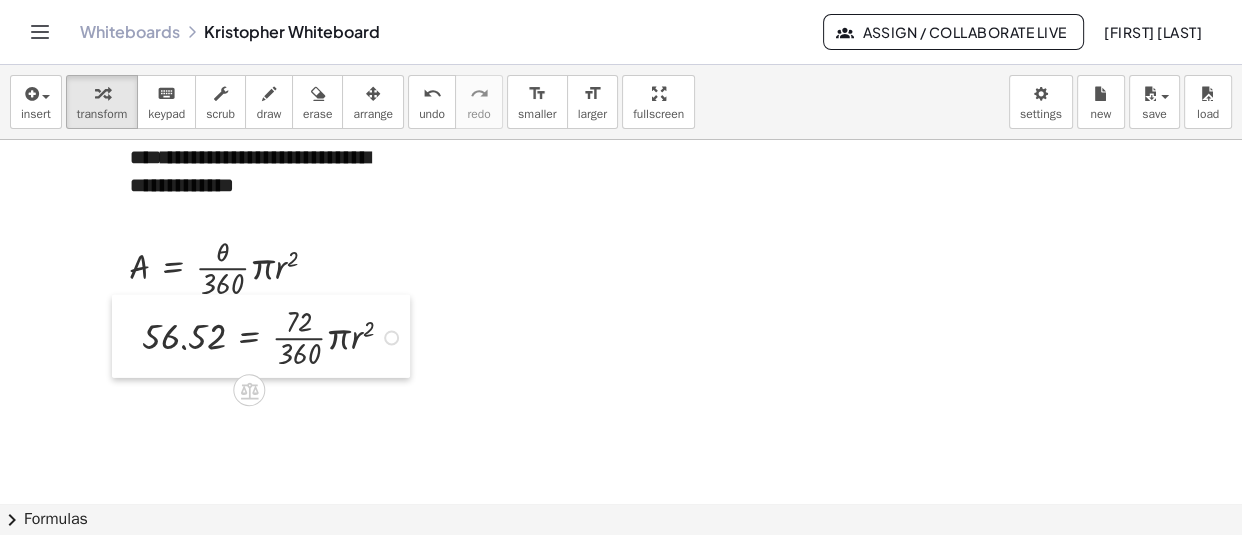 drag, startPoint x: 517, startPoint y: 428, endPoint x: 128, endPoint y: 348, distance: 397.14102 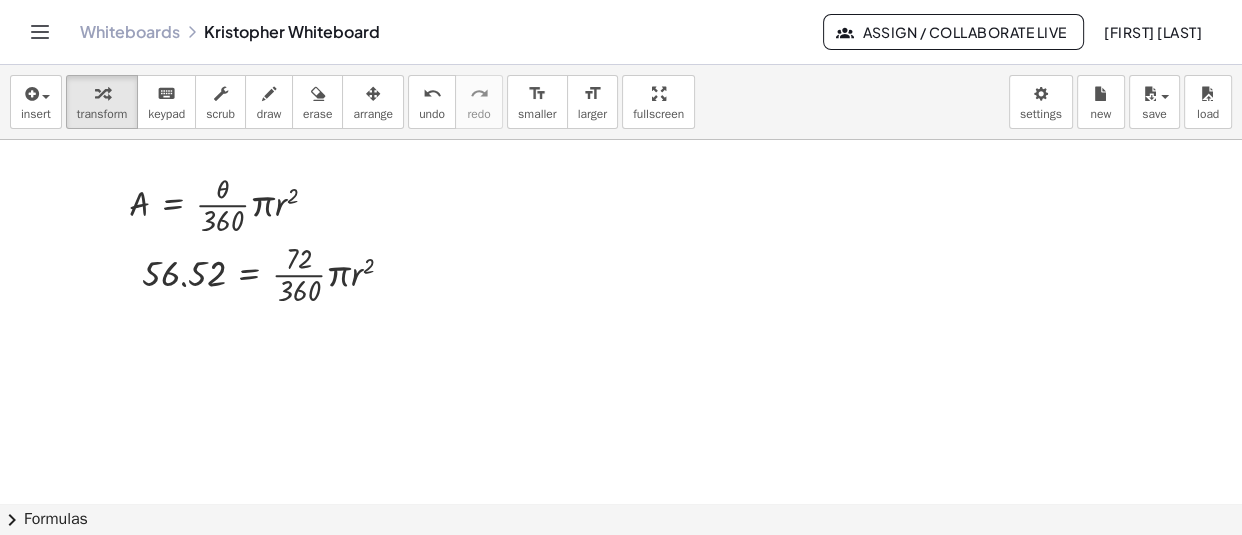 scroll, scrollTop: 31486, scrollLeft: 0, axis: vertical 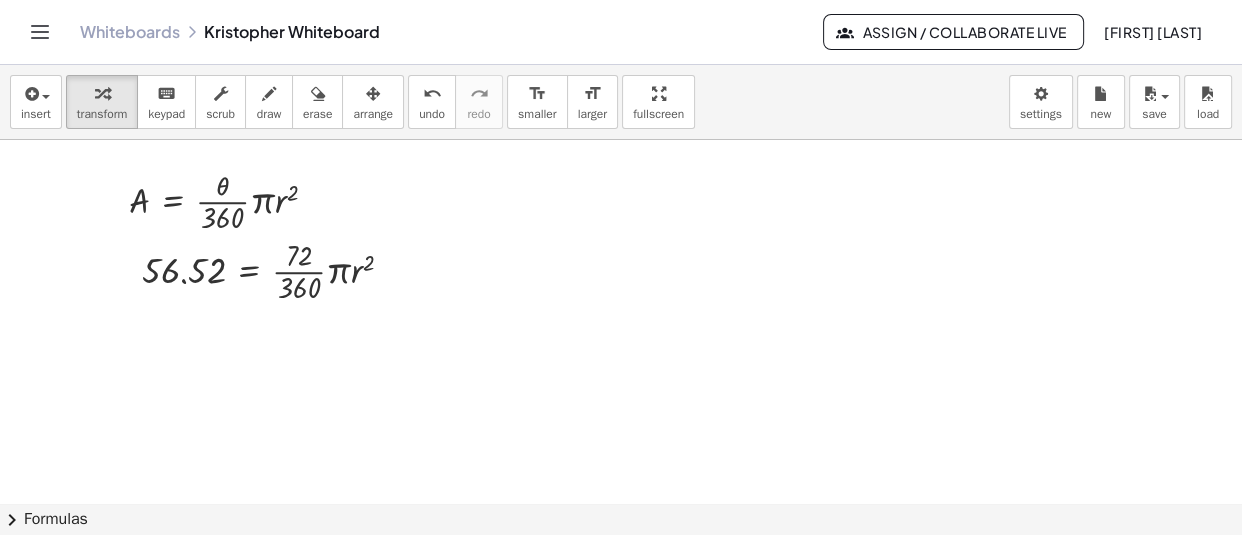 click at bounding box center (815, -15336) 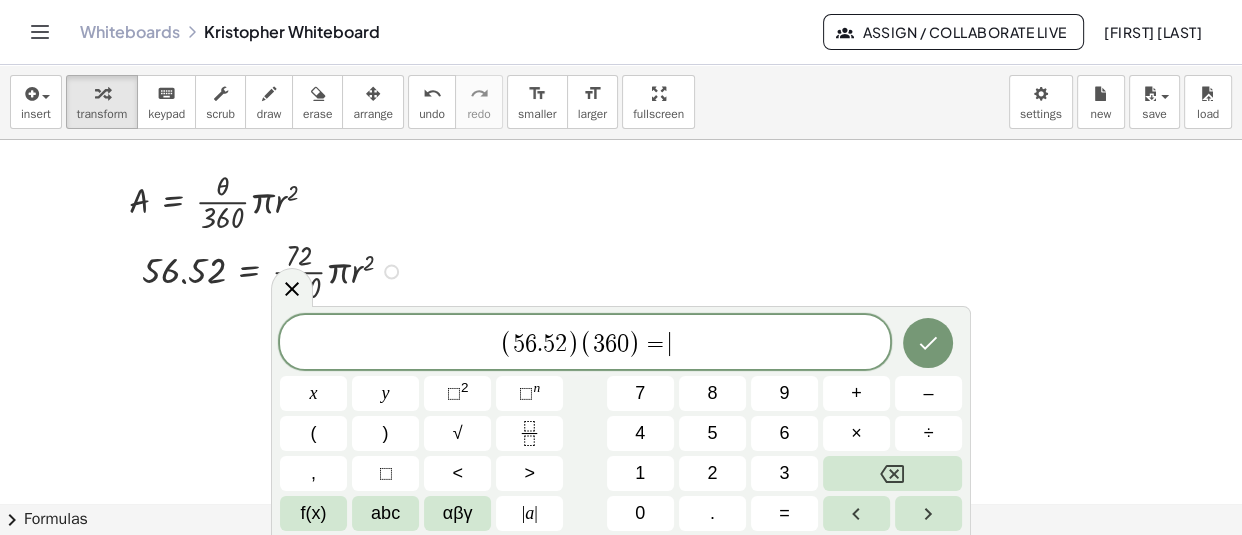 scroll, scrollTop: 31531, scrollLeft: 0, axis: vertical 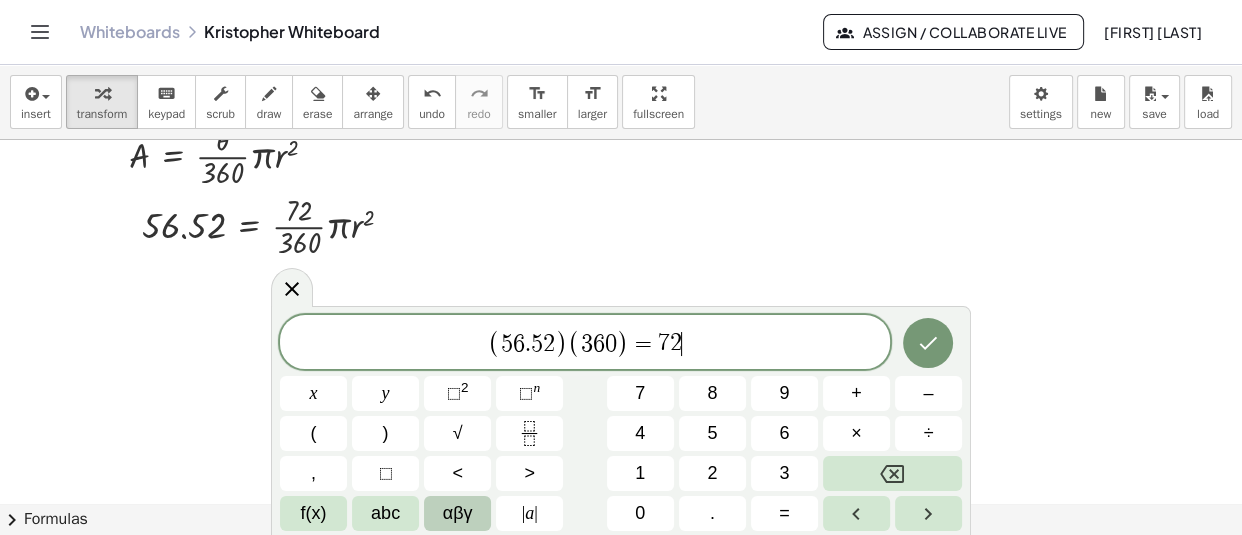 click on "αβγ" at bounding box center (458, 513) 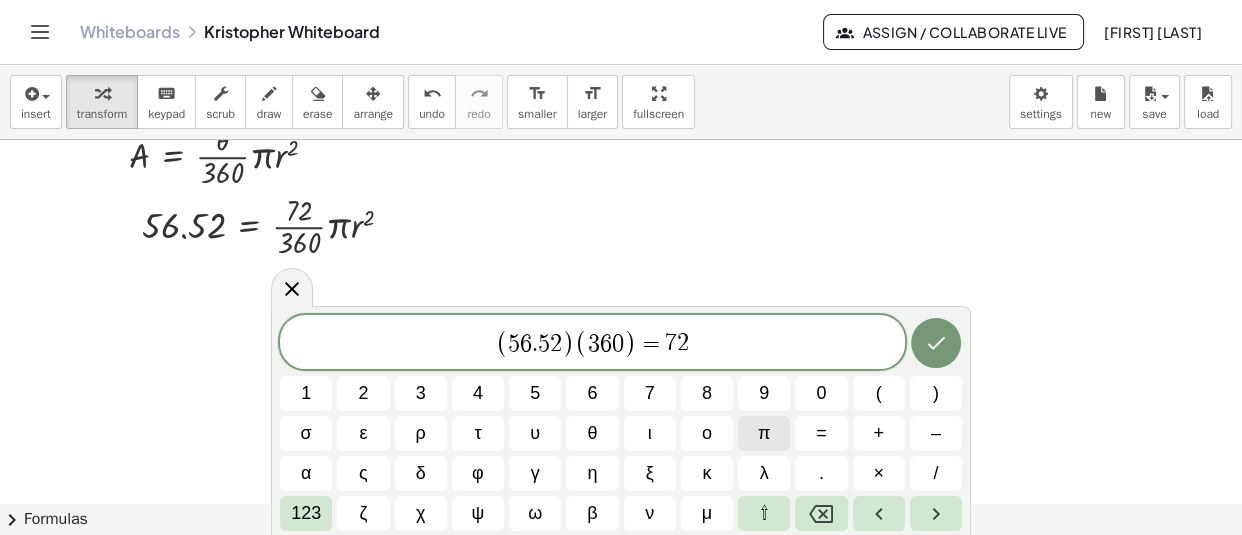 click on "π" at bounding box center (764, 433) 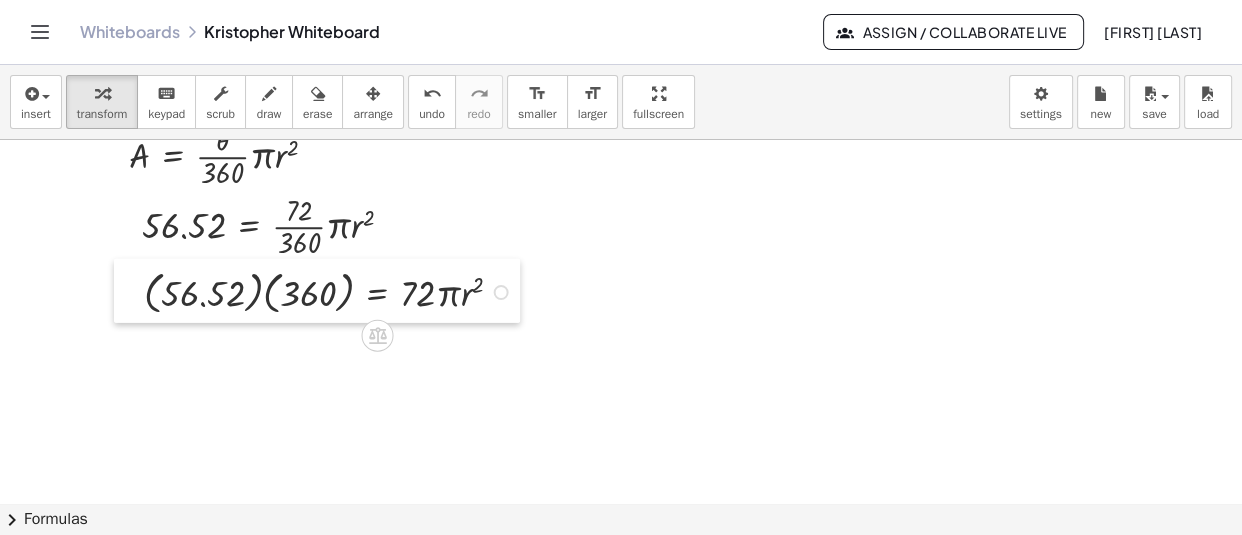 drag, startPoint x: 715, startPoint y: 353, endPoint x: 140, endPoint y: 293, distance: 578.12195 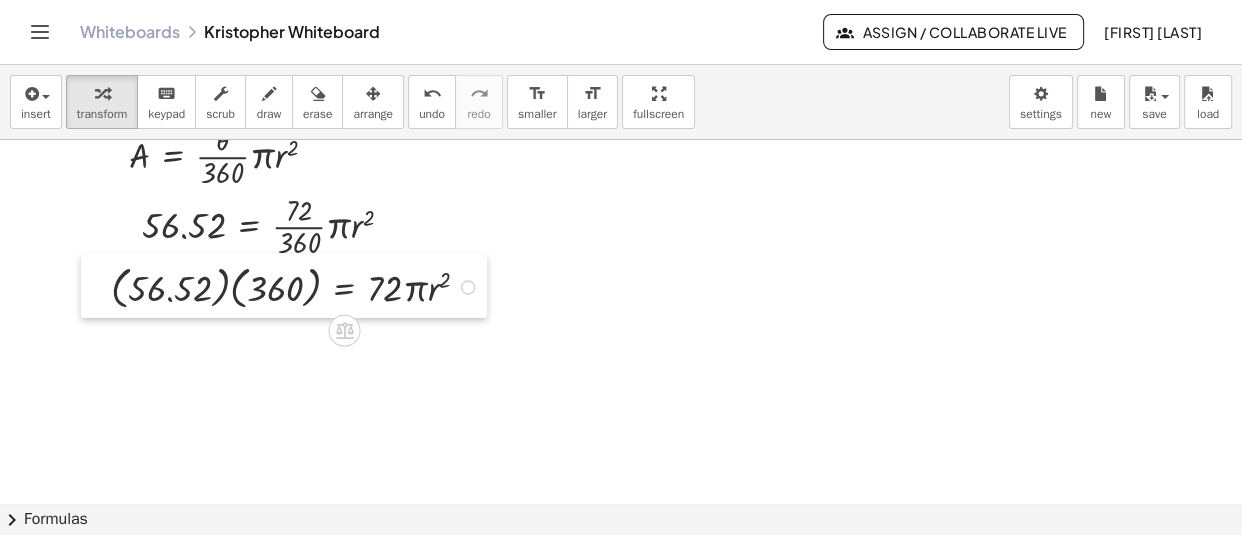 drag, startPoint x: 140, startPoint y: 293, endPoint x: 107, endPoint y: 288, distance: 33.37664 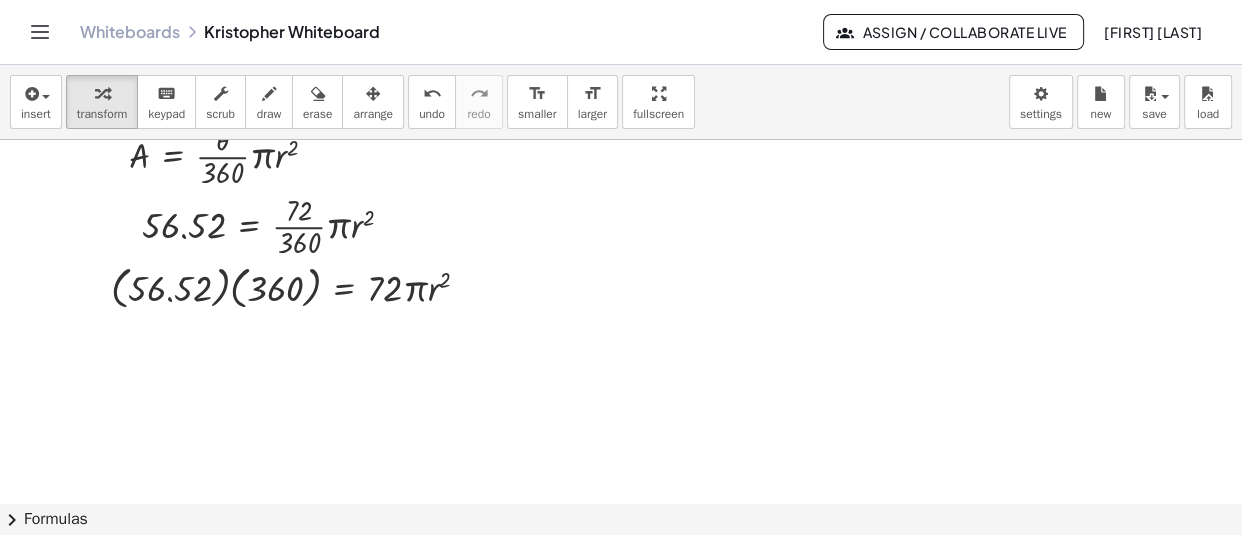 scroll, scrollTop: 31633, scrollLeft: 0, axis: vertical 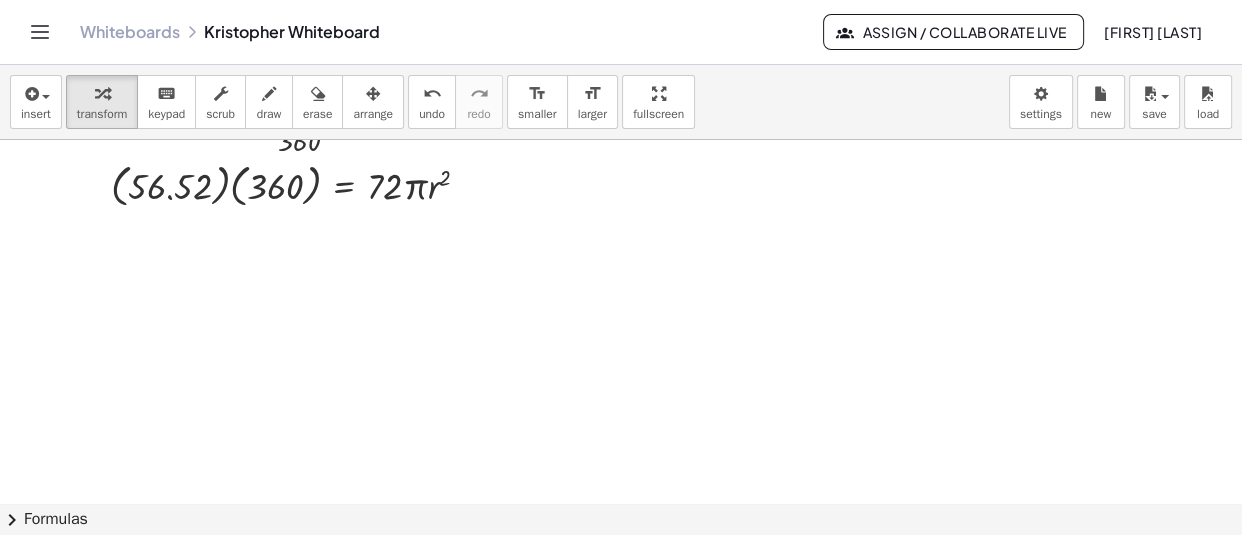 click at bounding box center (815, -15483) 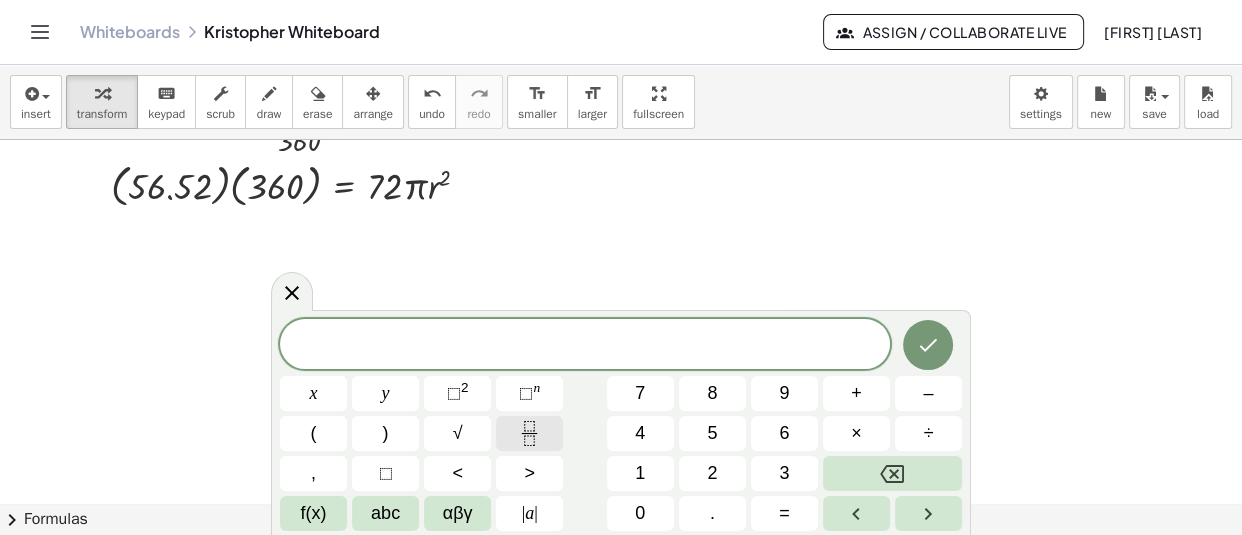 click at bounding box center (529, 433) 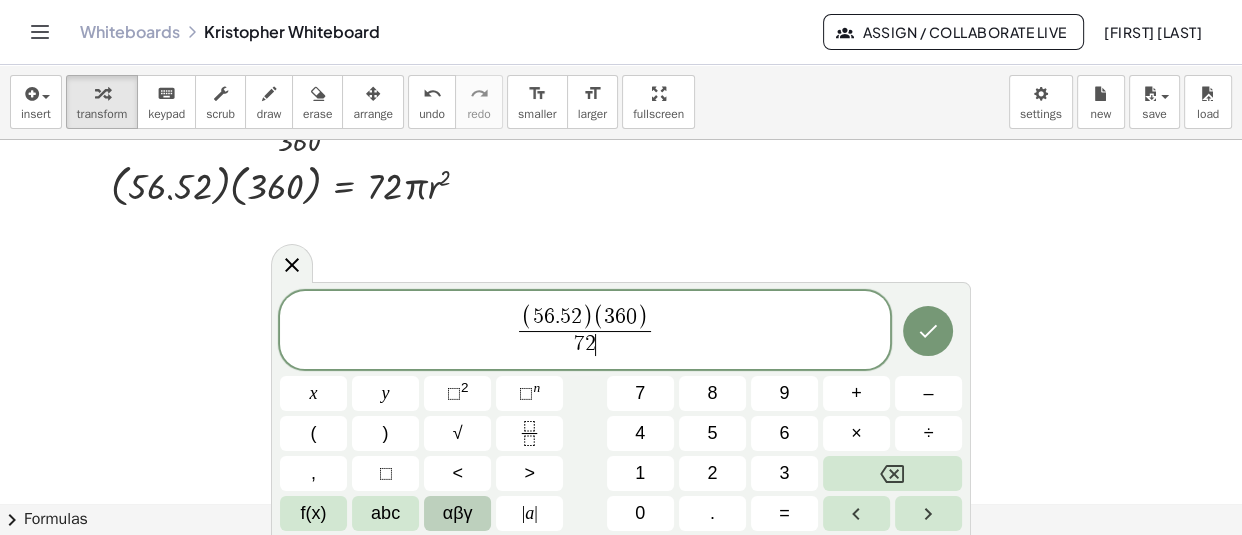 click on "αβγ" at bounding box center [458, 513] 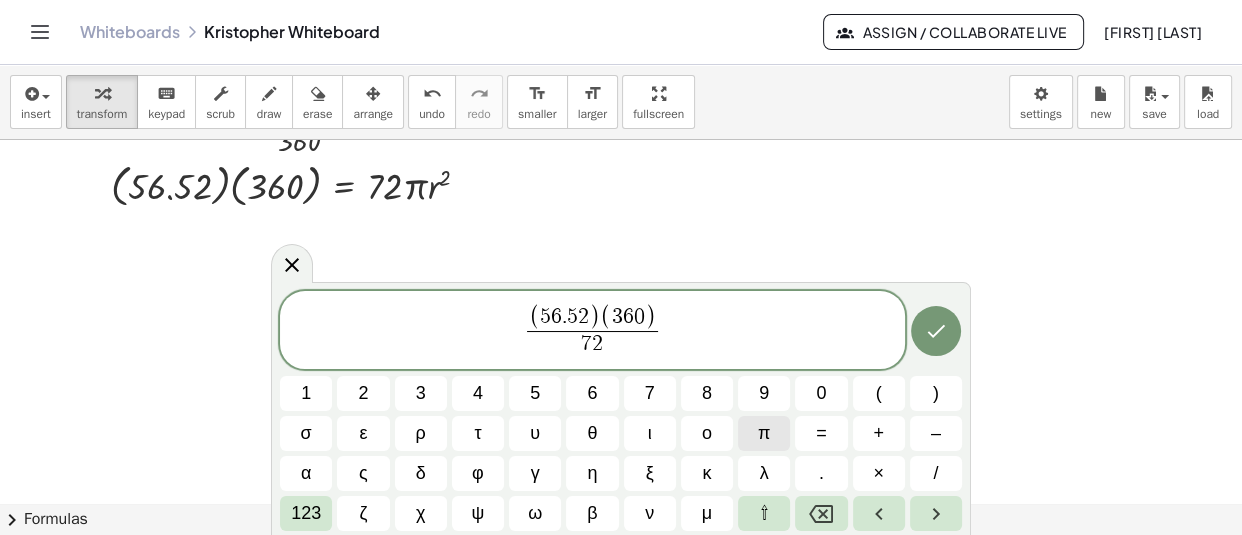 click on "π" at bounding box center (764, 433) 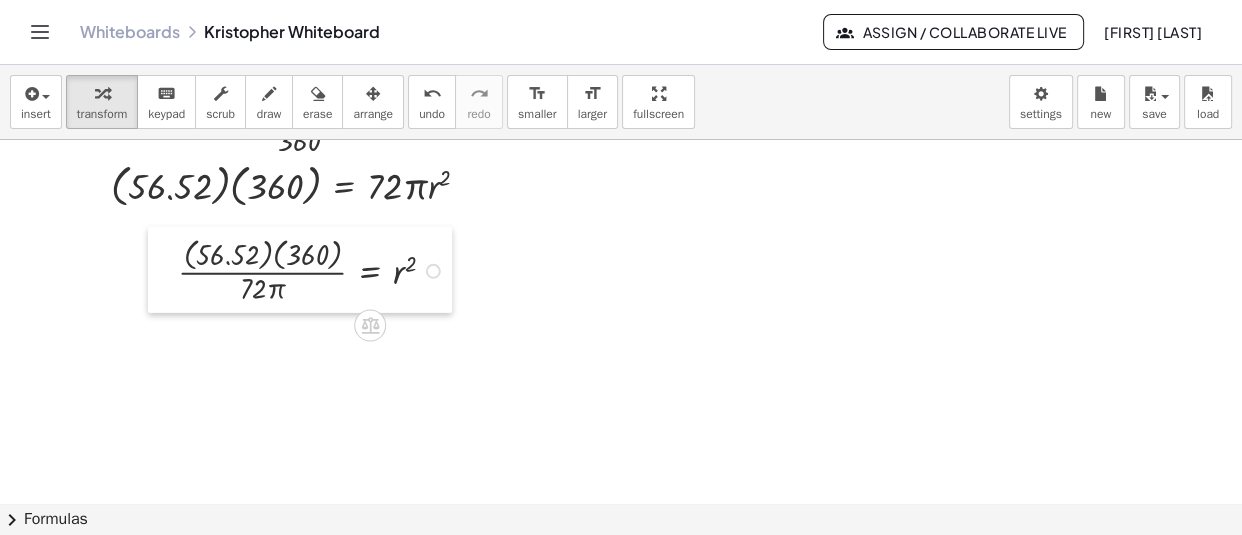 drag, startPoint x: 575, startPoint y: 435, endPoint x: 175, endPoint y: 277, distance: 430.0744 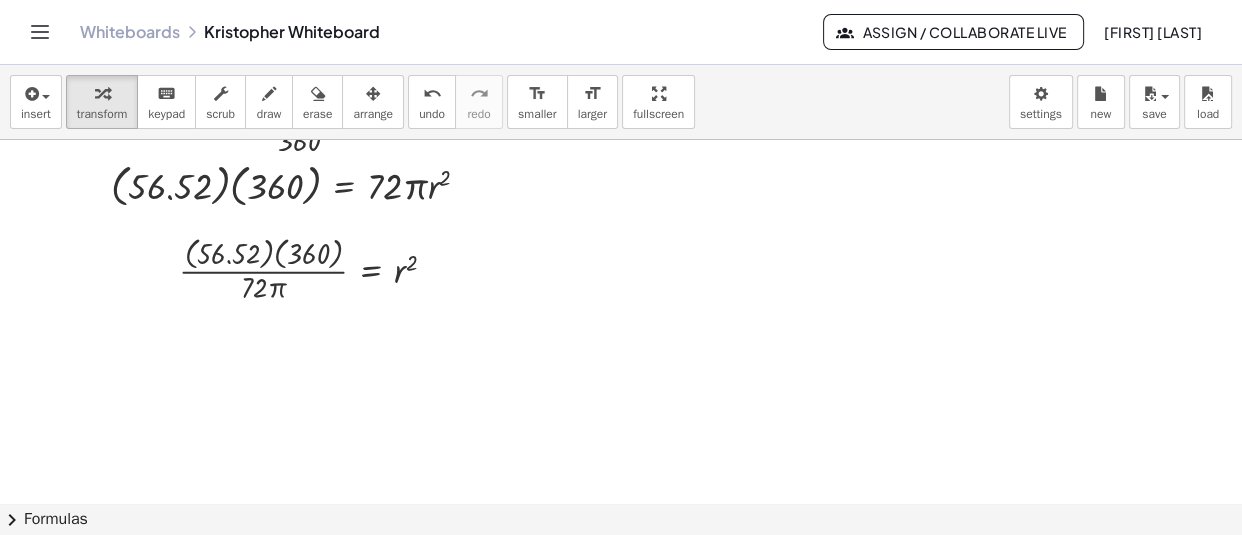 click at bounding box center [815, -15483] 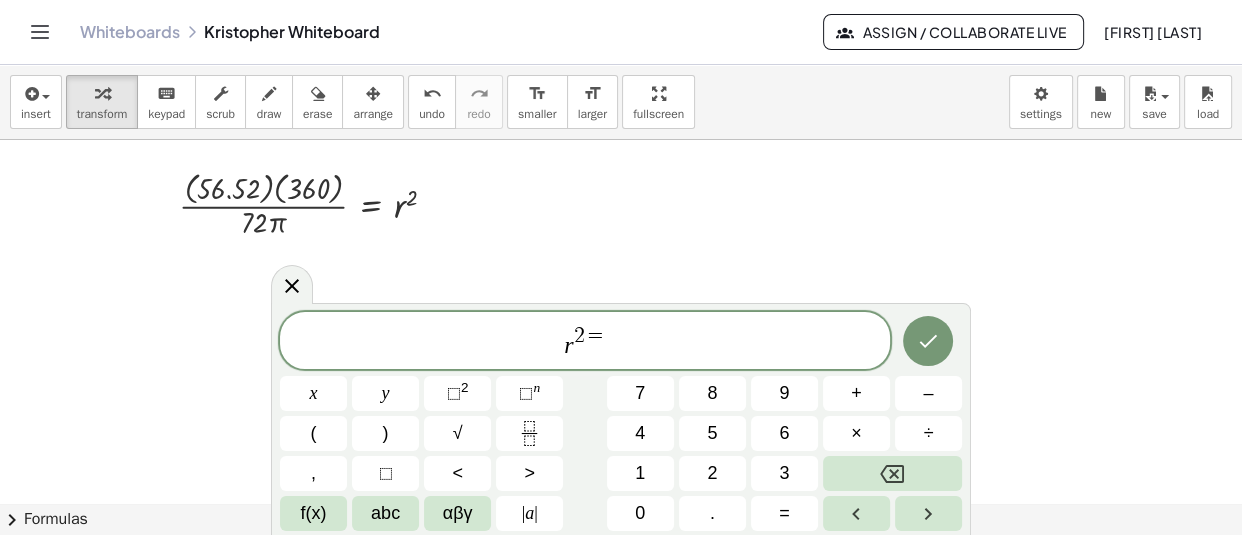 scroll, scrollTop: 31702, scrollLeft: 0, axis: vertical 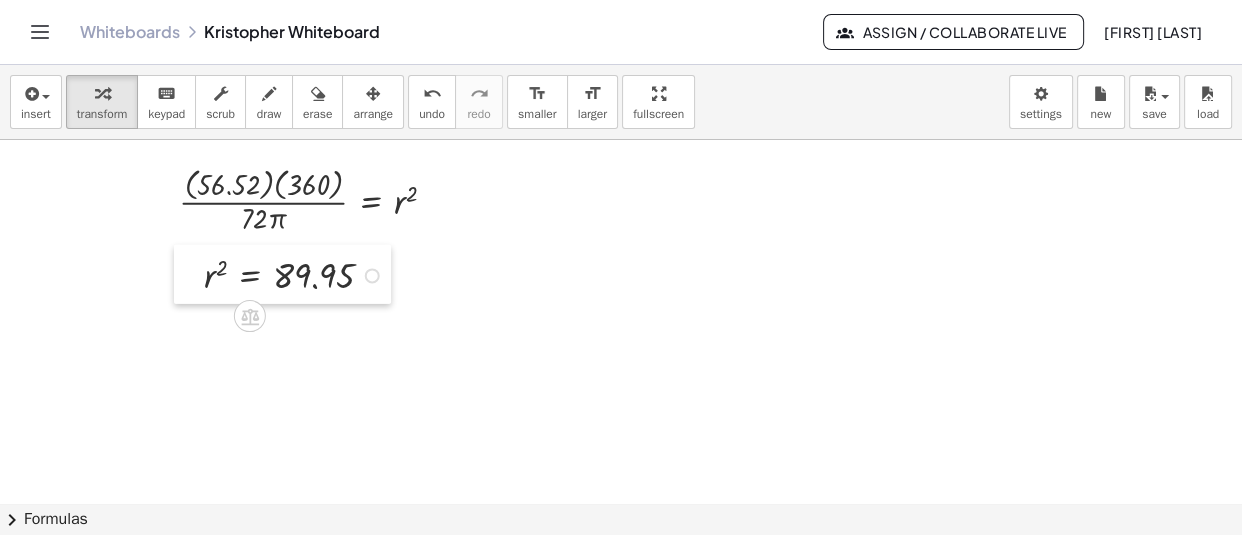 drag, startPoint x: 512, startPoint y: 356, endPoint x: 188, endPoint y: 281, distance: 332.5673 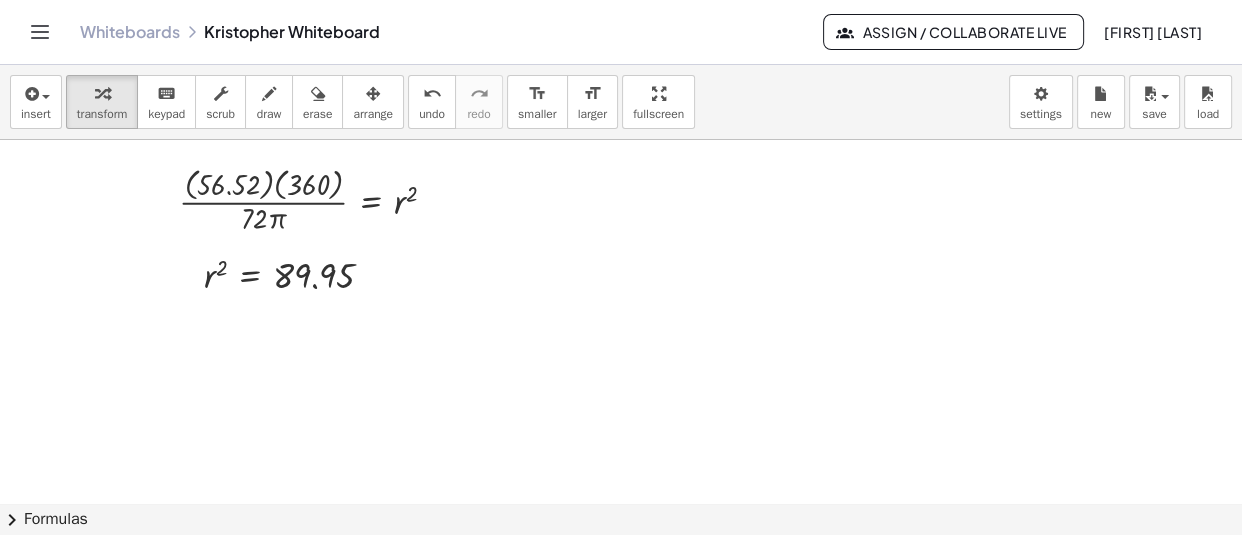 click at bounding box center (815, -15370) 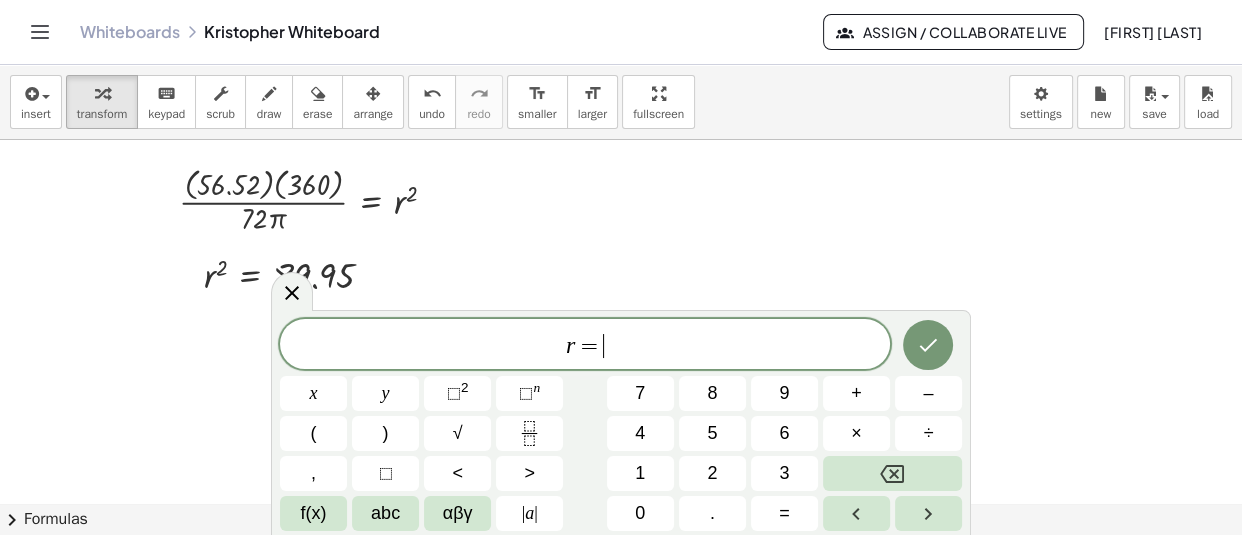 scroll, scrollTop: 31743, scrollLeft: 0, axis: vertical 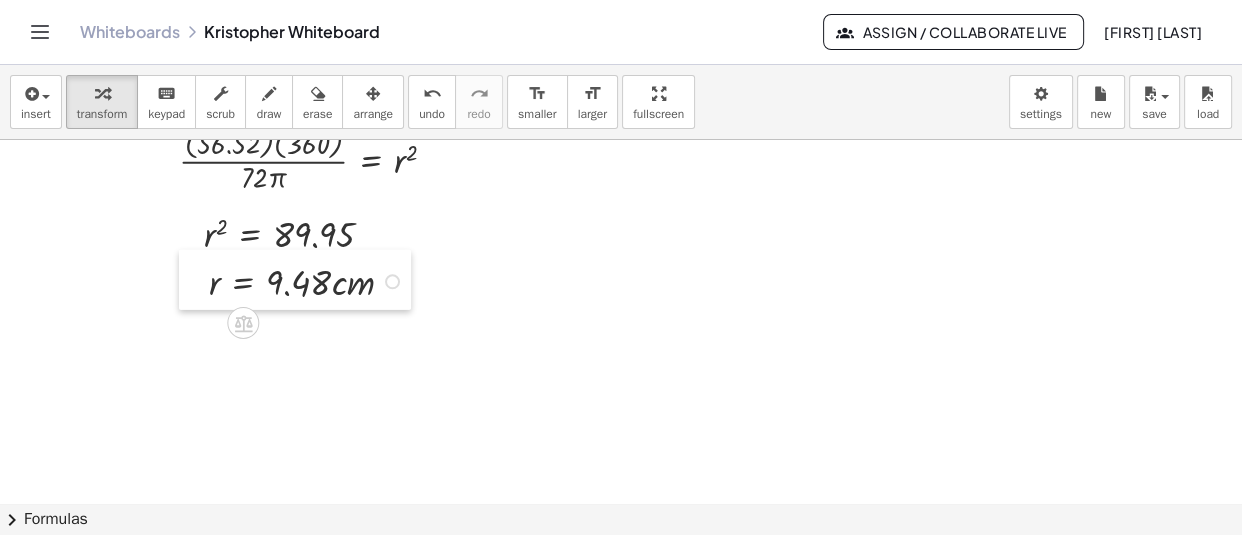 drag, startPoint x: 465, startPoint y: 420, endPoint x: 198, endPoint y: 289, distance: 297.40546 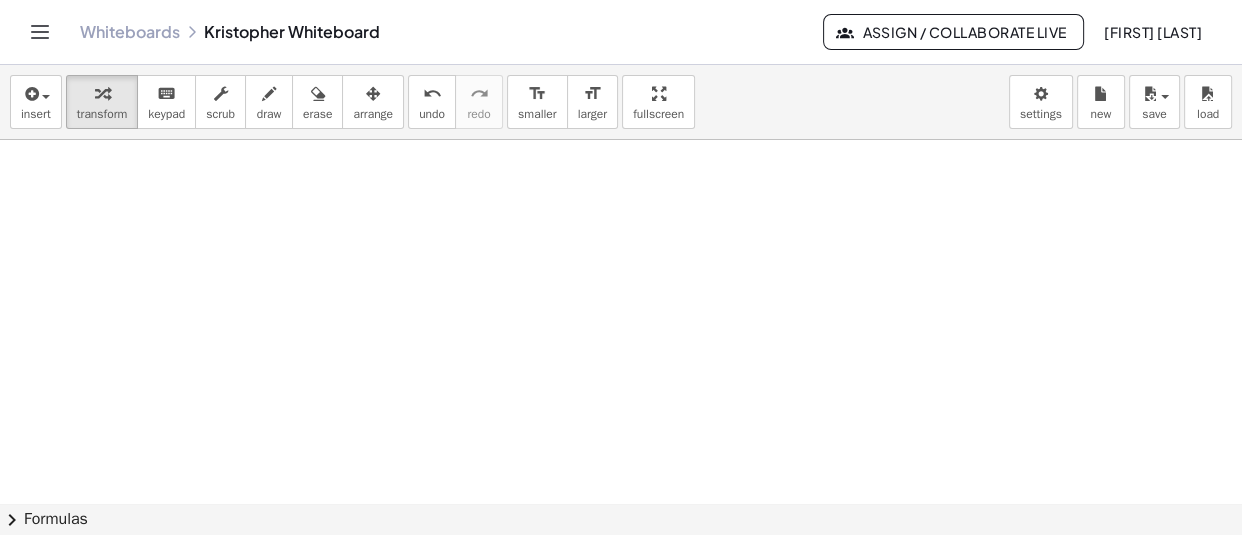 scroll, scrollTop: 31902, scrollLeft: 0, axis: vertical 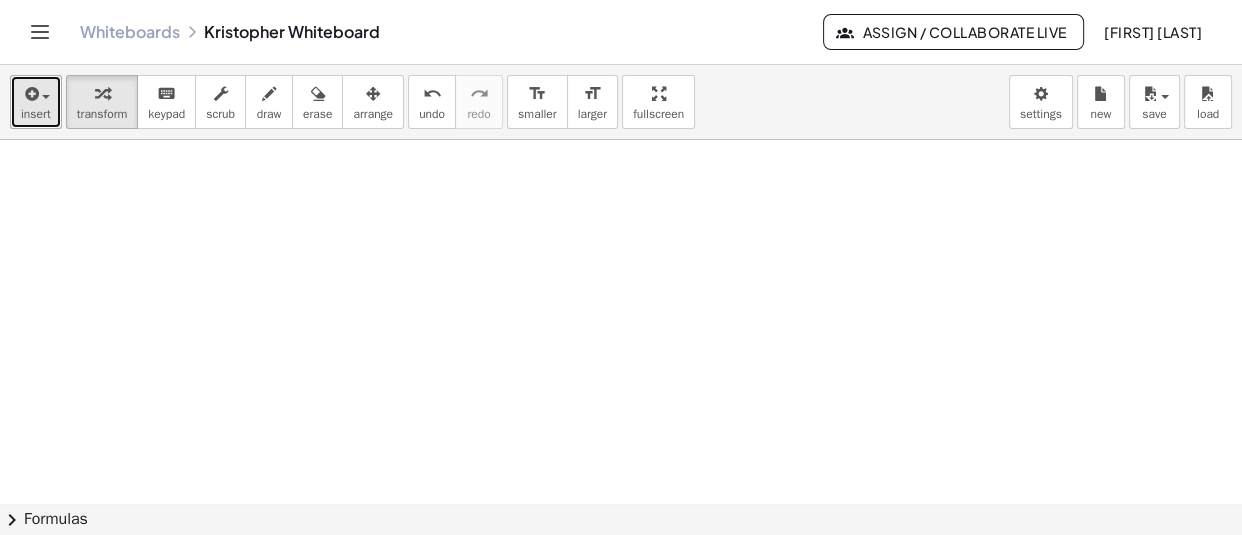 click at bounding box center (30, 94) 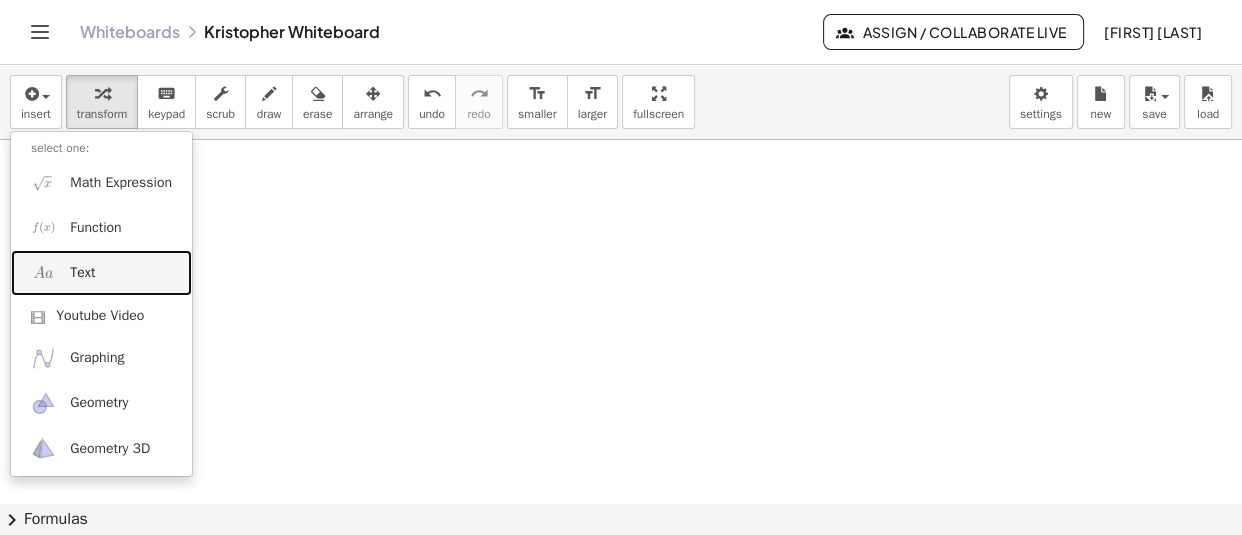 click on "Text" at bounding box center (82, 273) 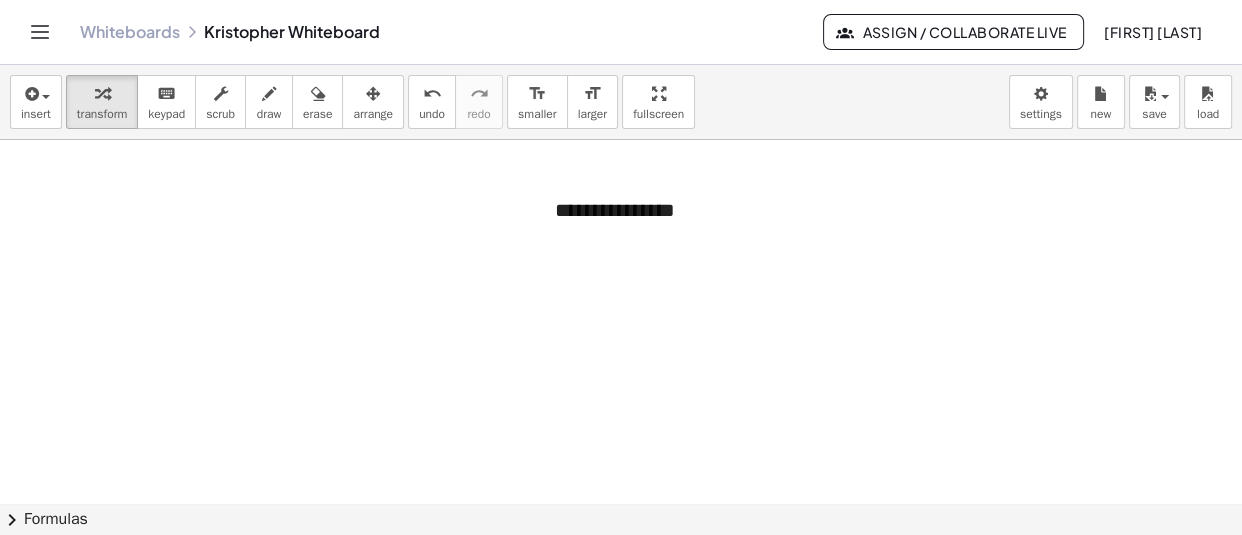 type 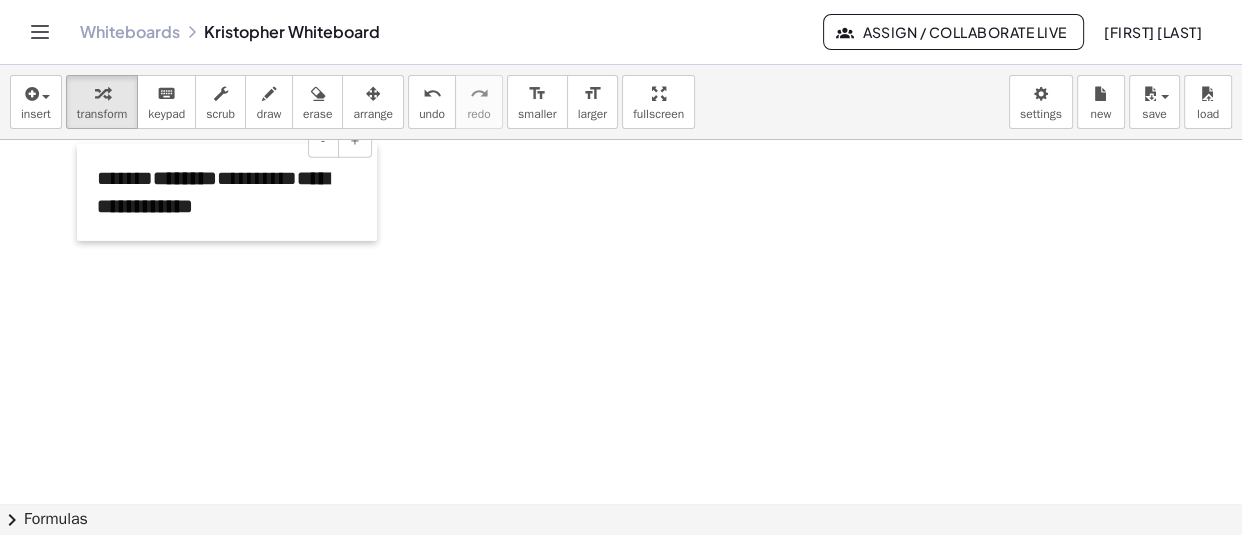 drag, startPoint x: 540, startPoint y: 222, endPoint x: 71, endPoint y: 190, distance: 470.09042 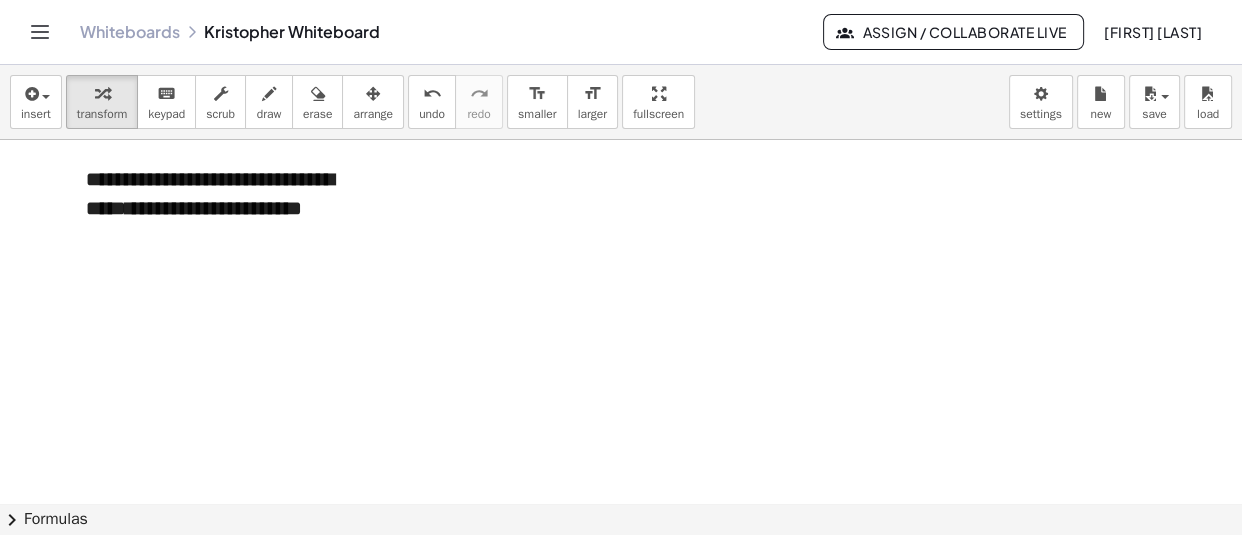 scroll, scrollTop: 32028, scrollLeft: 0, axis: vertical 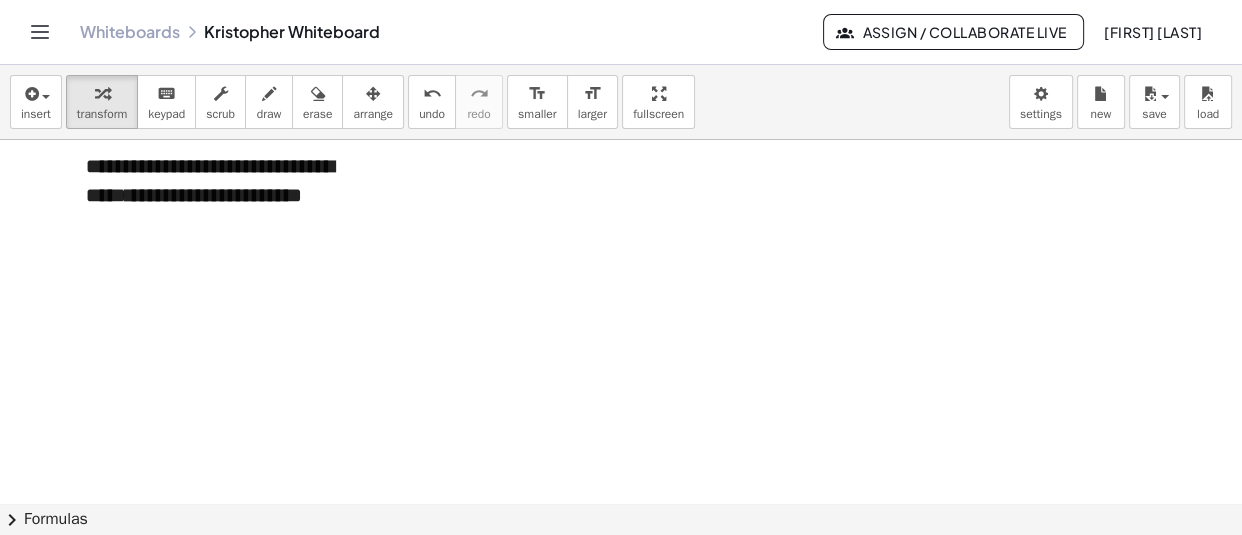 click at bounding box center [815, -15514] 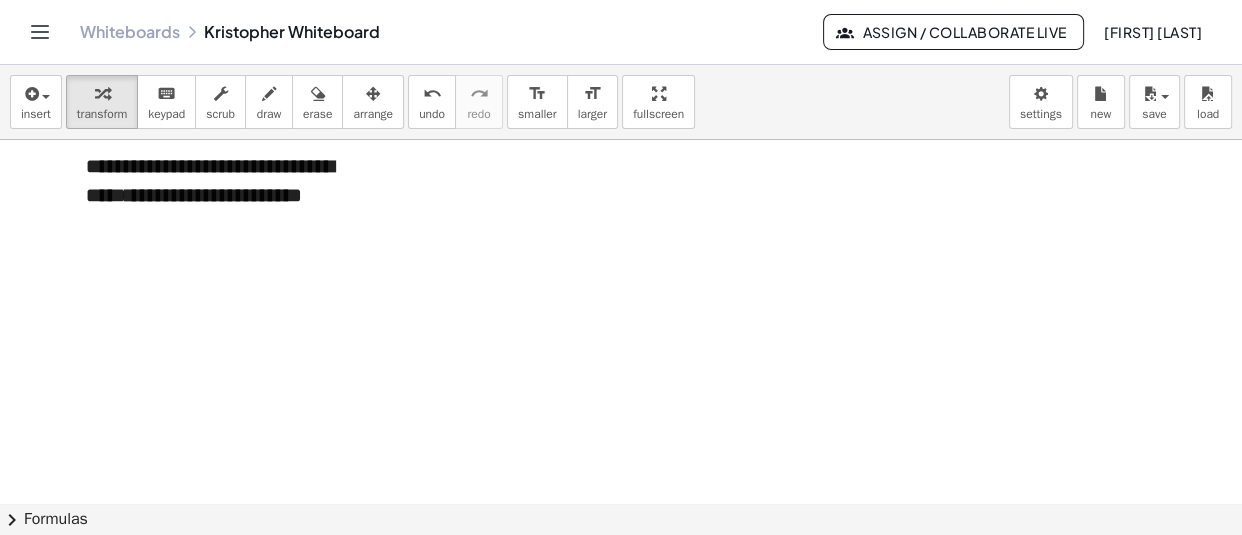 click on "**********" at bounding box center [216, 180] 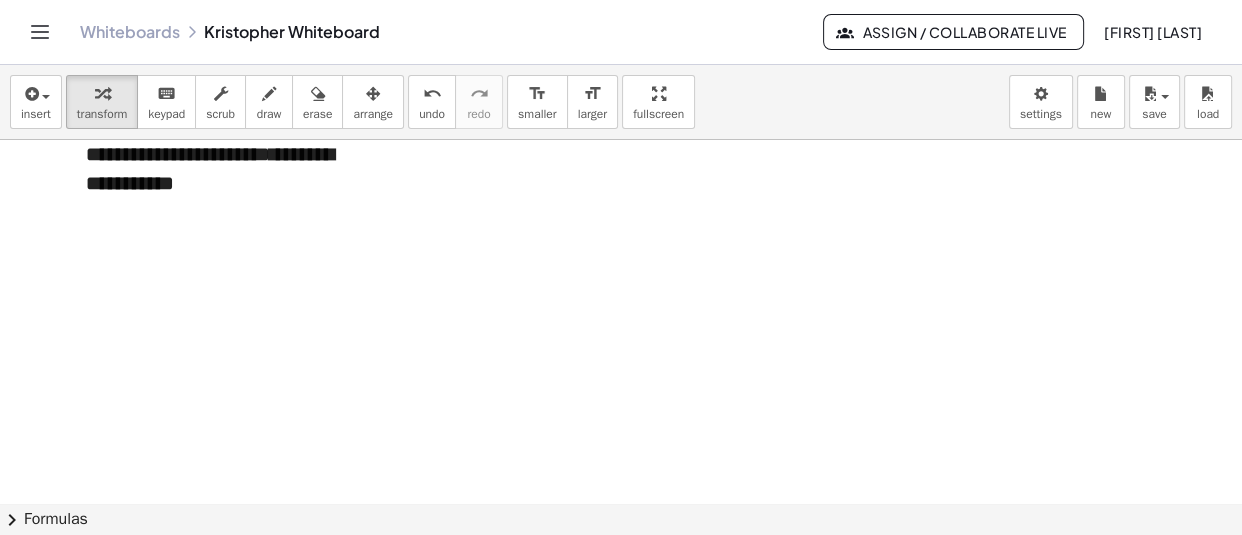 scroll, scrollTop: 32165, scrollLeft: 0, axis: vertical 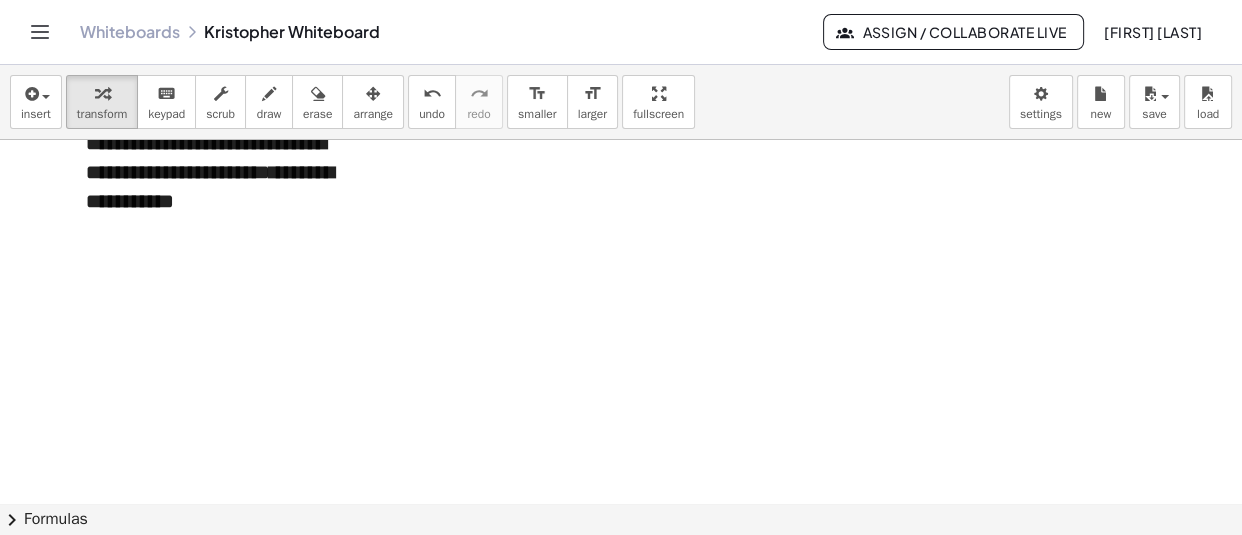 click at bounding box center (815, -15651) 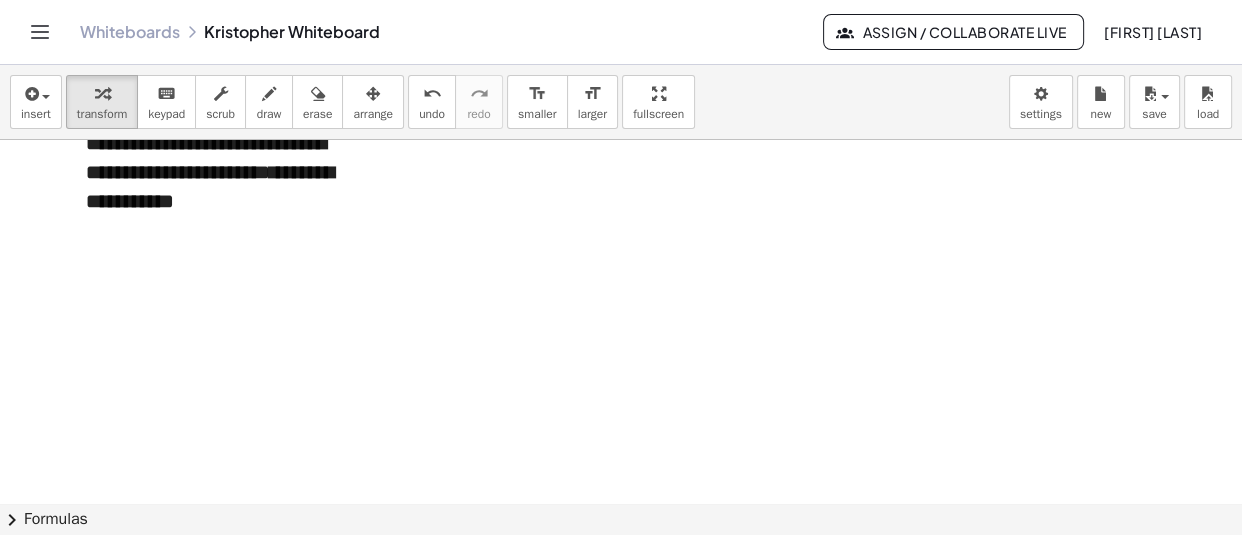 click on "**********" at bounding box center [216, 172] 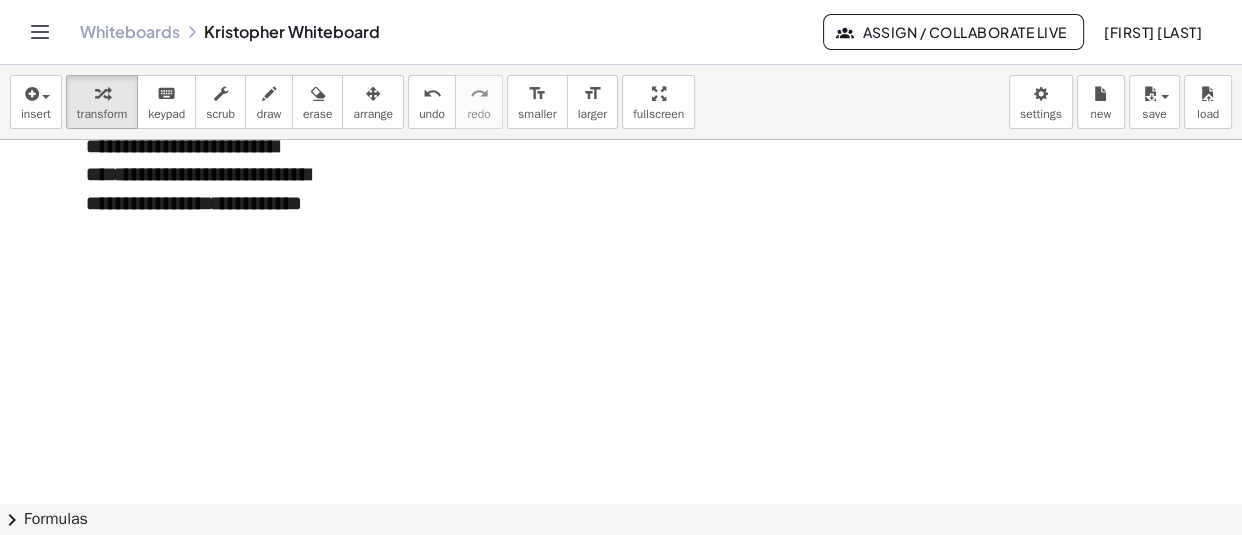 scroll, scrollTop: 32278, scrollLeft: 0, axis: vertical 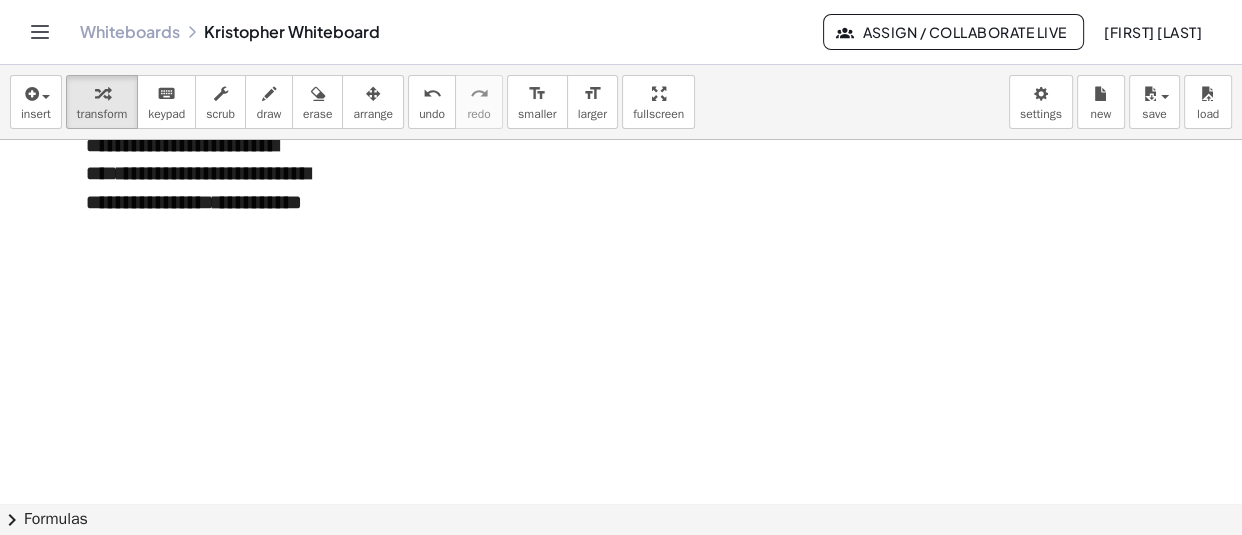 click at bounding box center (815, -15764) 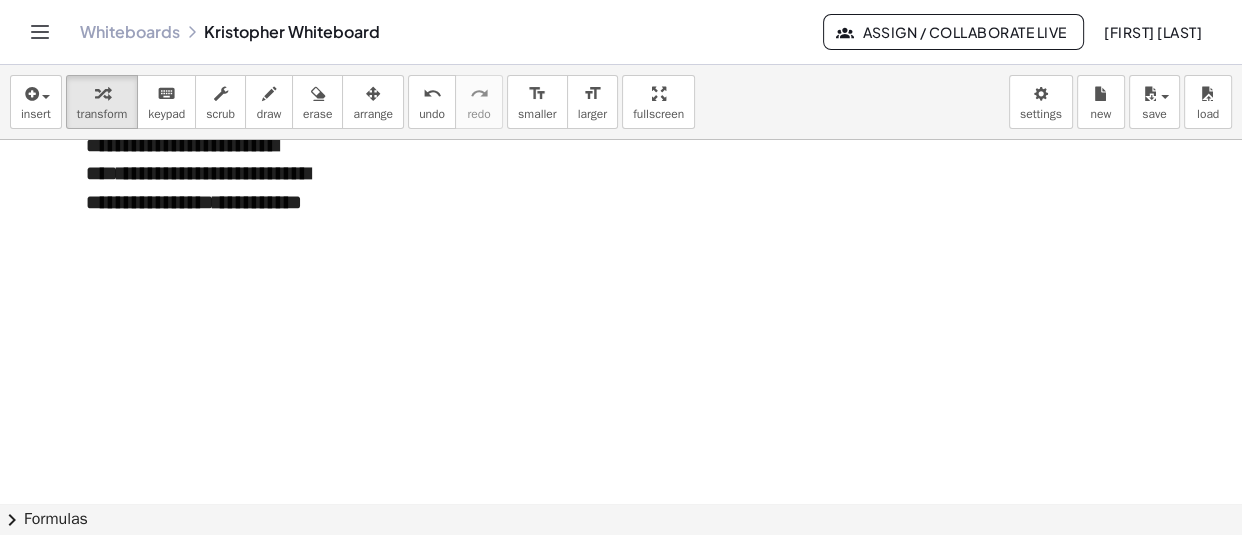 click on "**********" at bounding box center [216, 174] 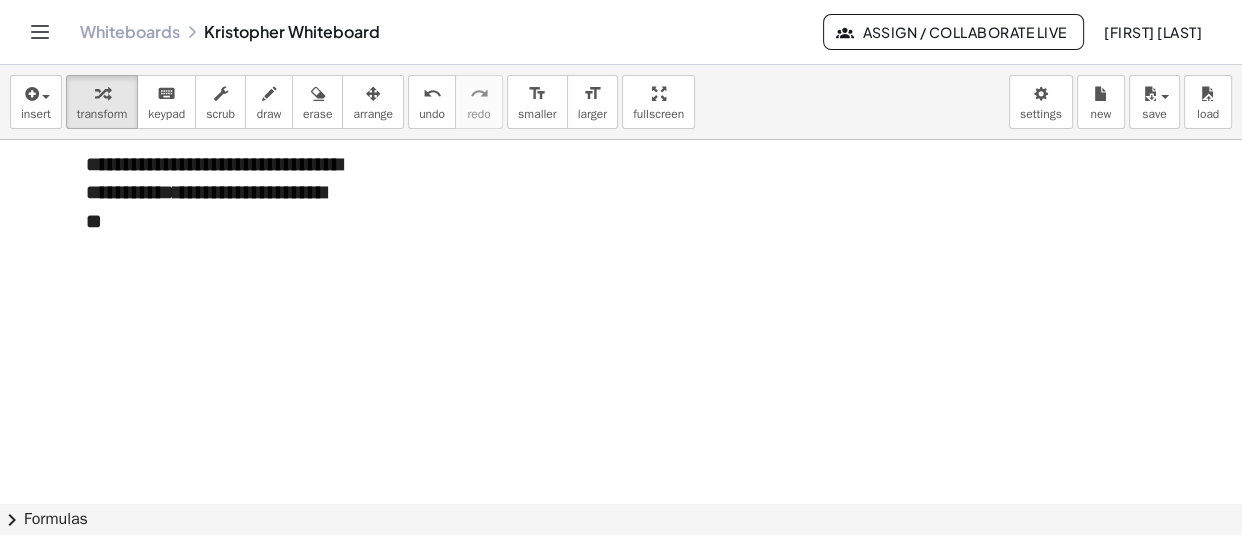 scroll, scrollTop: 32420, scrollLeft: 0, axis: vertical 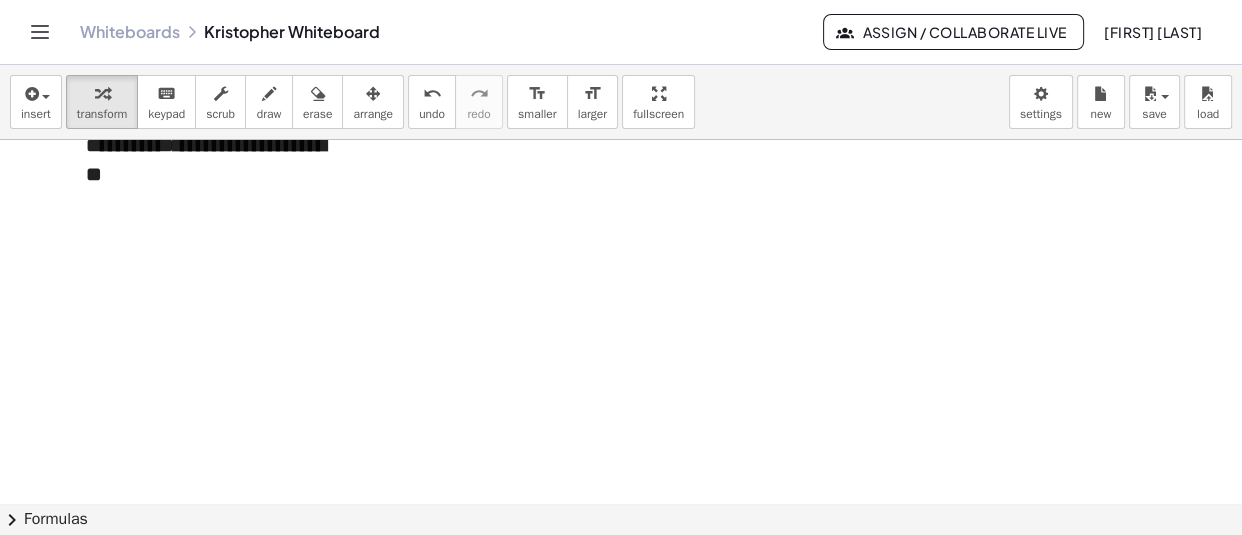click at bounding box center (815, -15724) 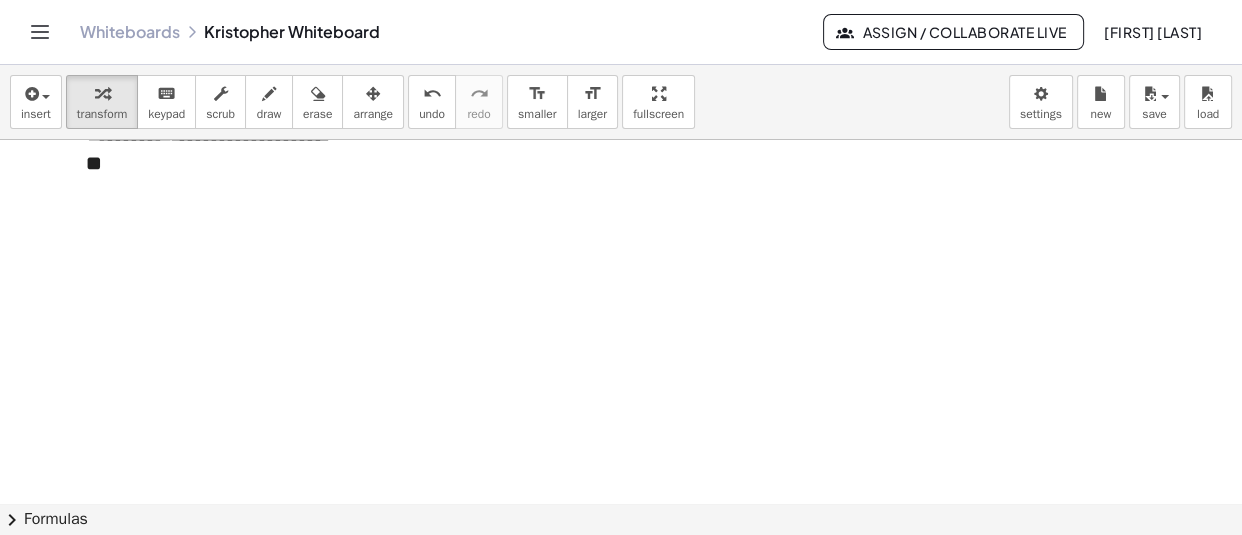 scroll, scrollTop: 32430, scrollLeft: 0, axis: vertical 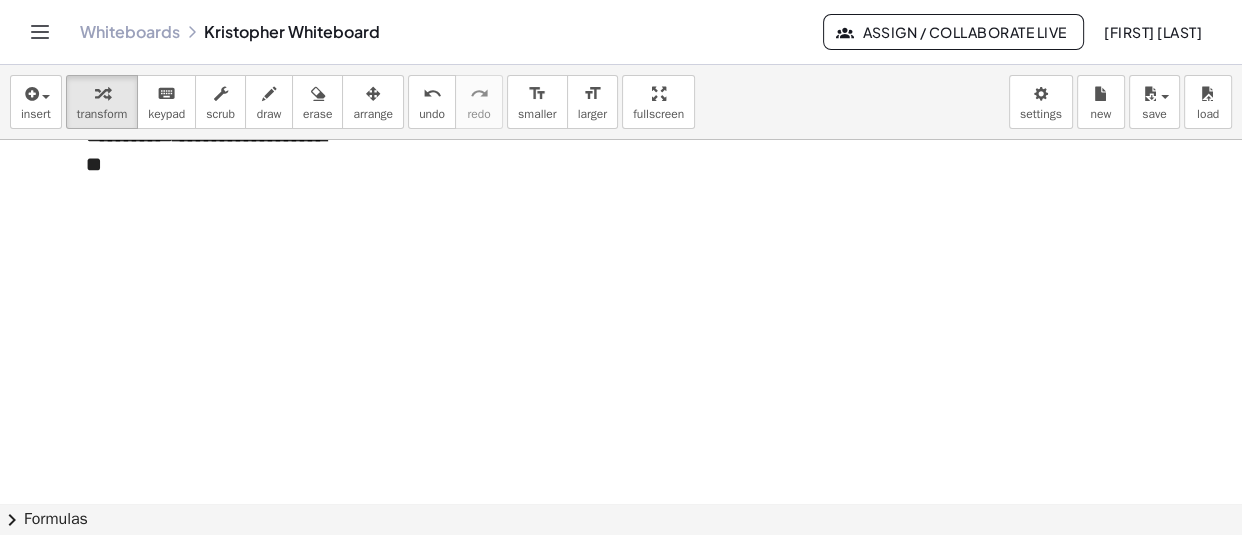click on "**********" at bounding box center [216, 136] 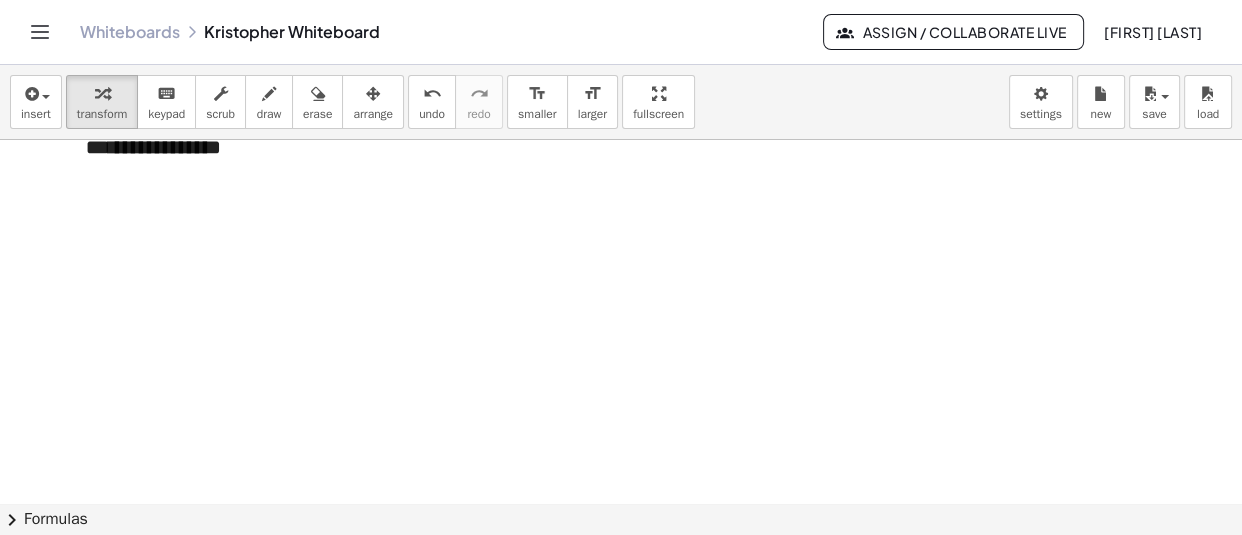 scroll, scrollTop: 32543, scrollLeft: 0, axis: vertical 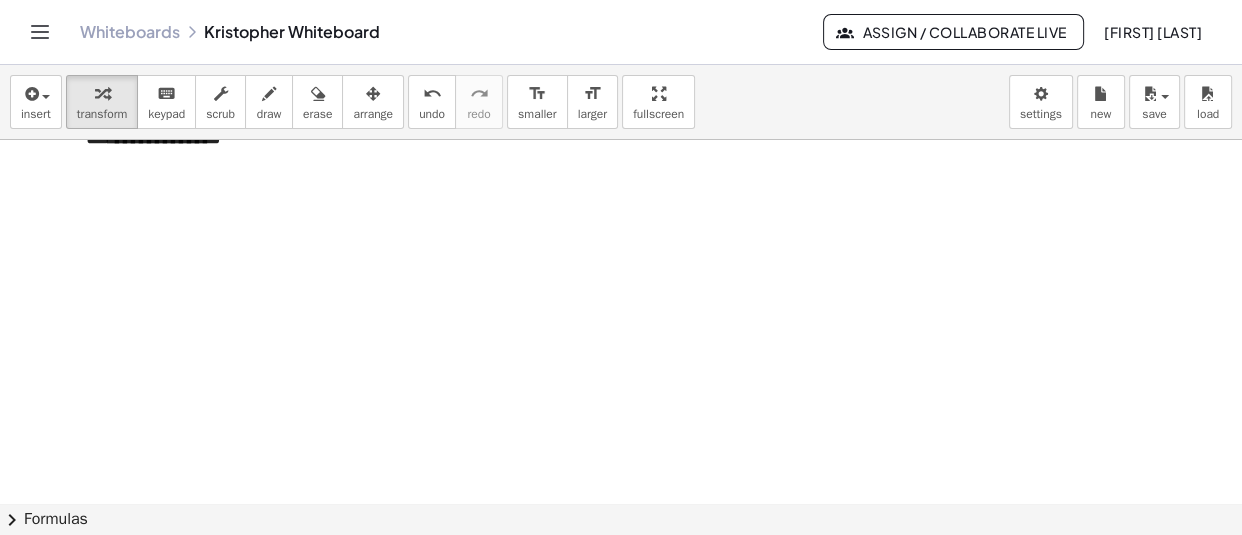 click at bounding box center [815, -15847] 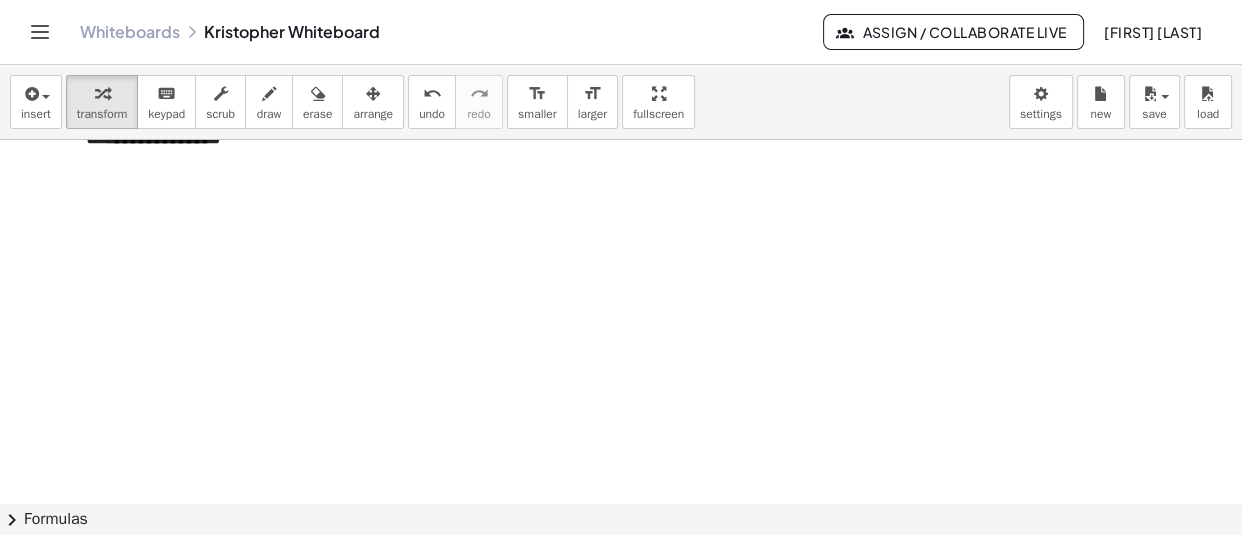 click on "**********" at bounding box center (216, -134) 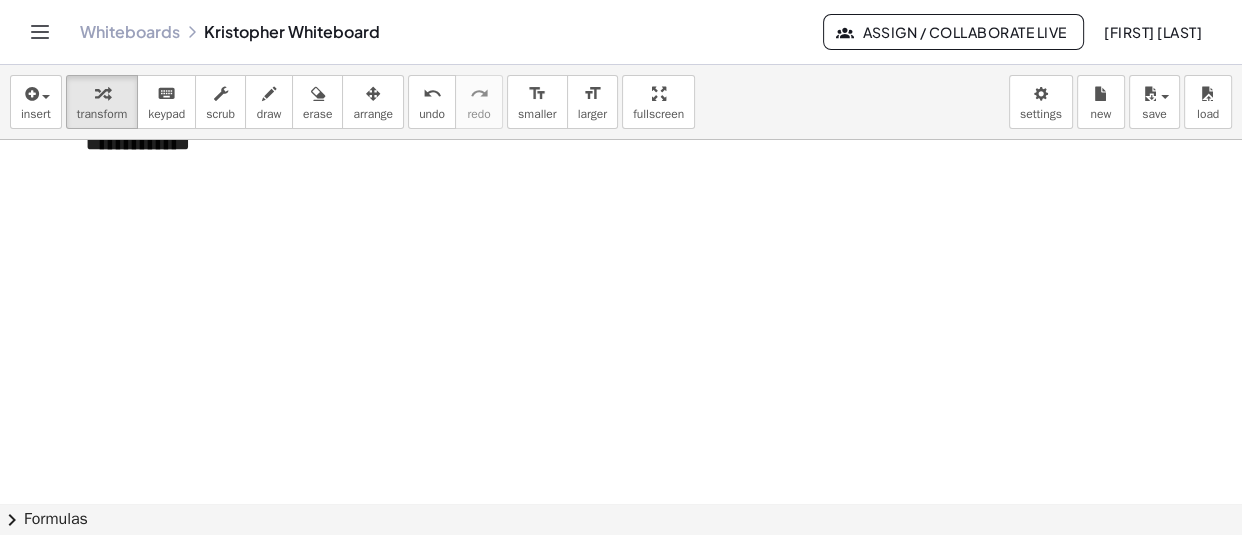 scroll, scrollTop: 32623, scrollLeft: 0, axis: vertical 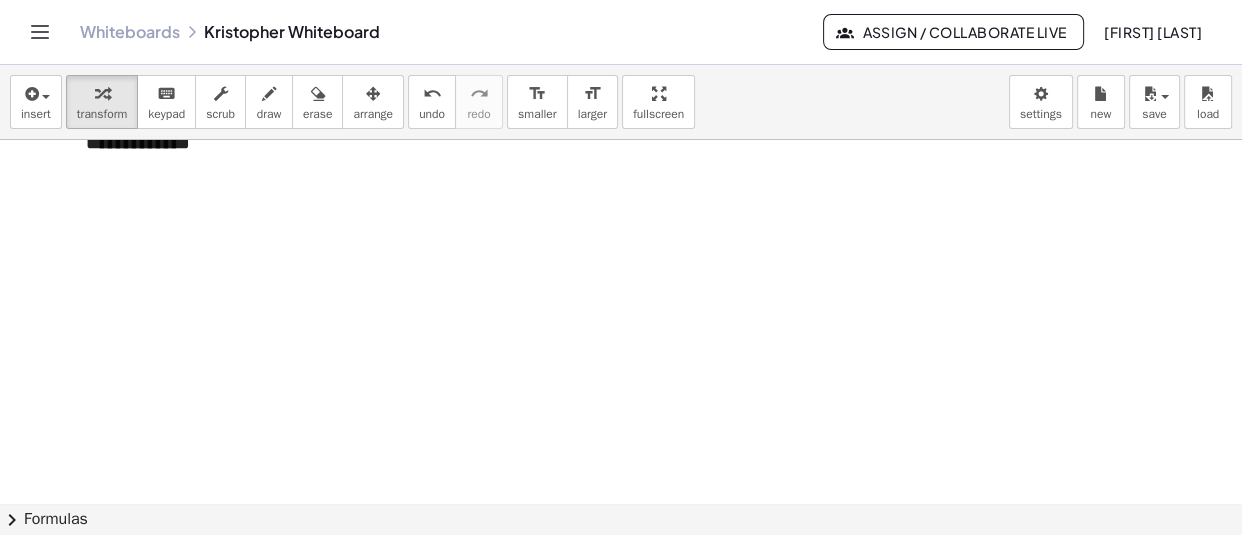 click at bounding box center [815, -15927] 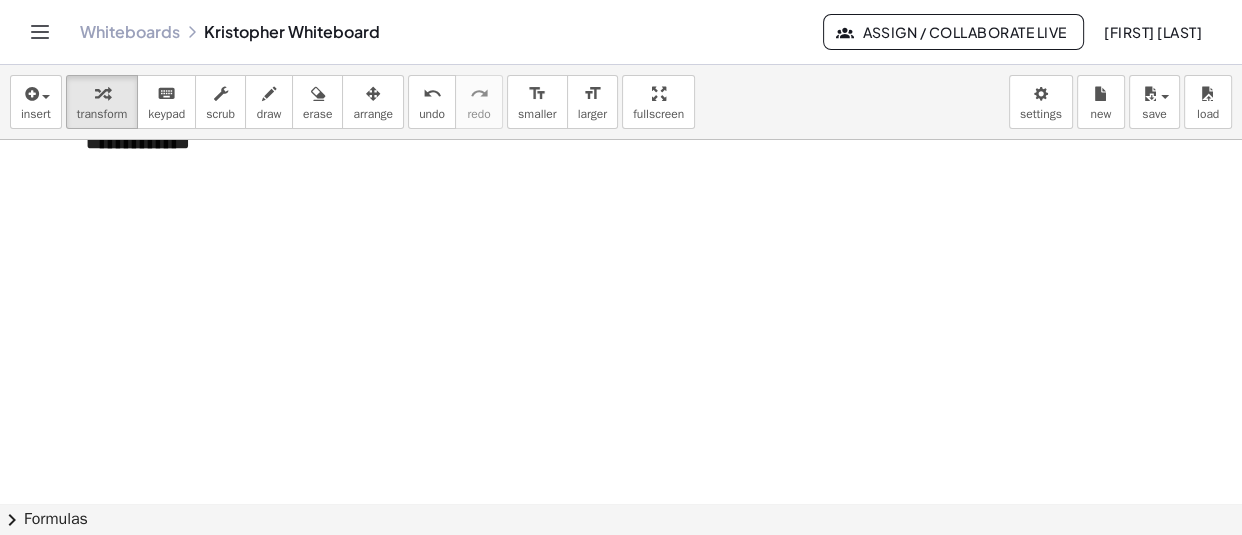 click on "**********" at bounding box center (216, 128) 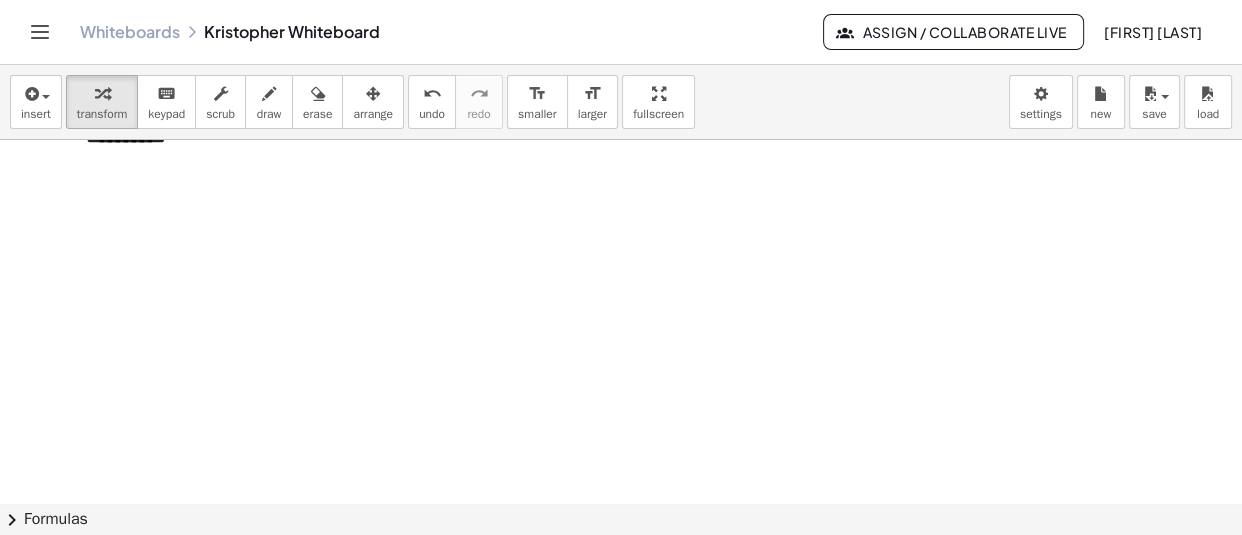 scroll, scrollTop: 32830, scrollLeft: 0, axis: vertical 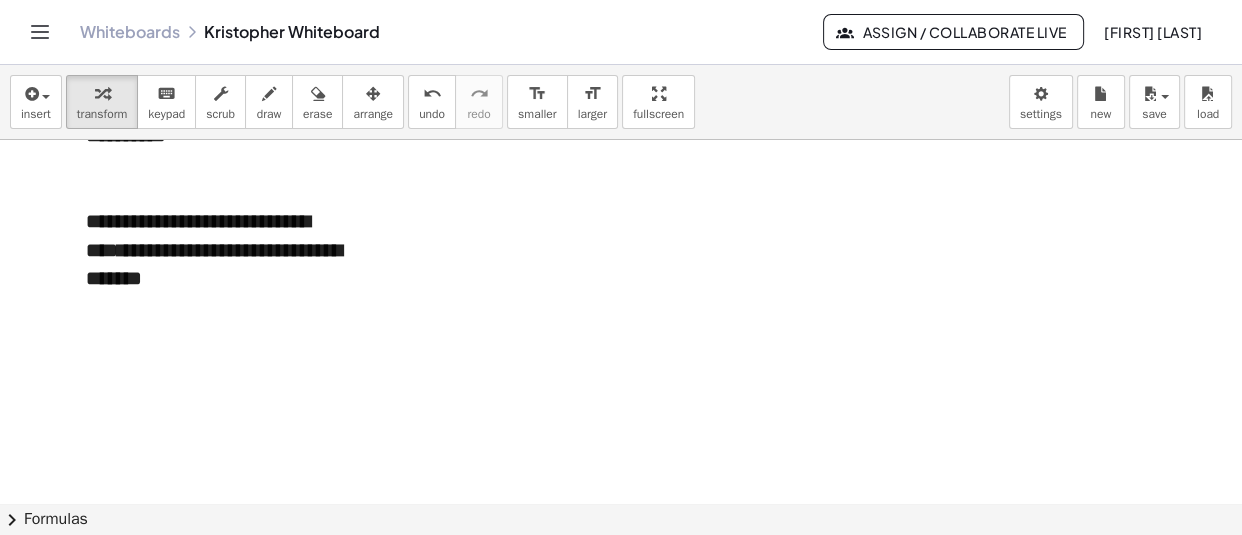 click at bounding box center [815, -15952] 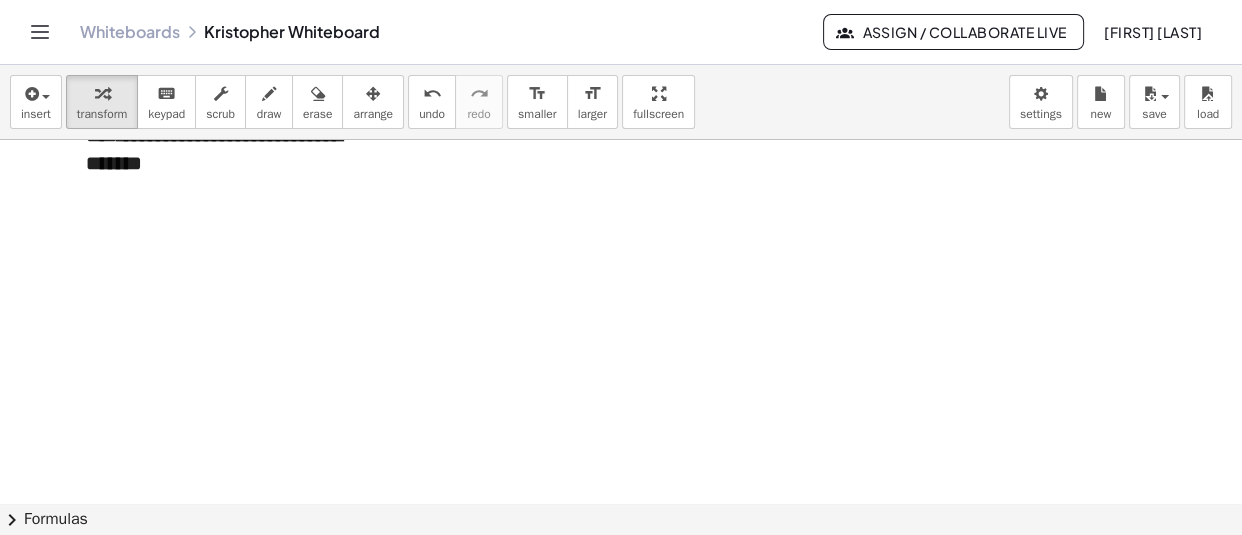 scroll, scrollTop: 32946, scrollLeft: 0, axis: vertical 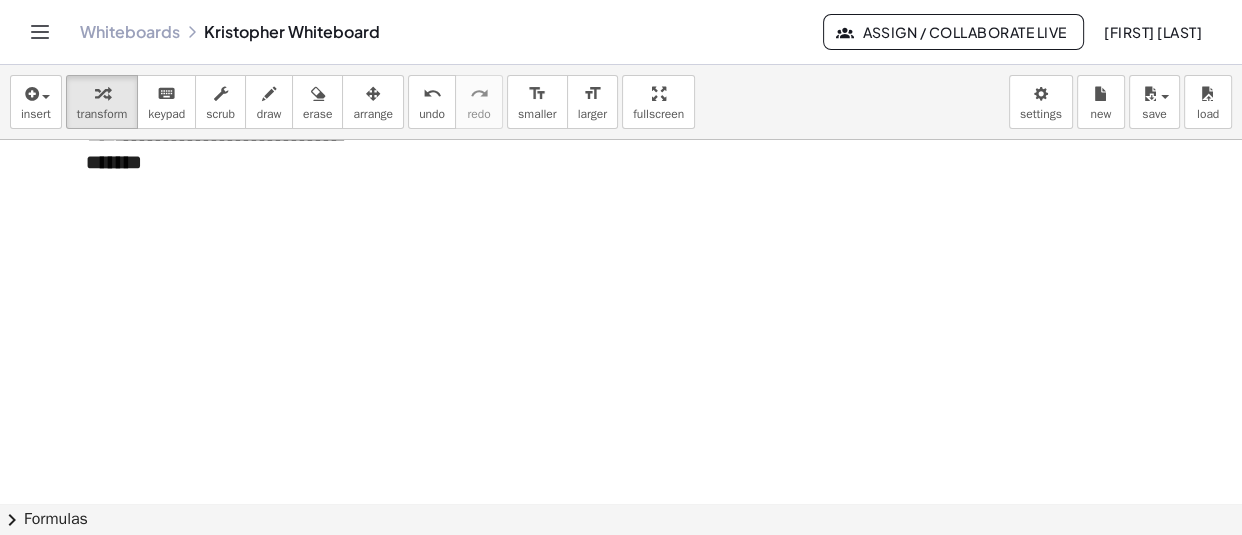 click on "**********" at bounding box center [216, 134] 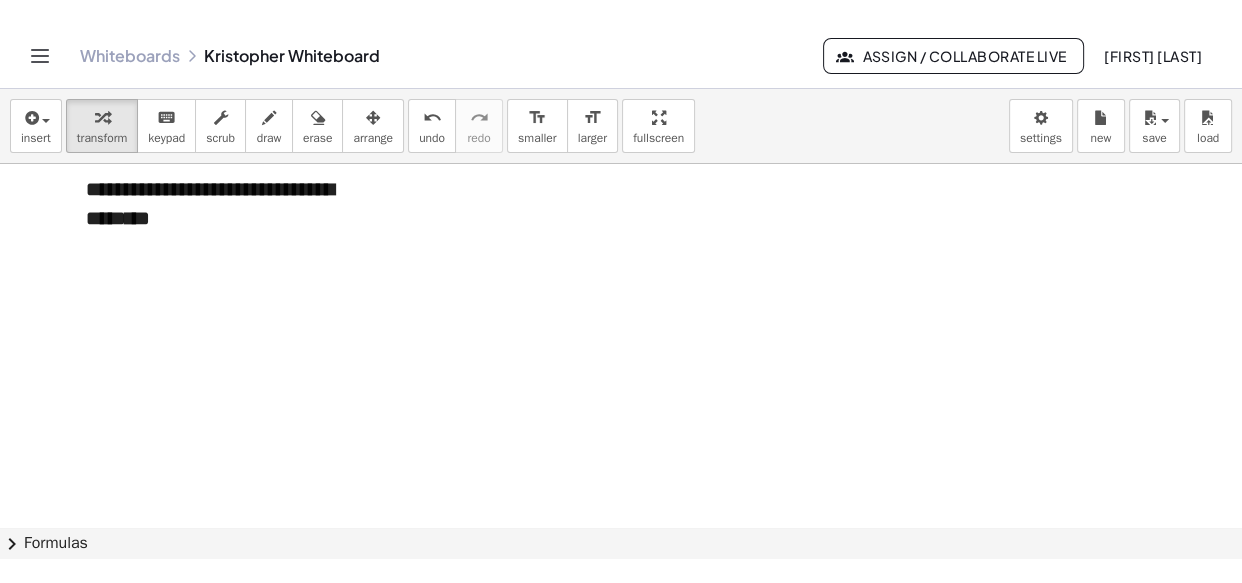 scroll, scrollTop: 33066, scrollLeft: 0, axis: vertical 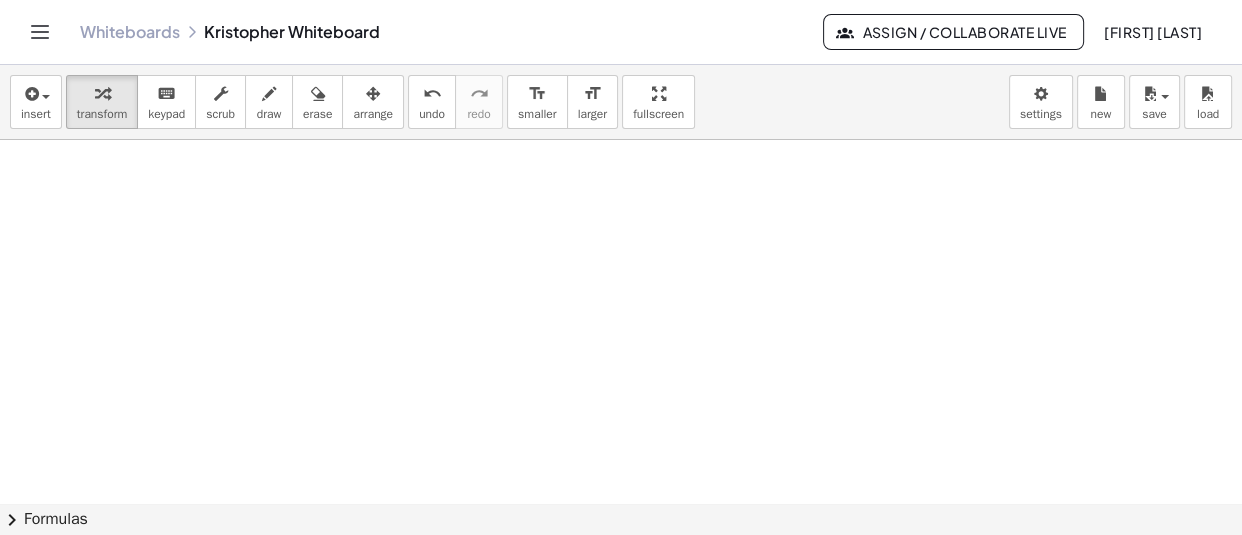 click at bounding box center [815, -16188] 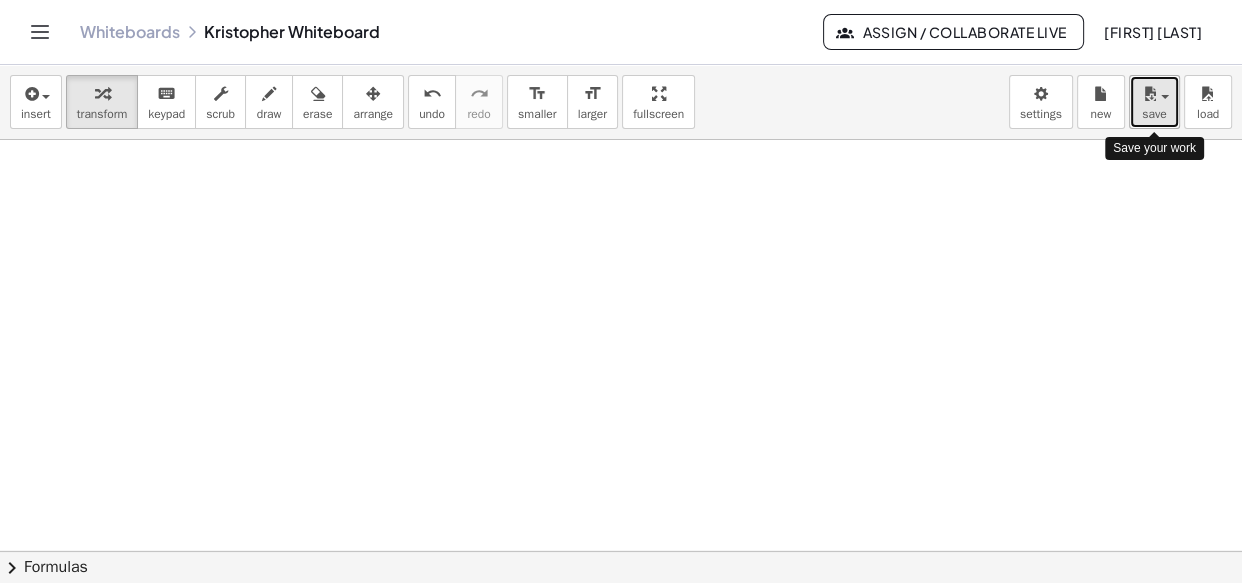 click at bounding box center (1154, 93) 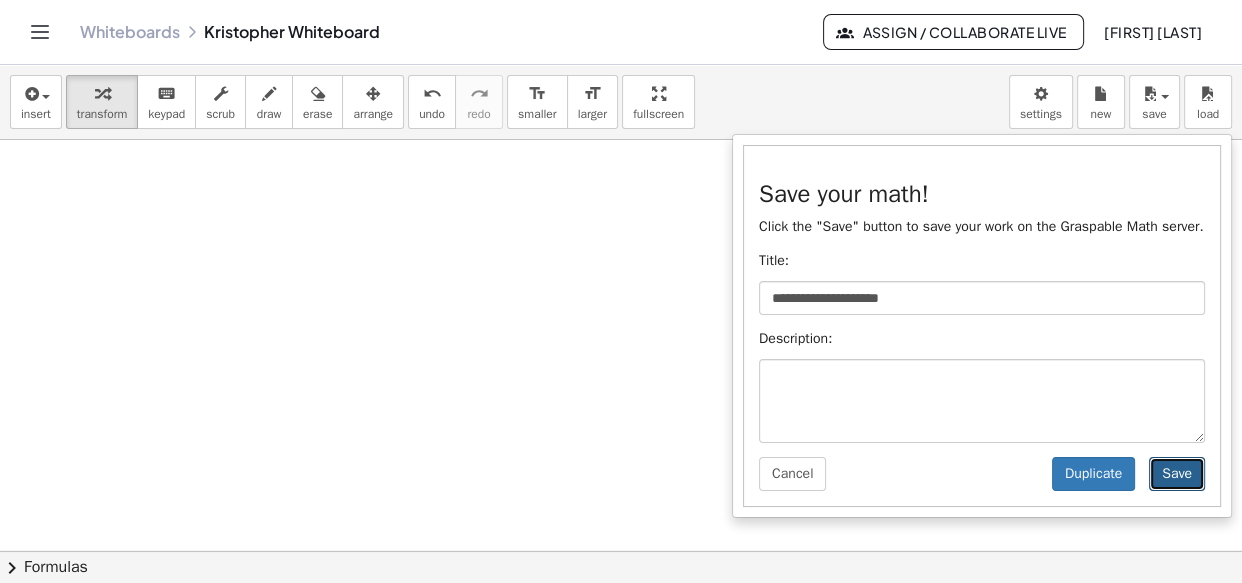 click on "Save" at bounding box center [1177, 474] 